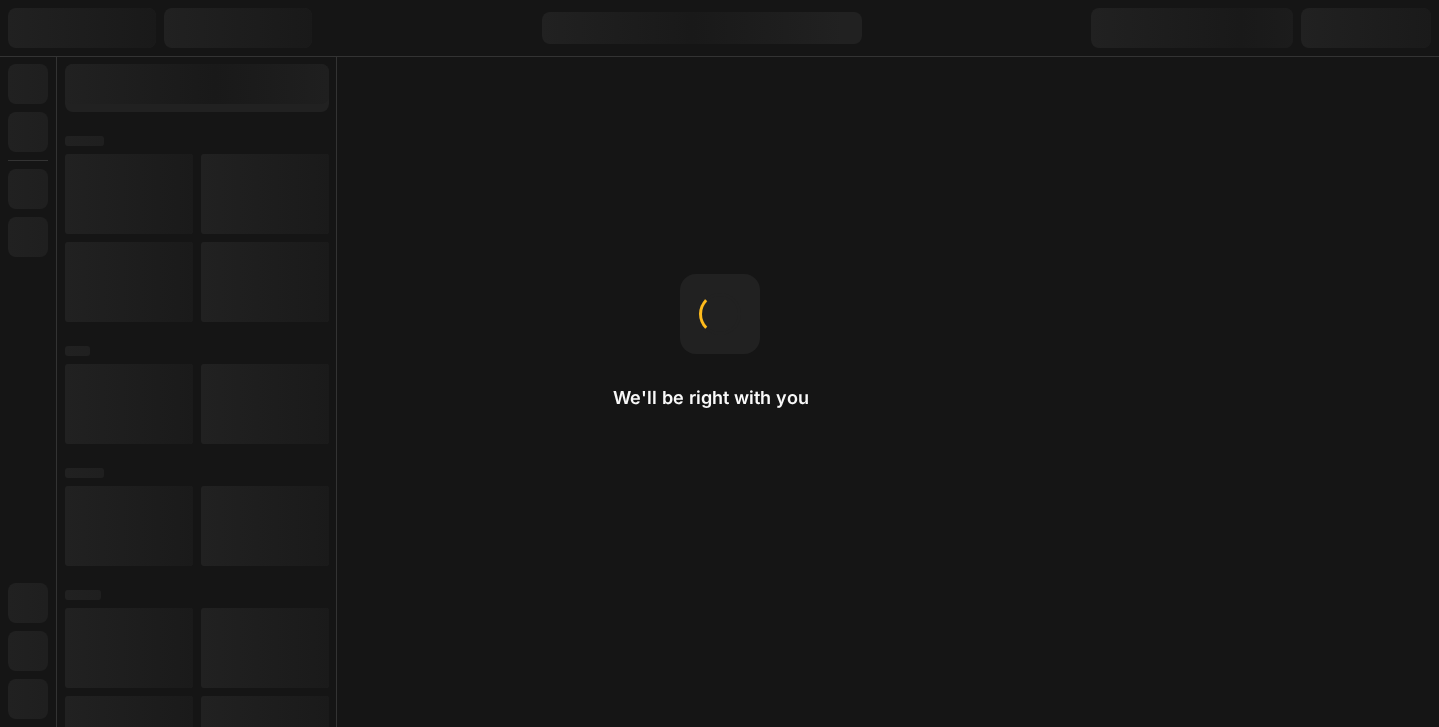 scroll, scrollTop: 0, scrollLeft: 0, axis: both 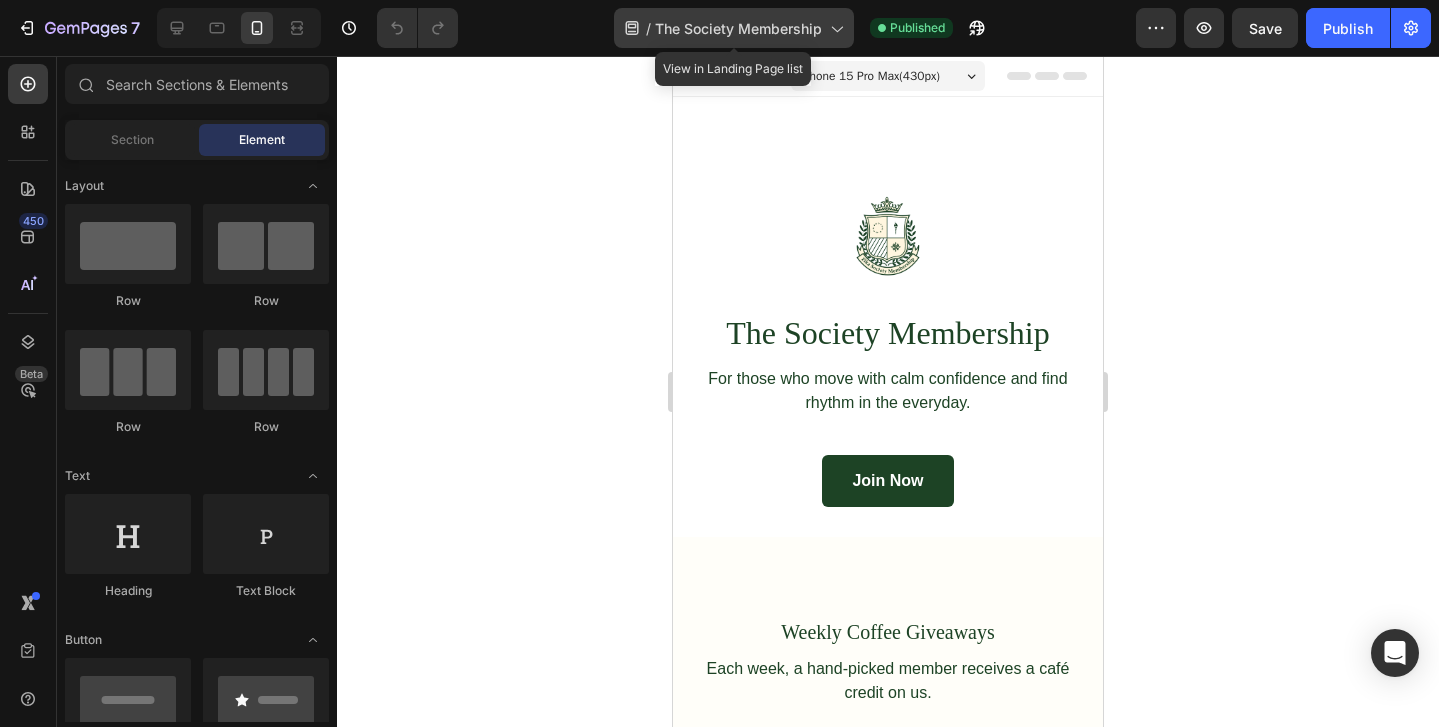 click on "/  The Society Membership" 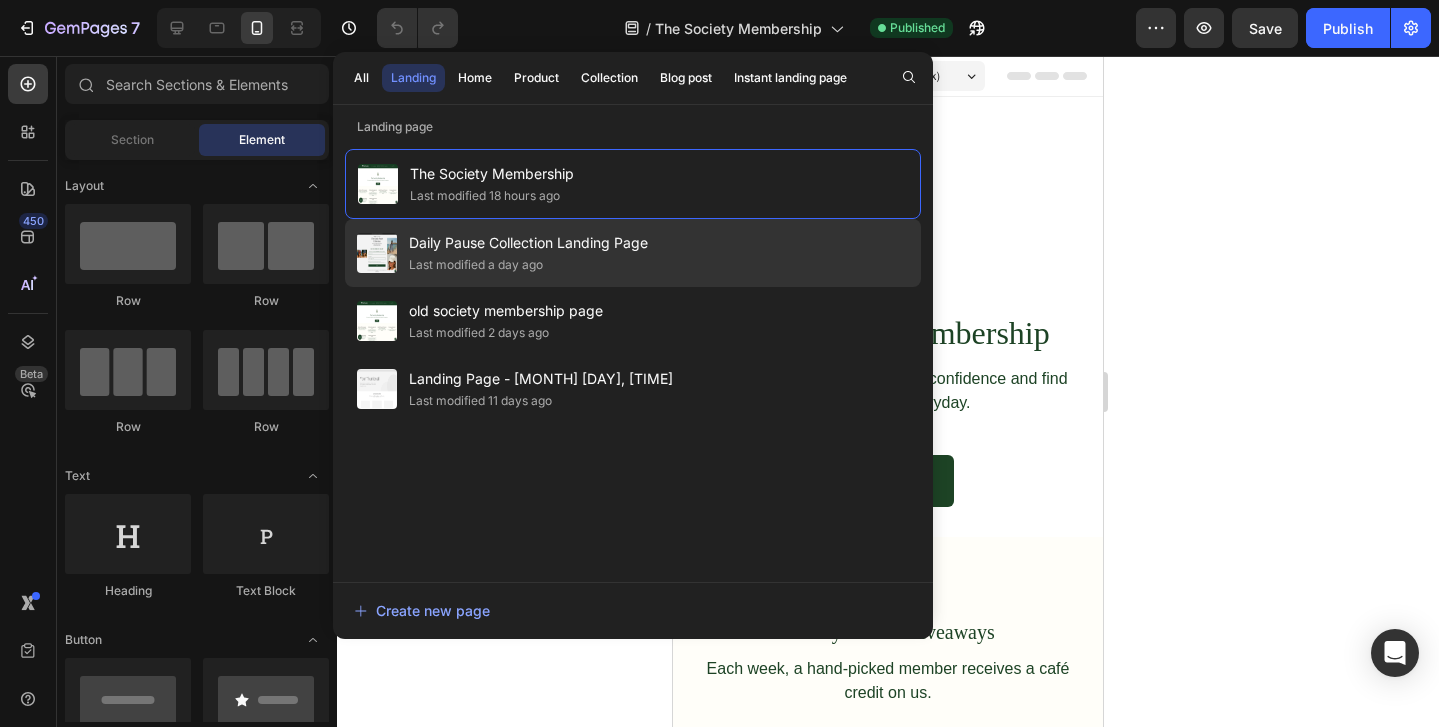 click on "Daily Pause Collection Landing Page Last modified a day ago" 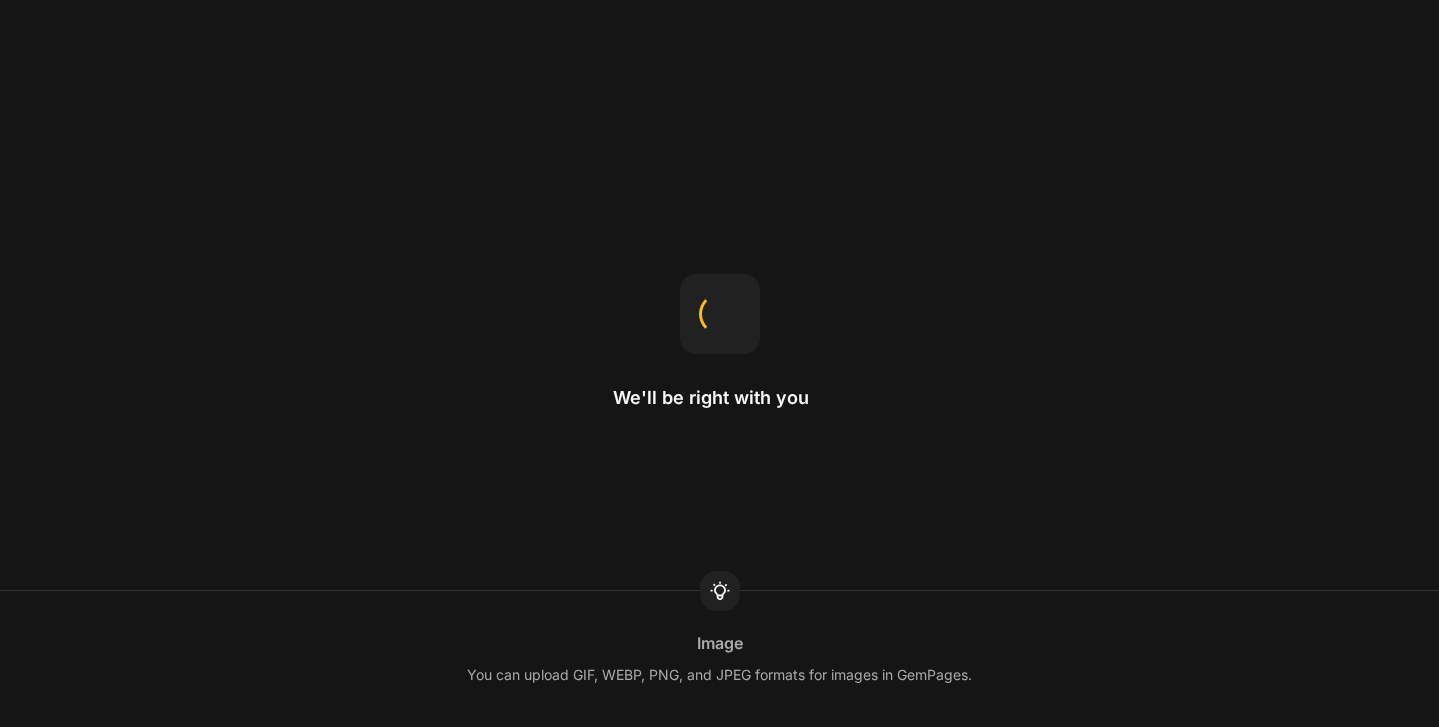 scroll, scrollTop: 0, scrollLeft: 0, axis: both 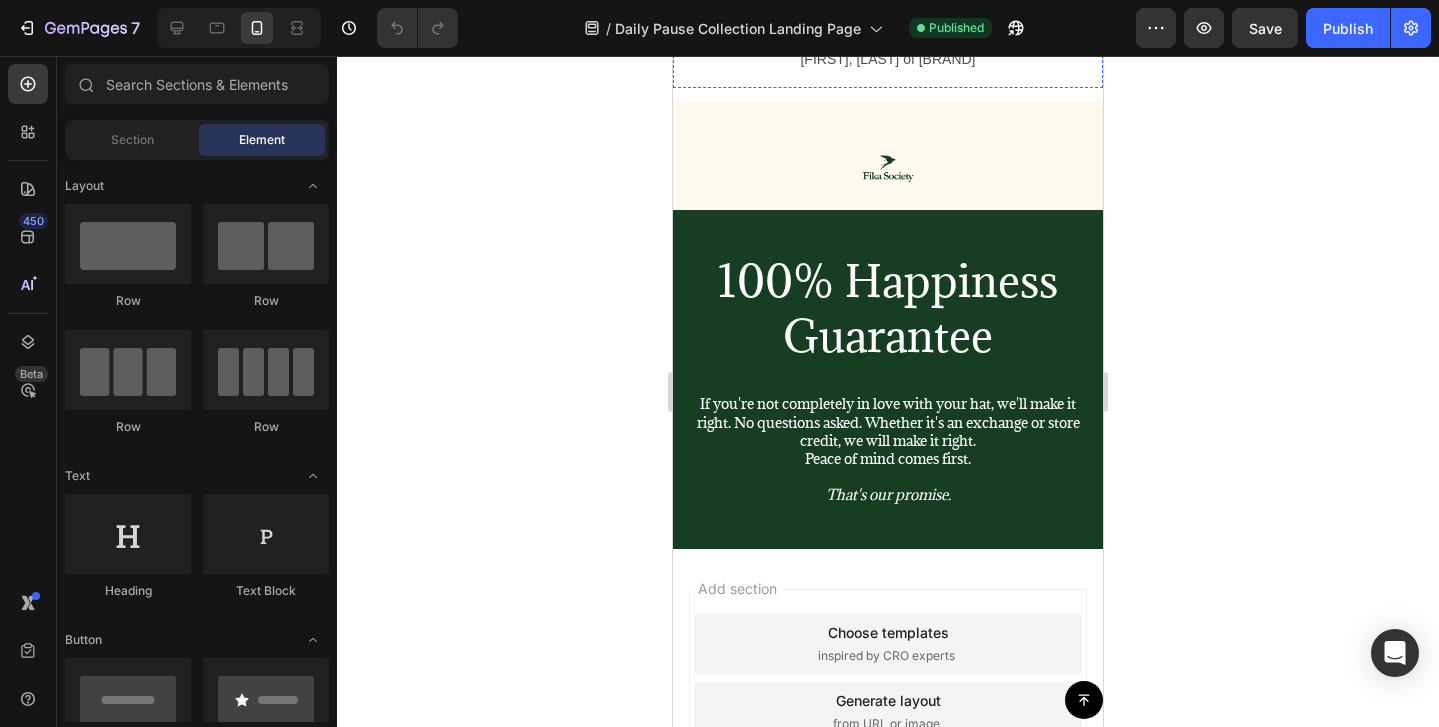 click at bounding box center [888, -57] 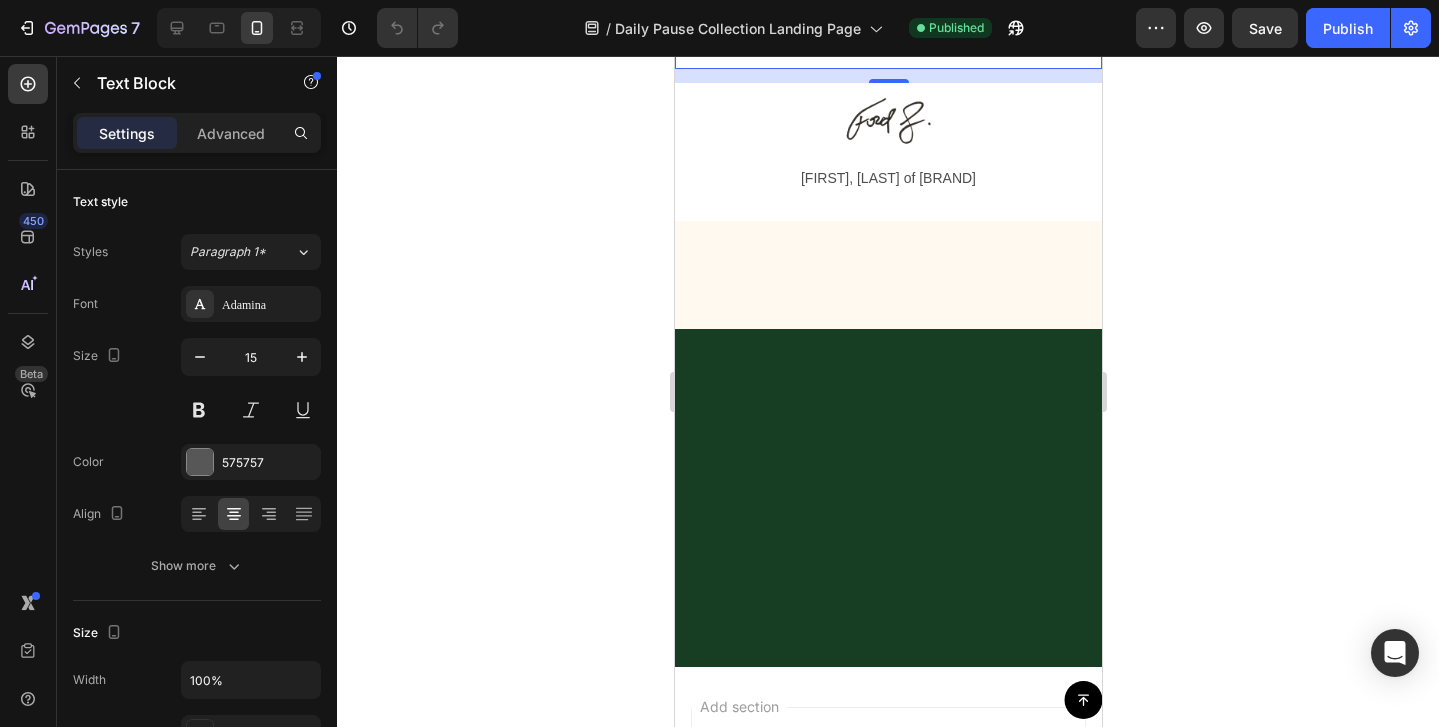 click on "Fika Society is a community of people who seek the finest things in life. We are rooted in the art of slowing down. Inspired by the Scandinavian ritual of pause, we create products, experiences, and community moments that help you breathe, reflect, and reconnect. Even just for a moment." at bounding box center (887, -113) 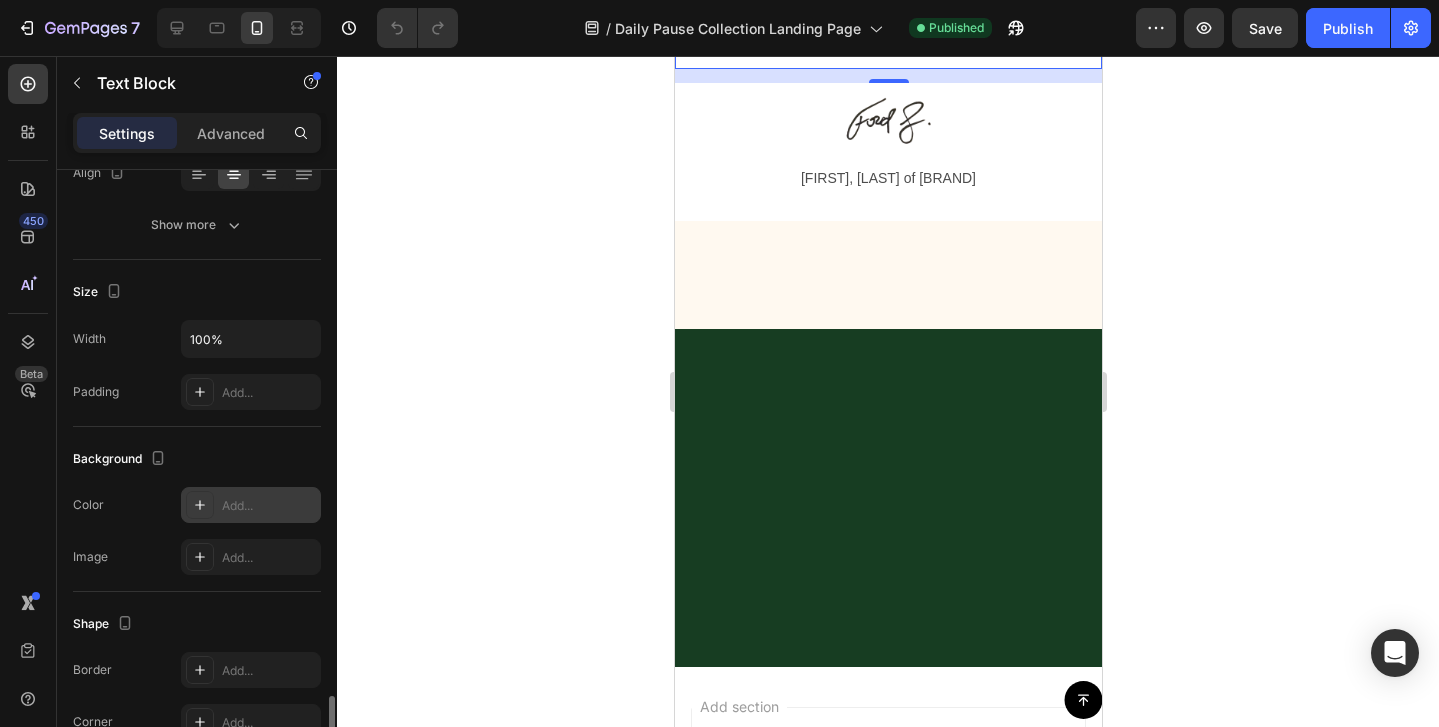 scroll, scrollTop: 571, scrollLeft: 0, axis: vertical 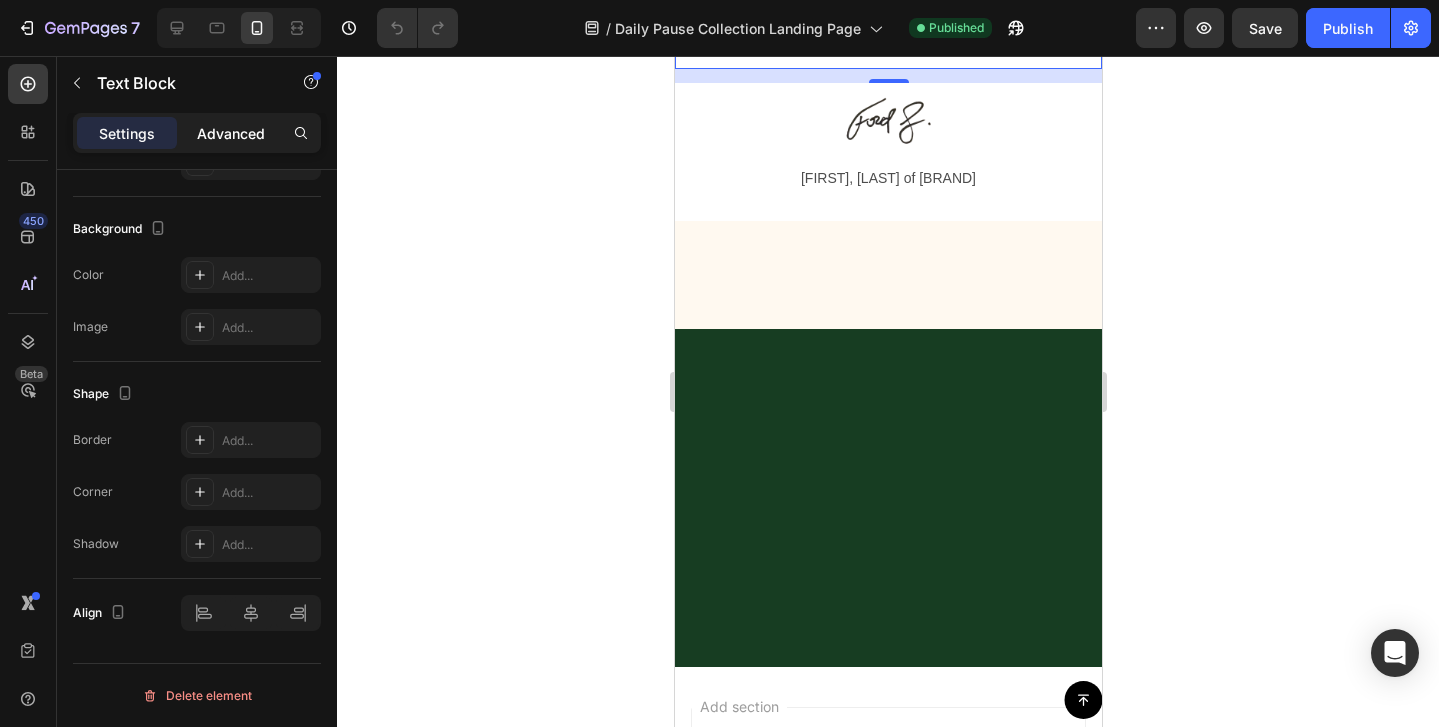 click on "Advanced" at bounding box center (231, 133) 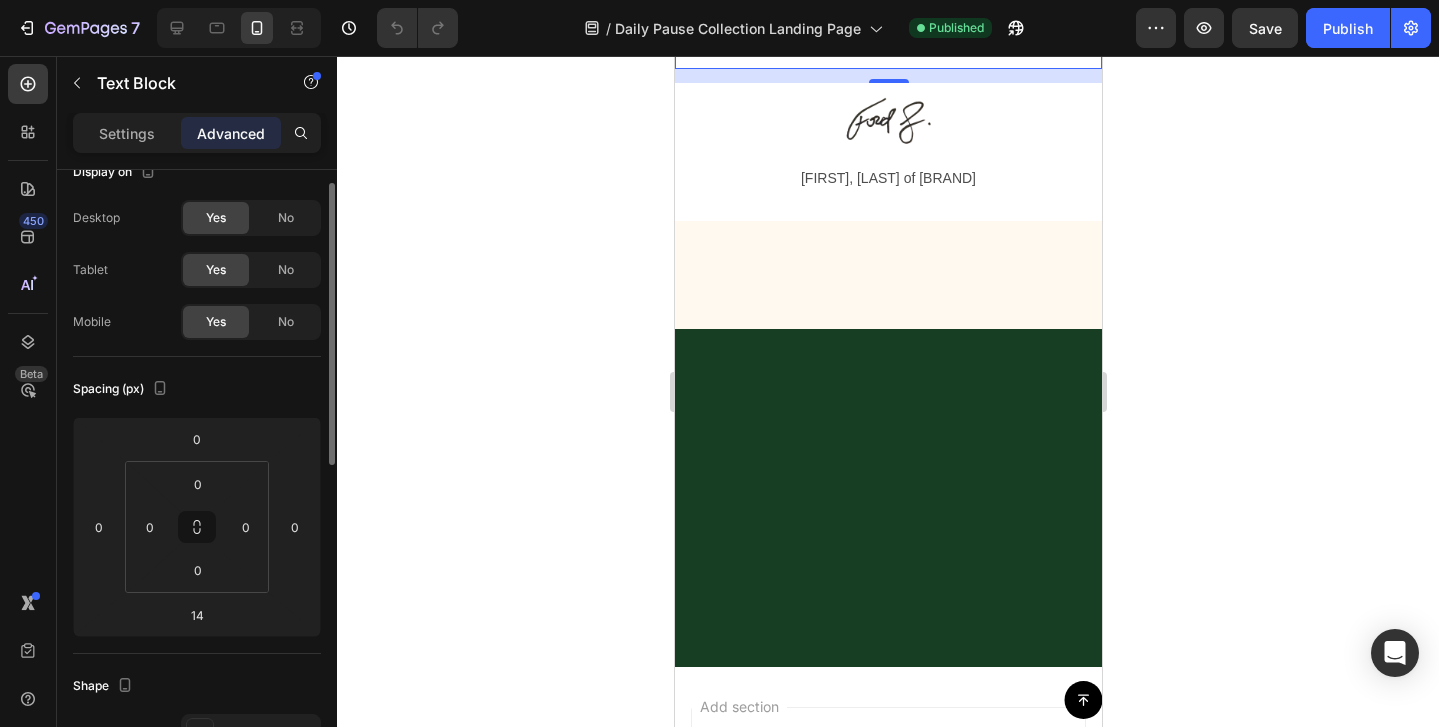 scroll, scrollTop: 31, scrollLeft: 0, axis: vertical 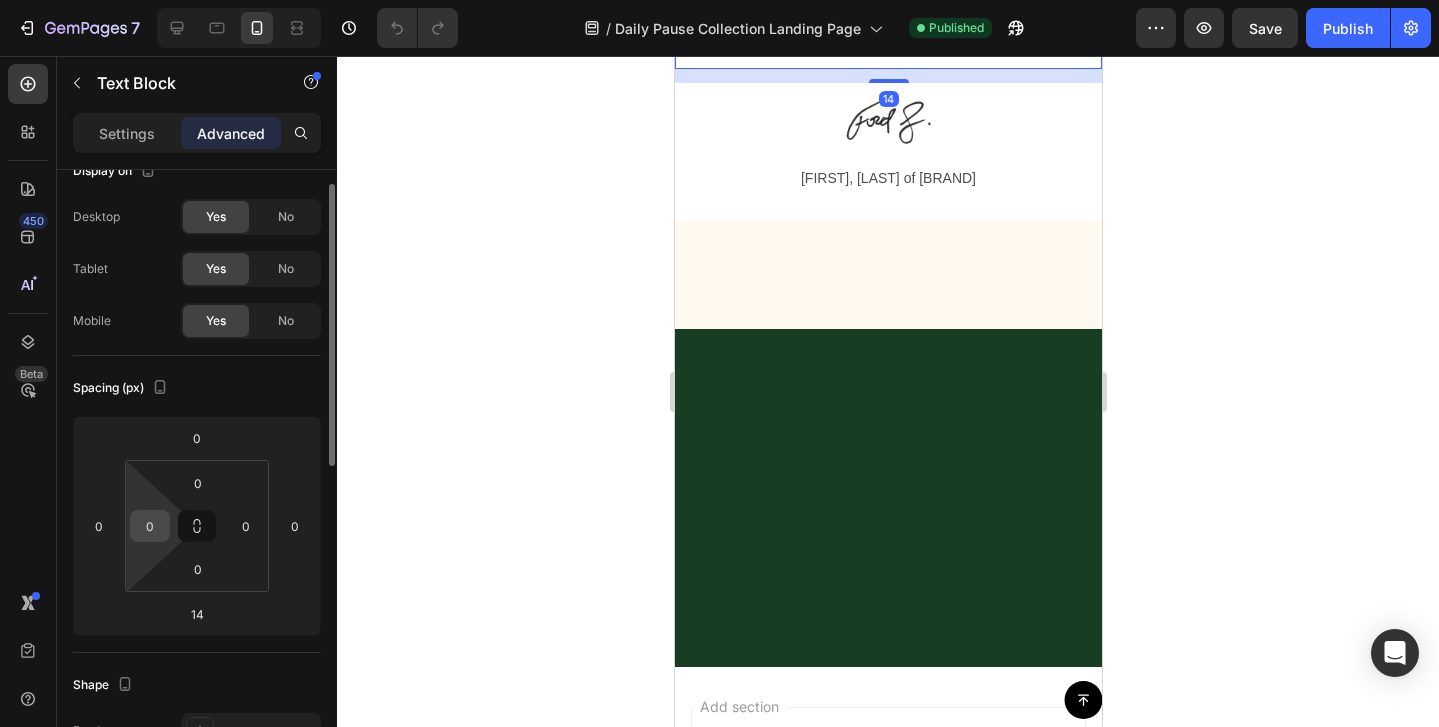 click on "0" at bounding box center [150, 526] 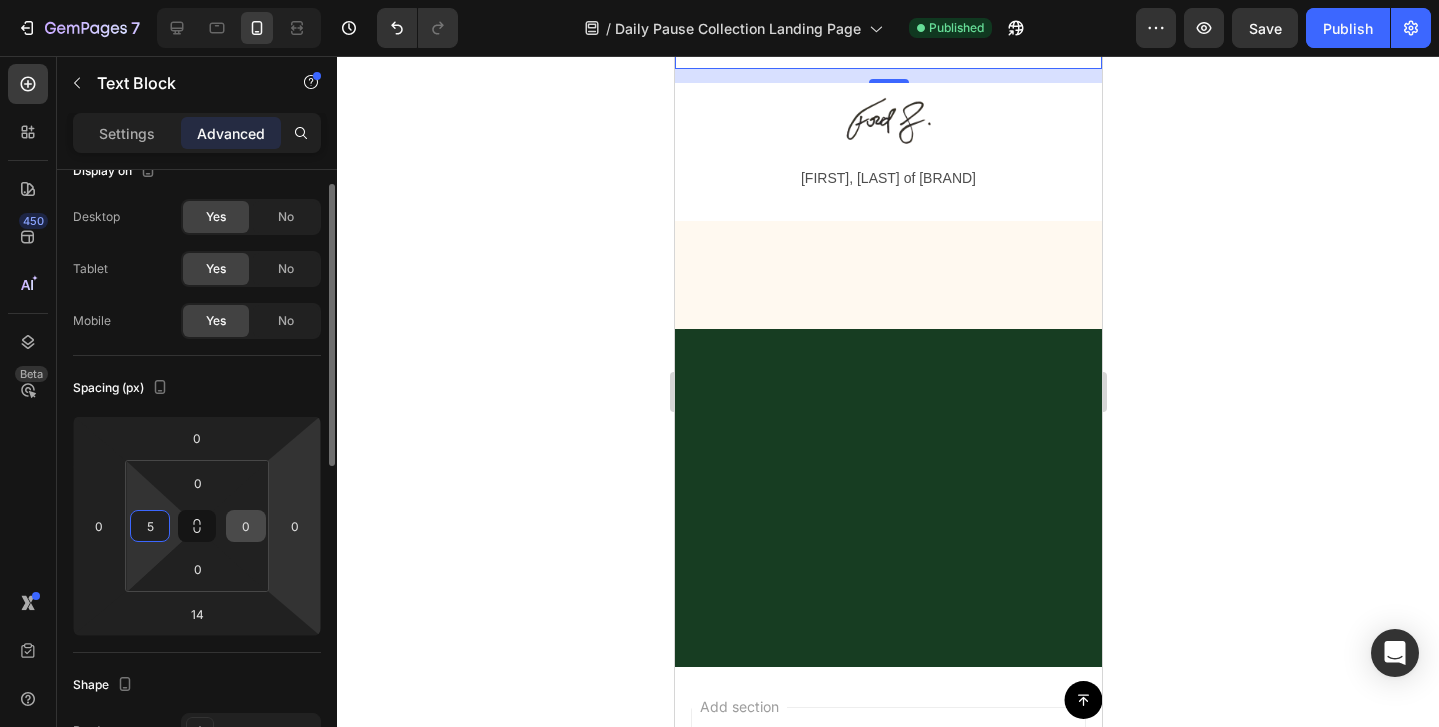 type on "5" 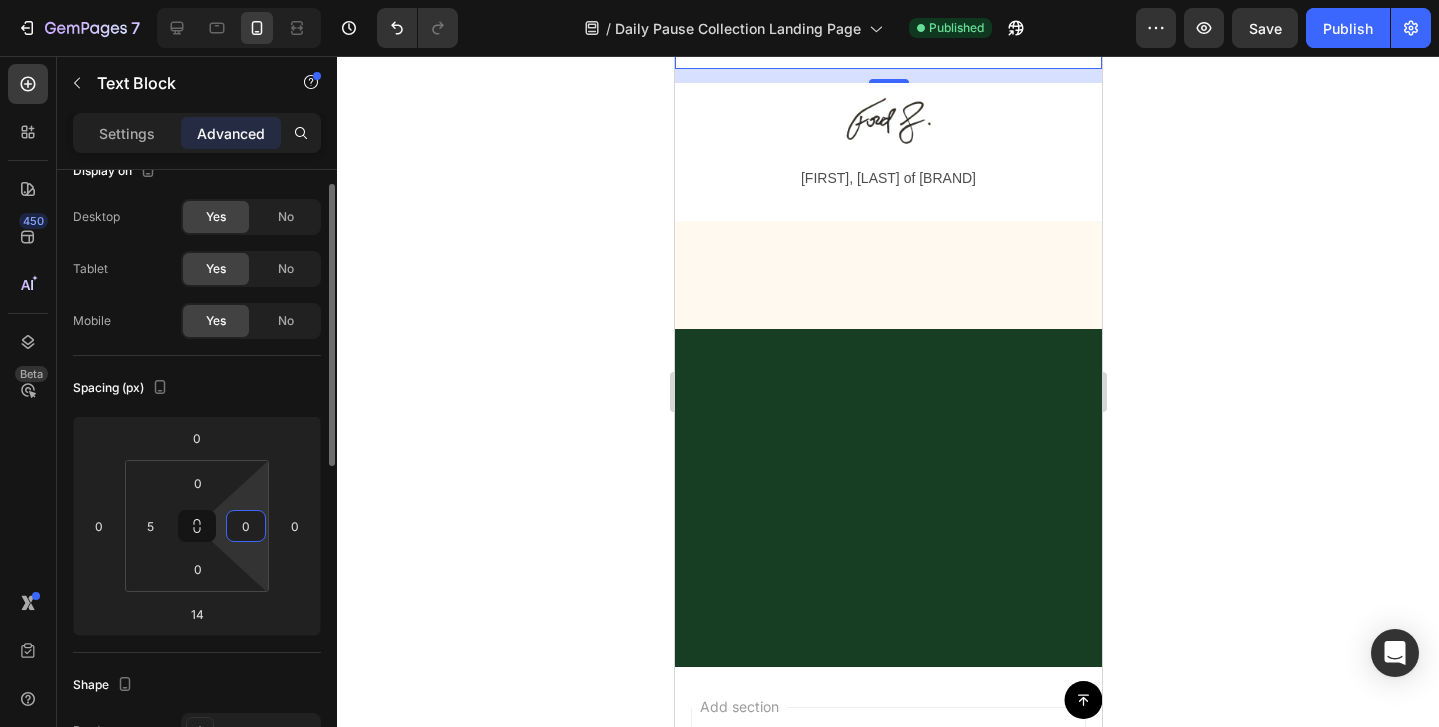 click on "0" at bounding box center (246, 526) 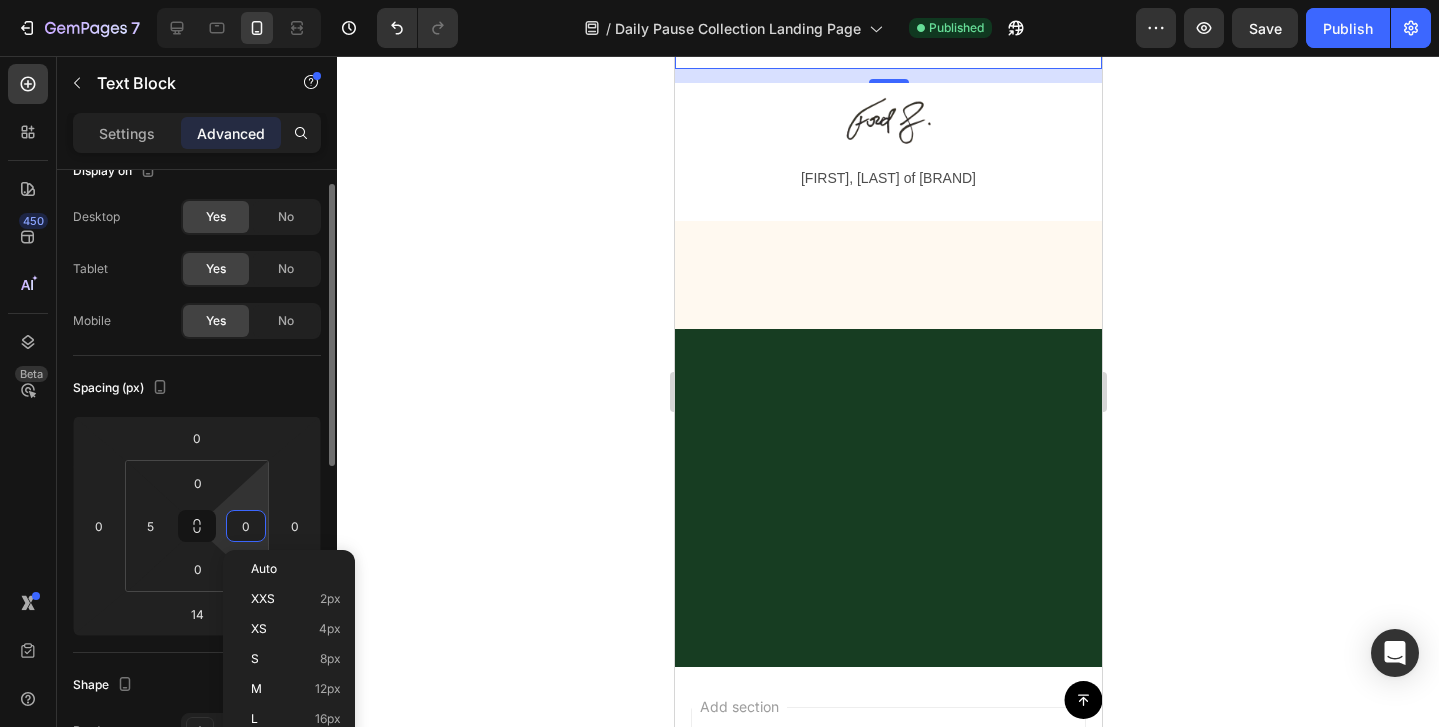 type on "4" 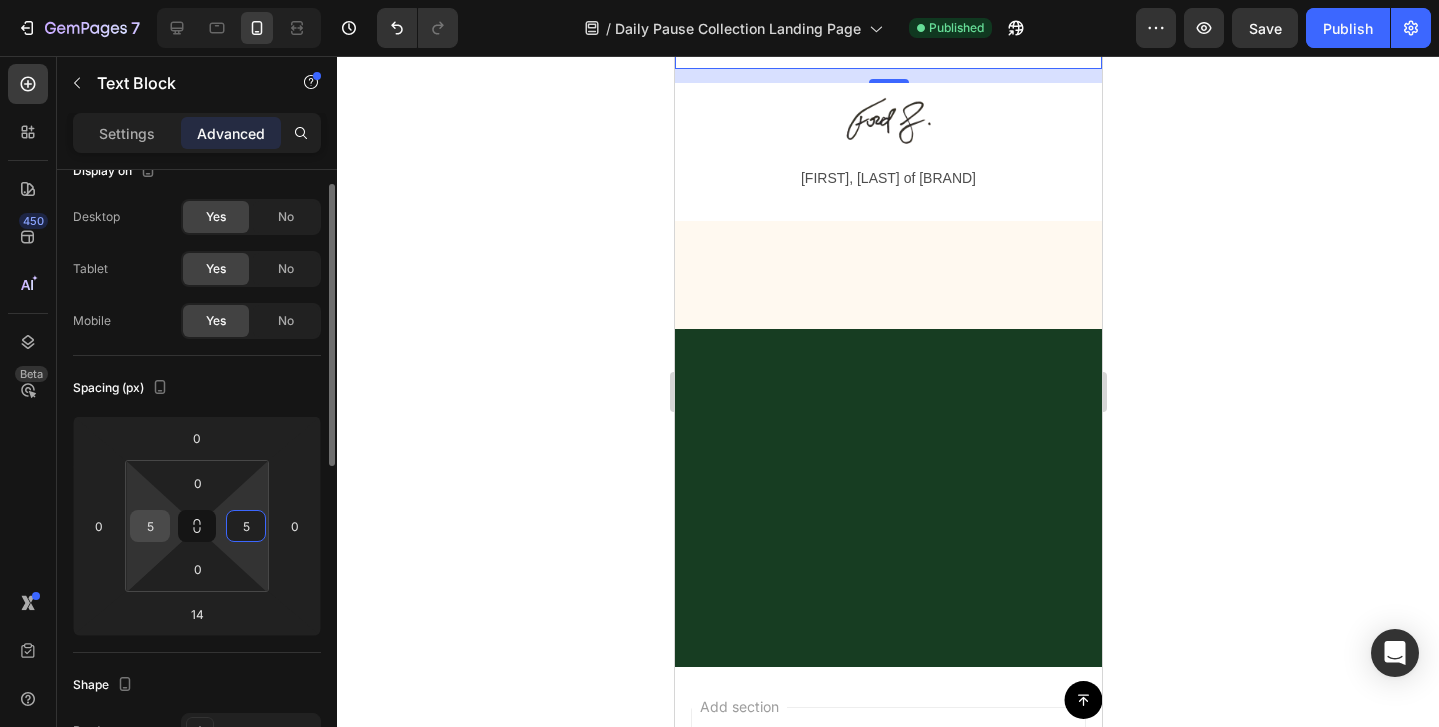 type on "5" 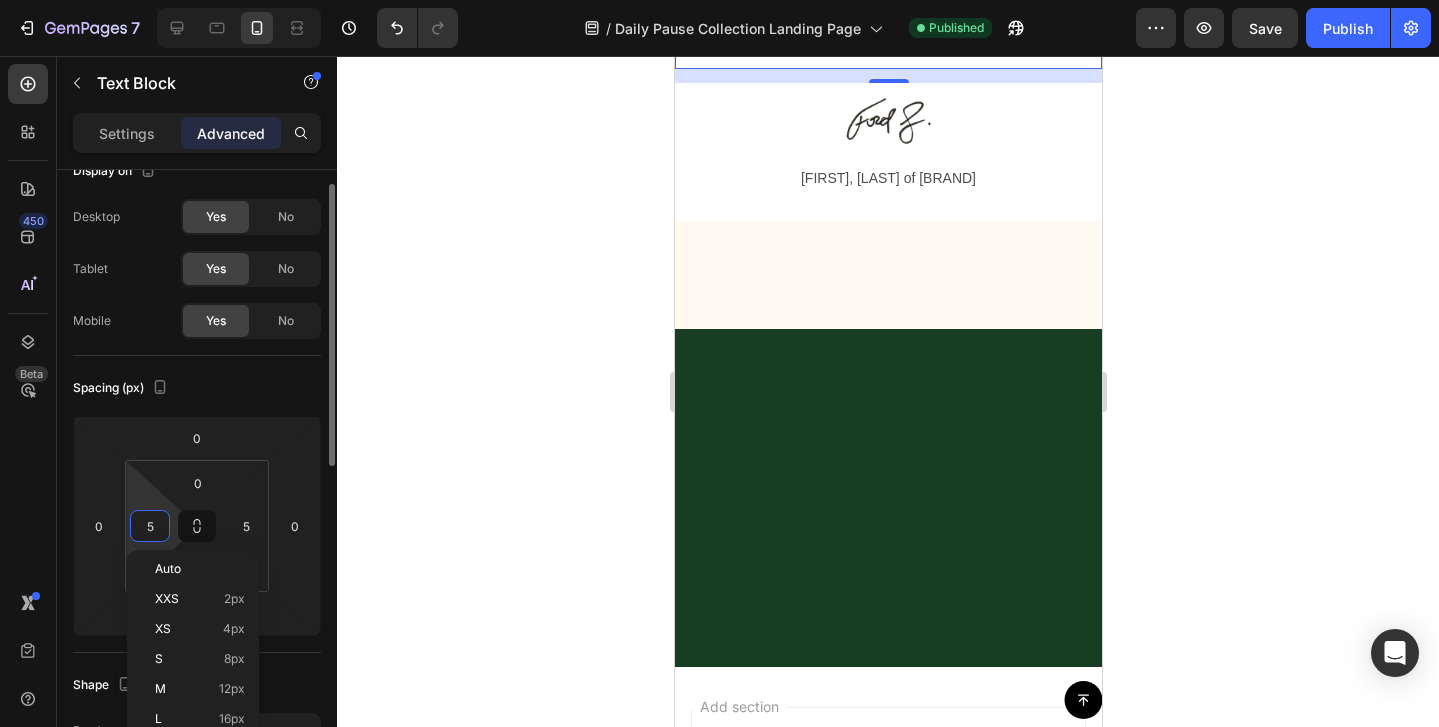 click on "5" at bounding box center (150, 526) 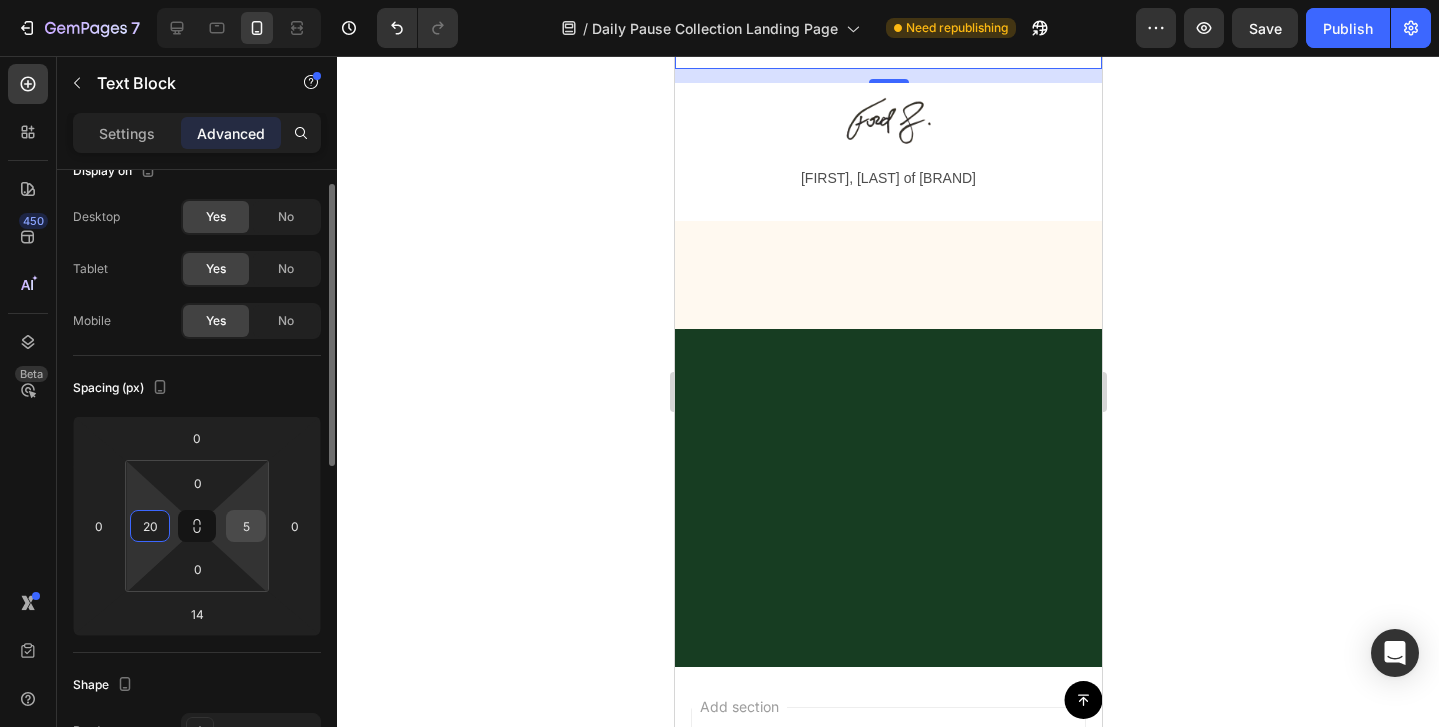 type on "20" 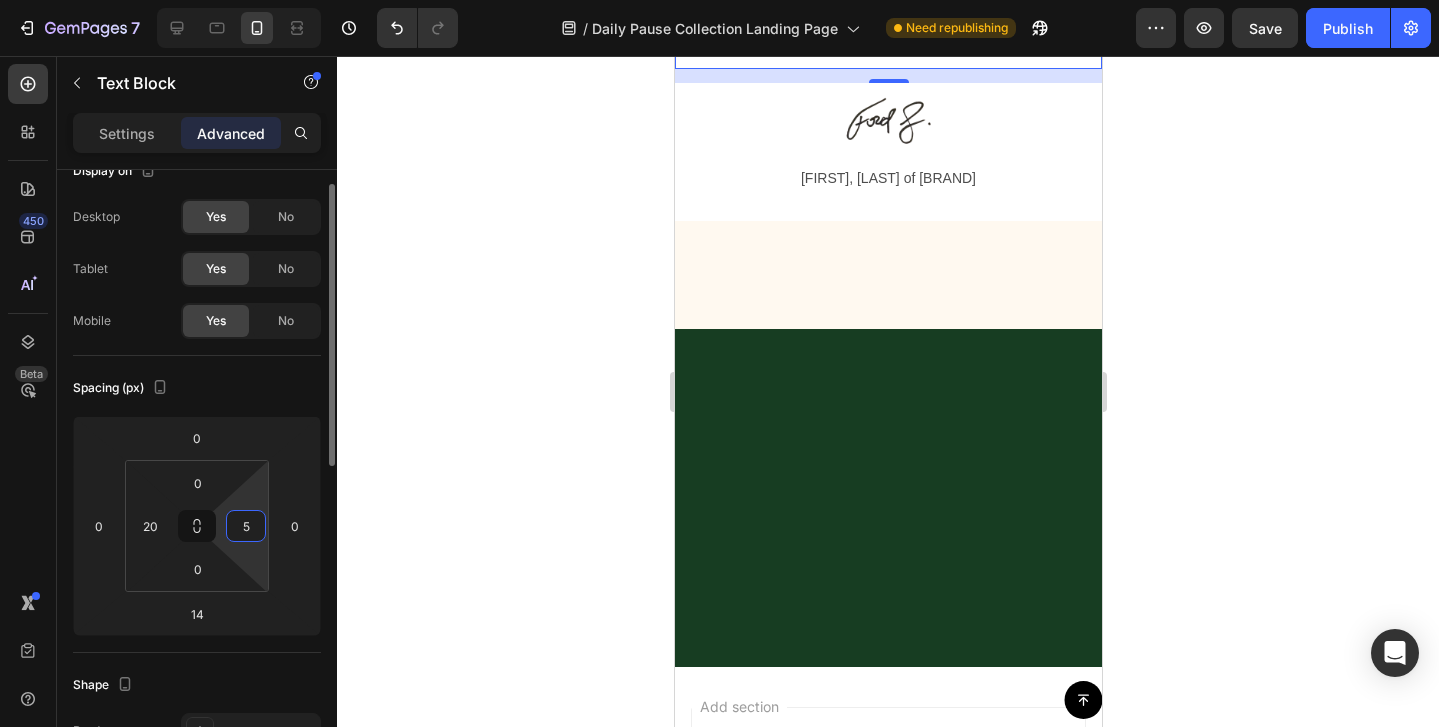 click on "5" at bounding box center (246, 526) 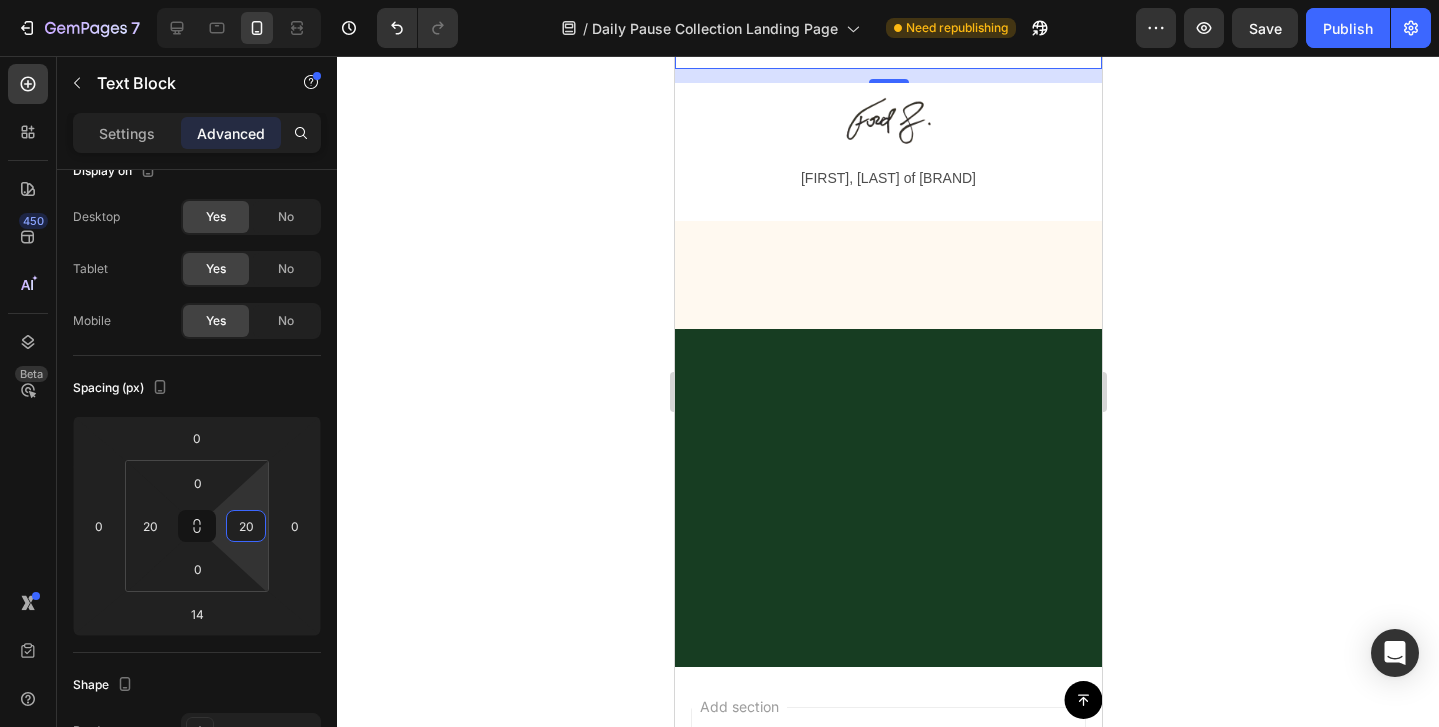 type on "20" 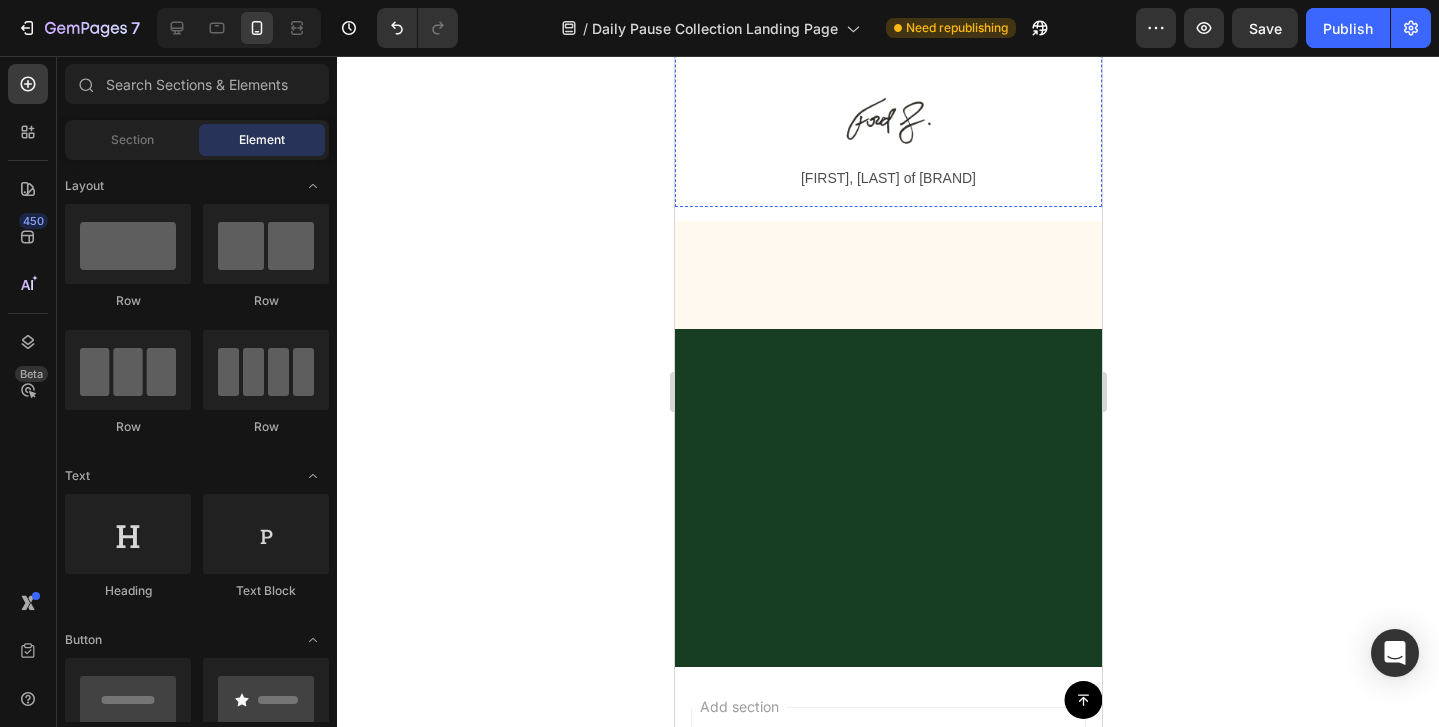 click on "What is Fika Society?" at bounding box center (887, -242) 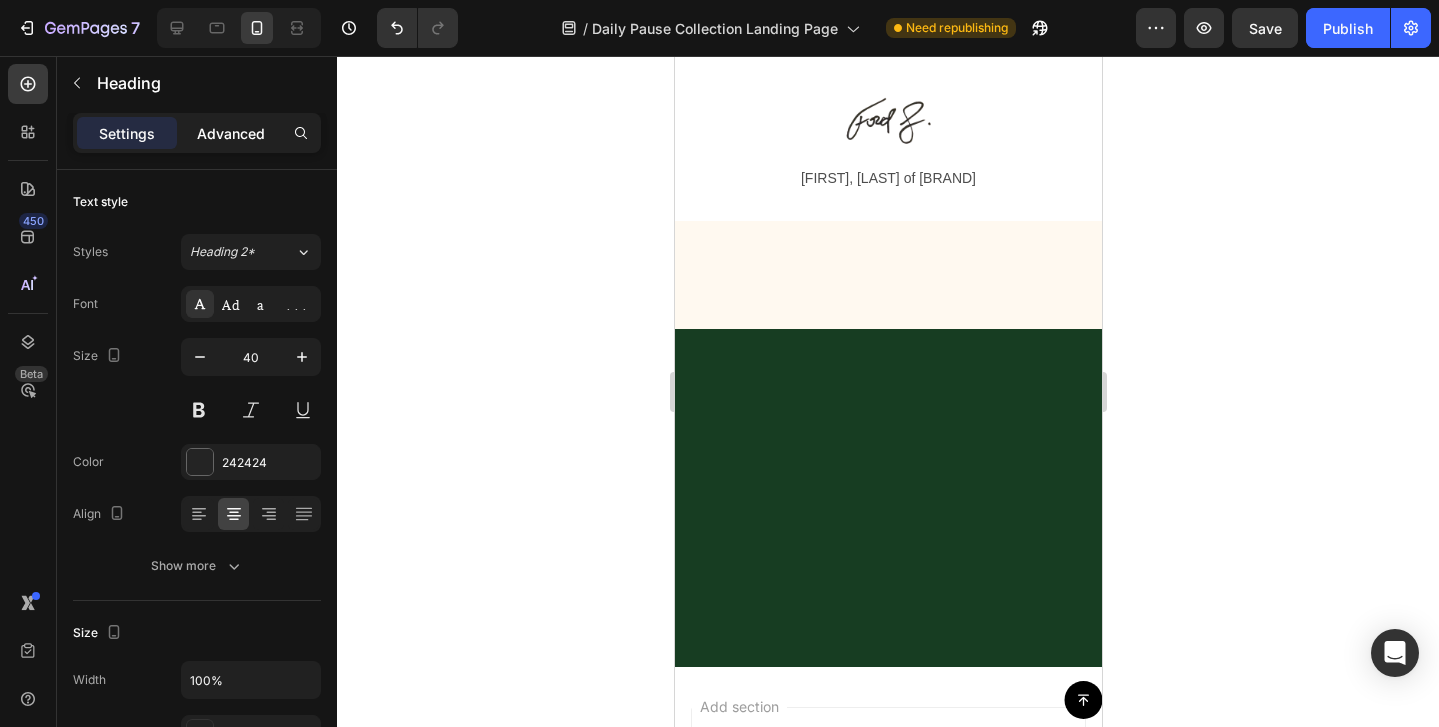 click on "Advanced" at bounding box center (231, 133) 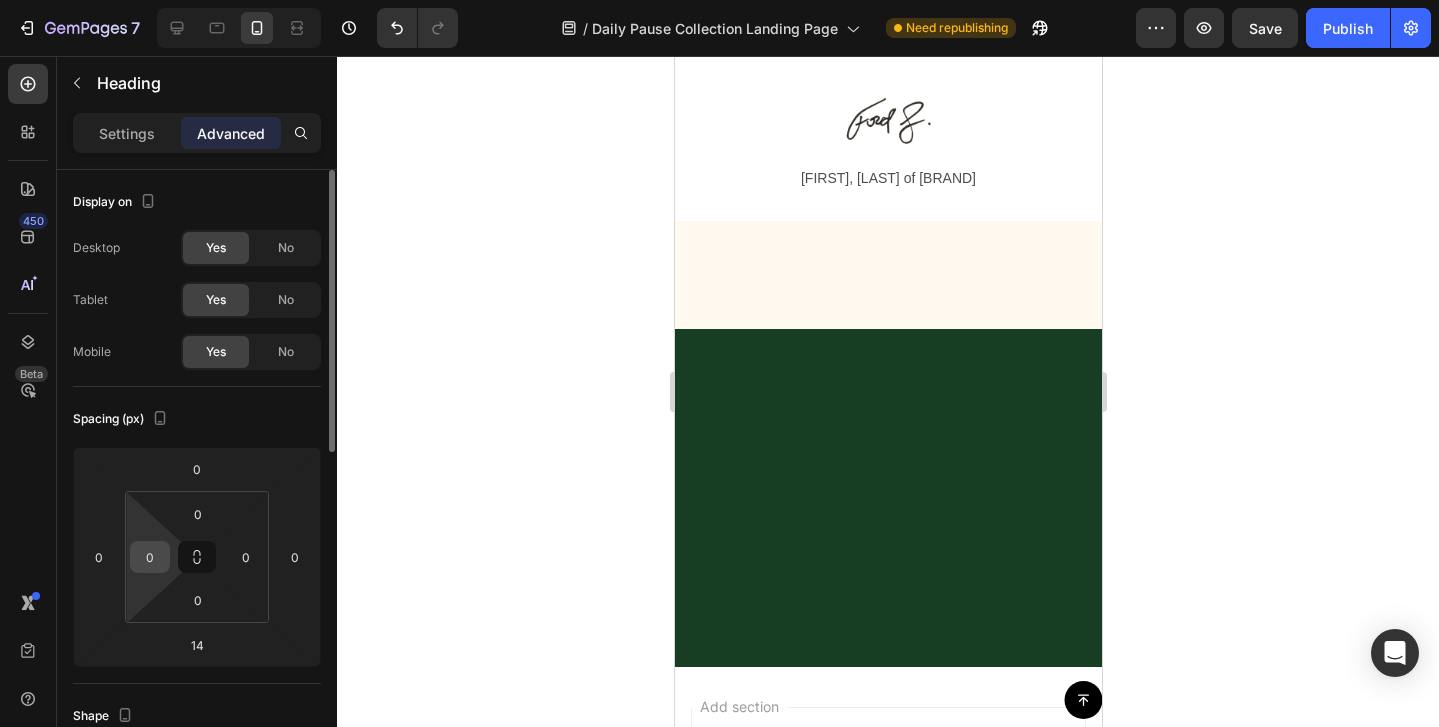 click on "0" at bounding box center (150, 557) 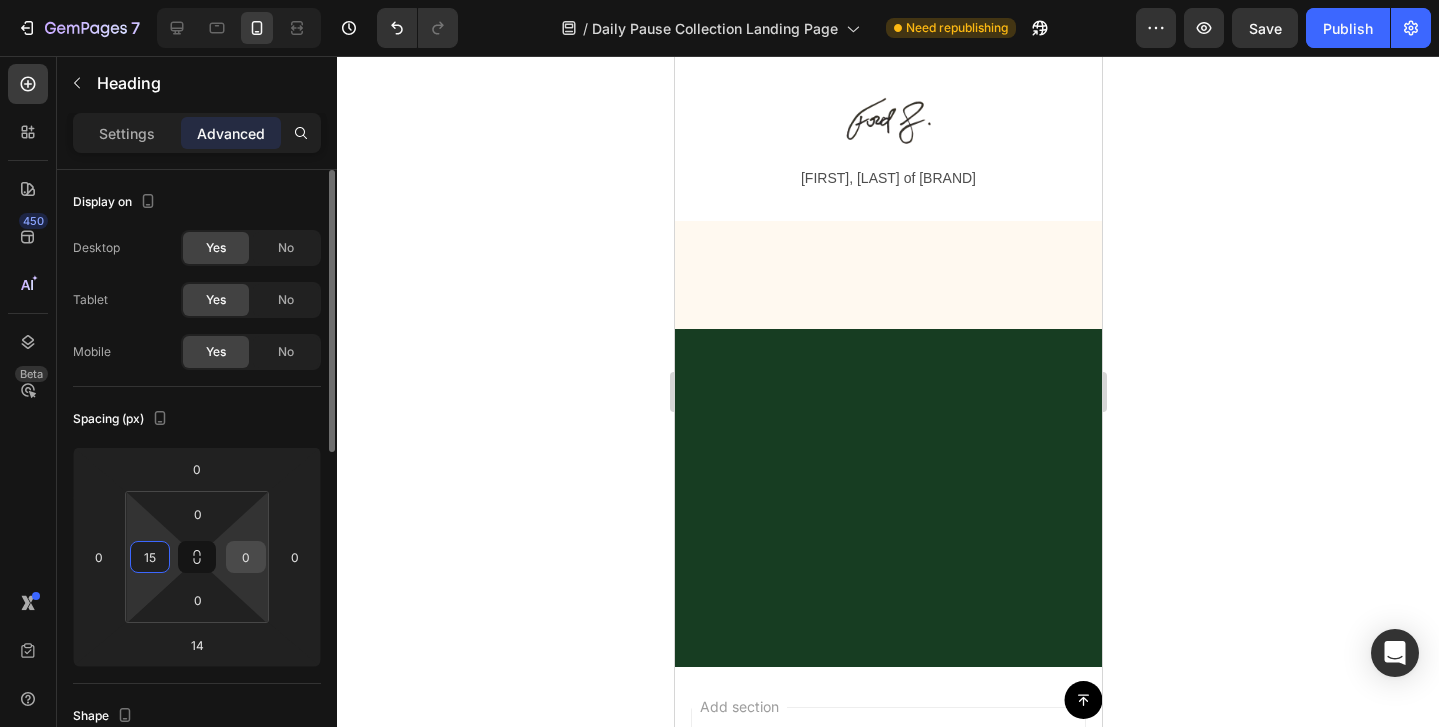 type on "15" 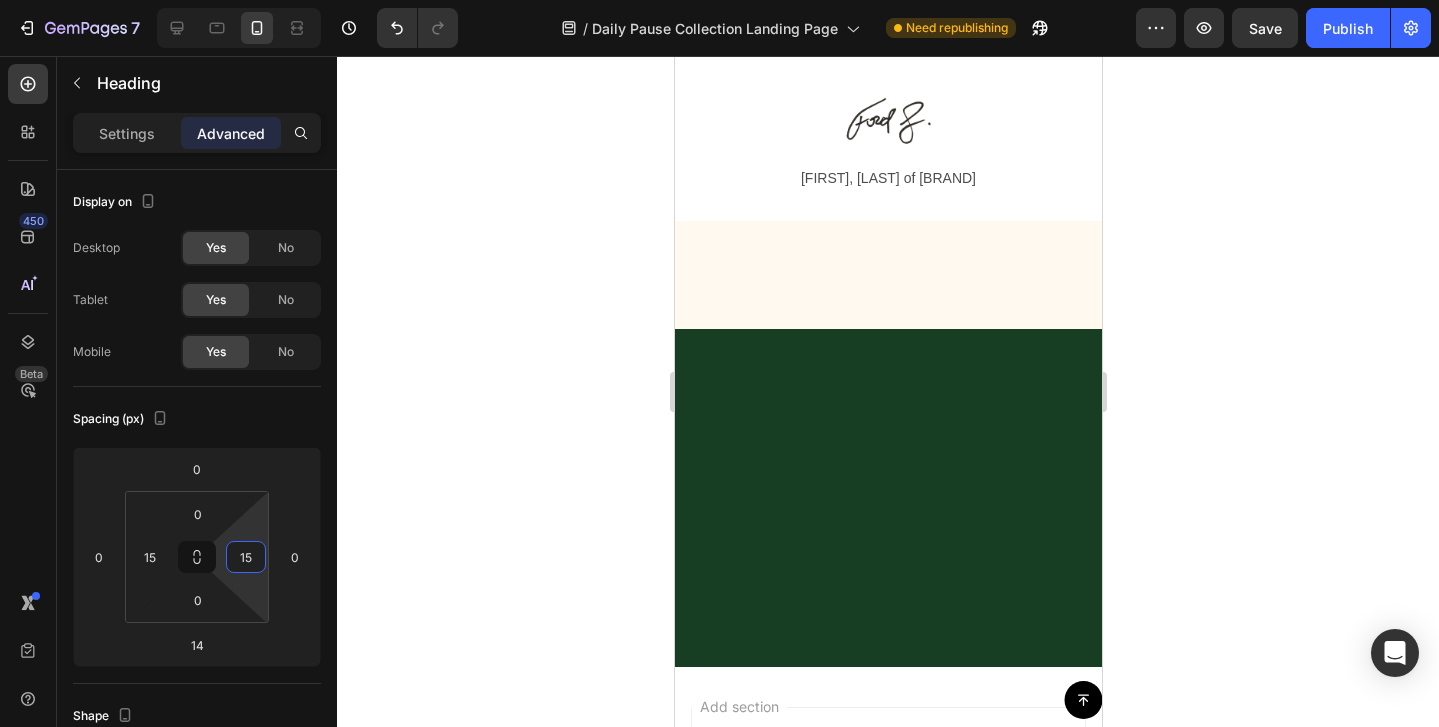 type on "15" 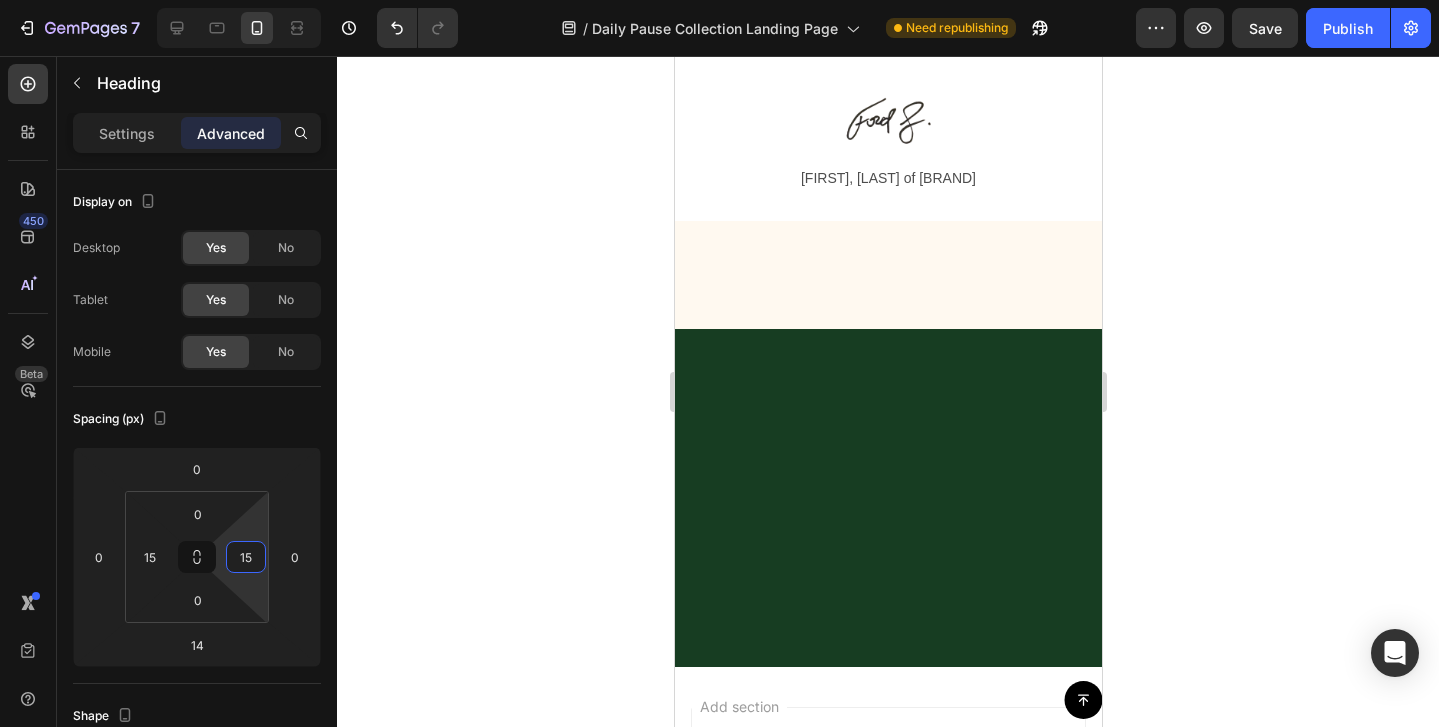 click 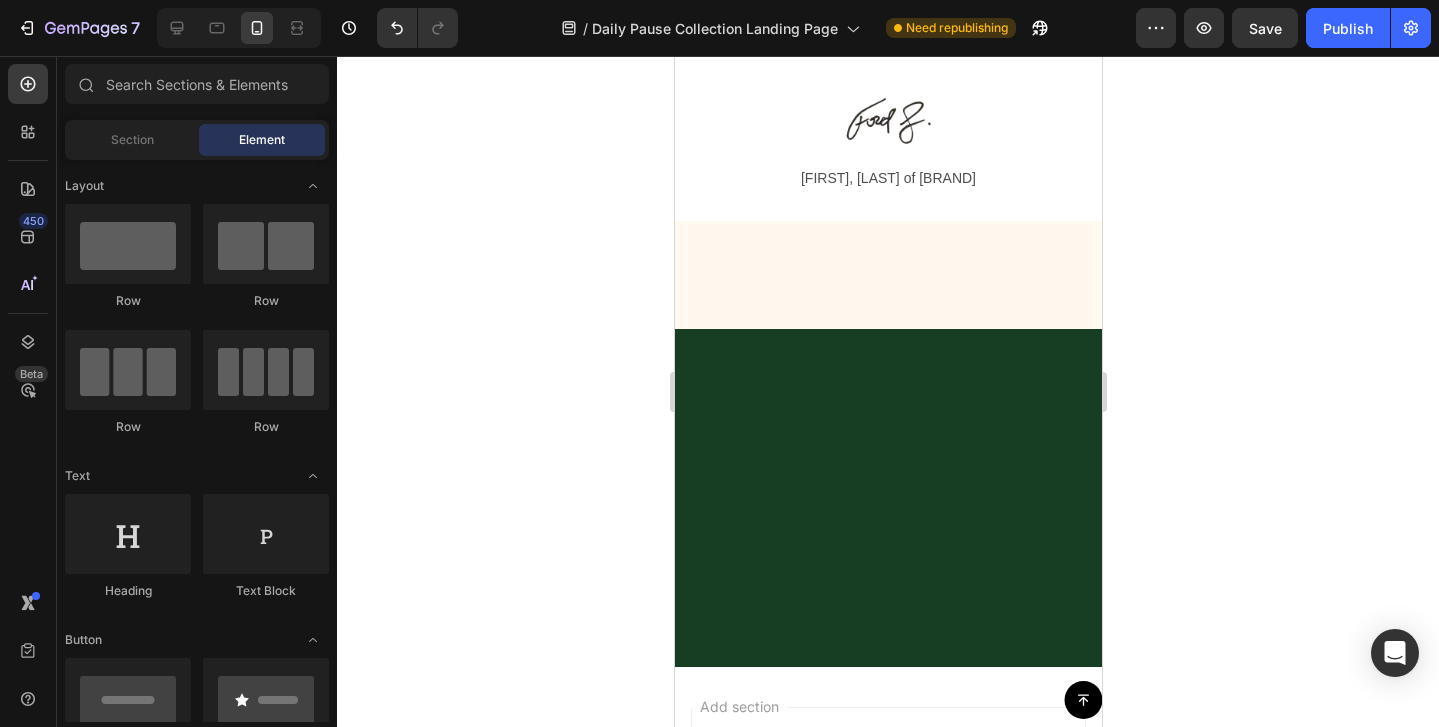 click on "What is Fika Society?" at bounding box center (887, -242) 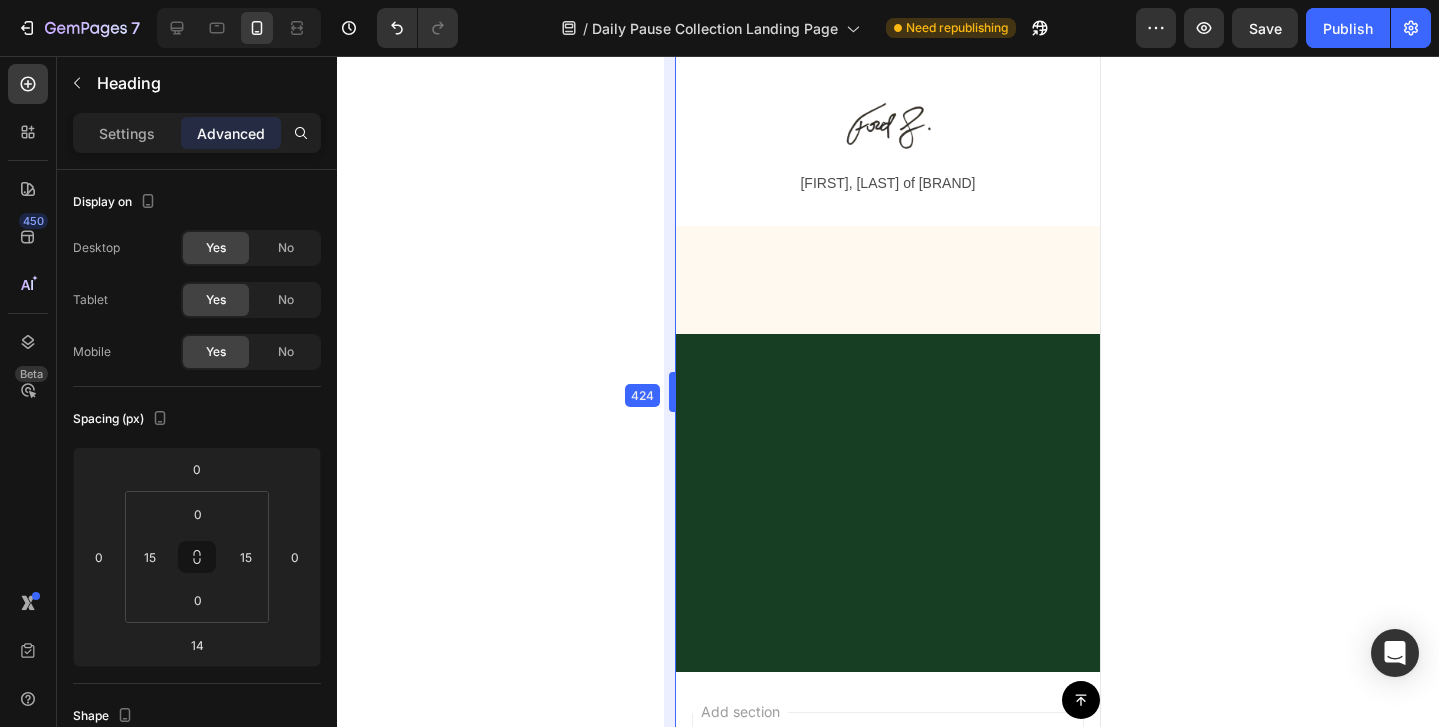 scroll, scrollTop: 4423, scrollLeft: 0, axis: vertical 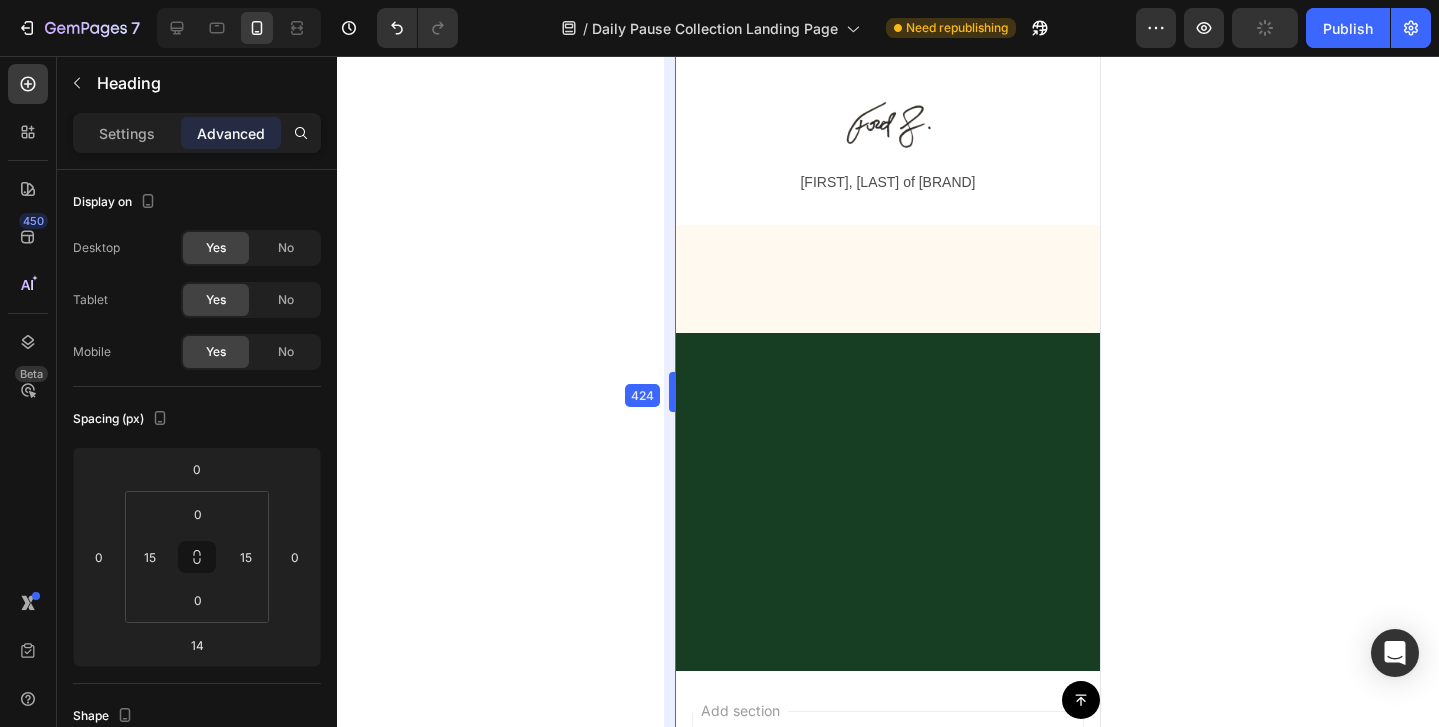 drag, startPoint x: 670, startPoint y: 387, endPoint x: 673, endPoint y: 402, distance: 15.297058 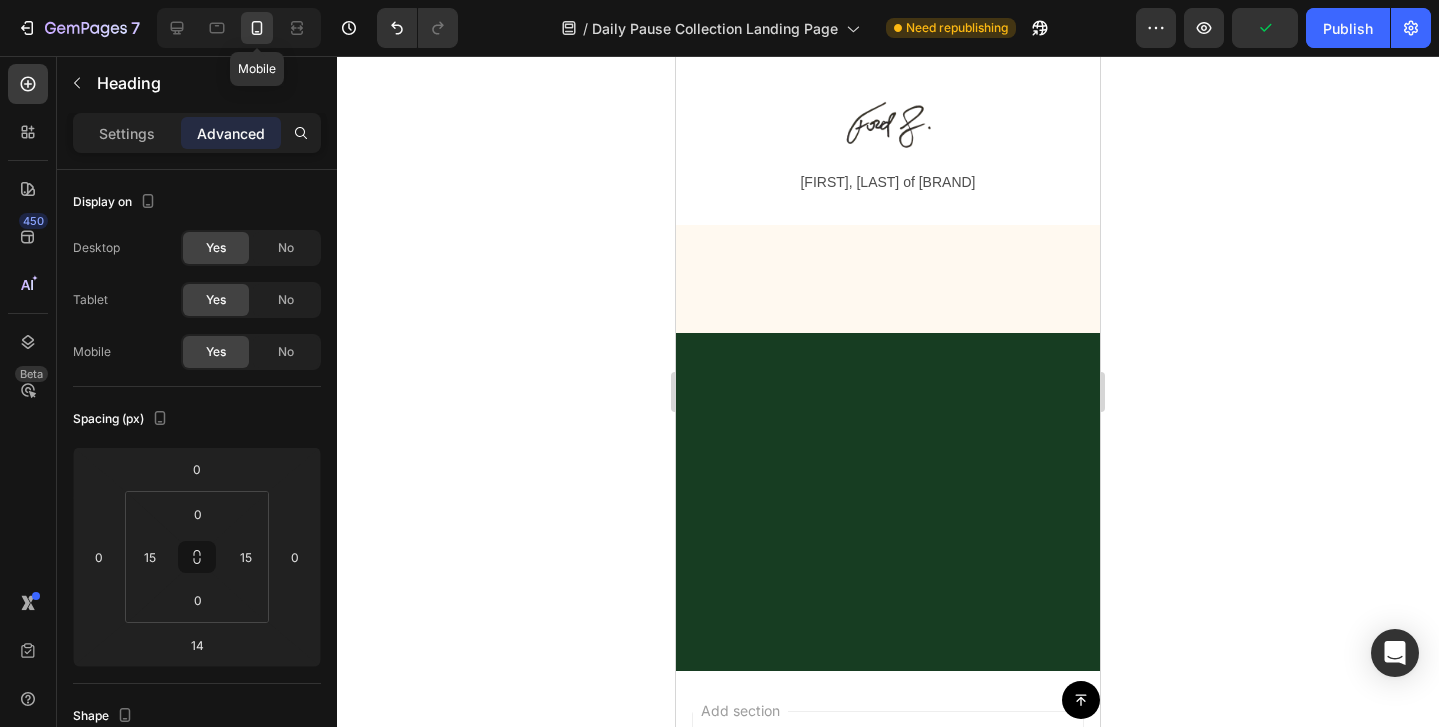 click 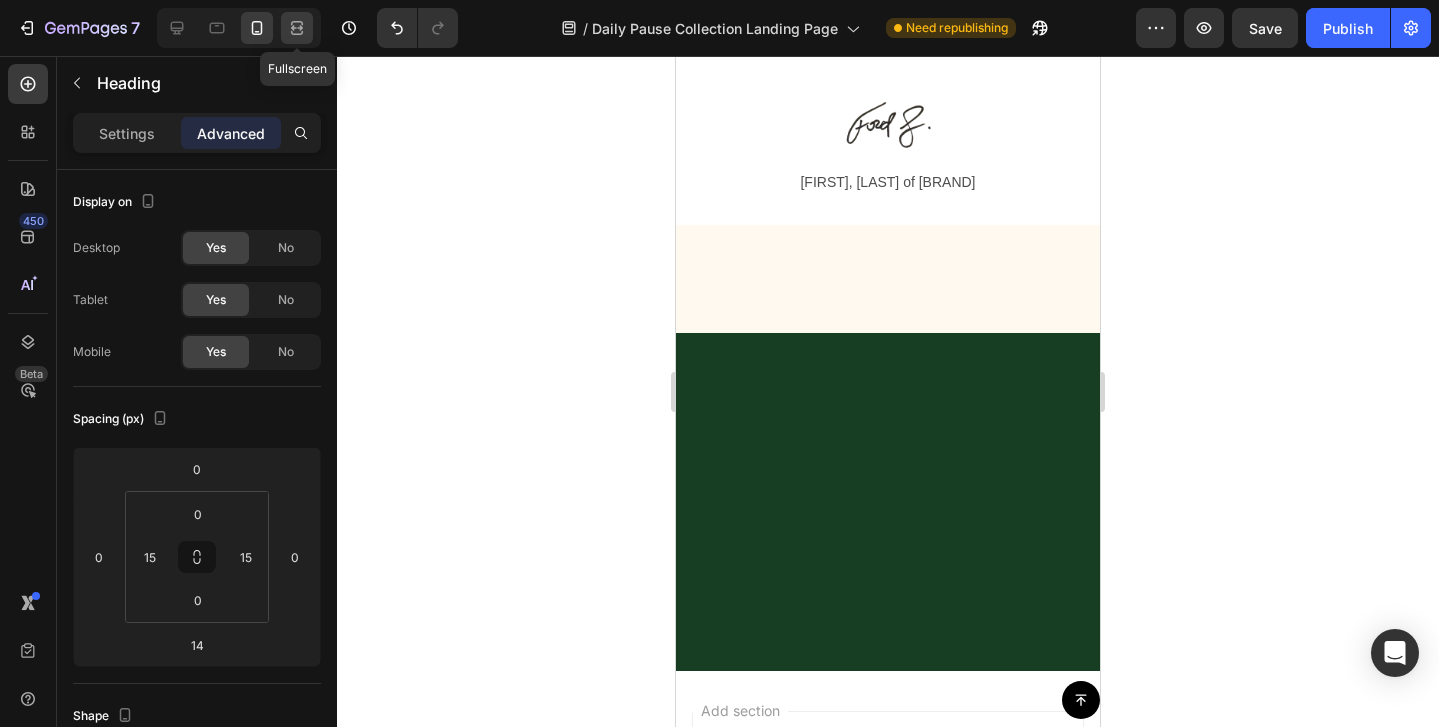 click 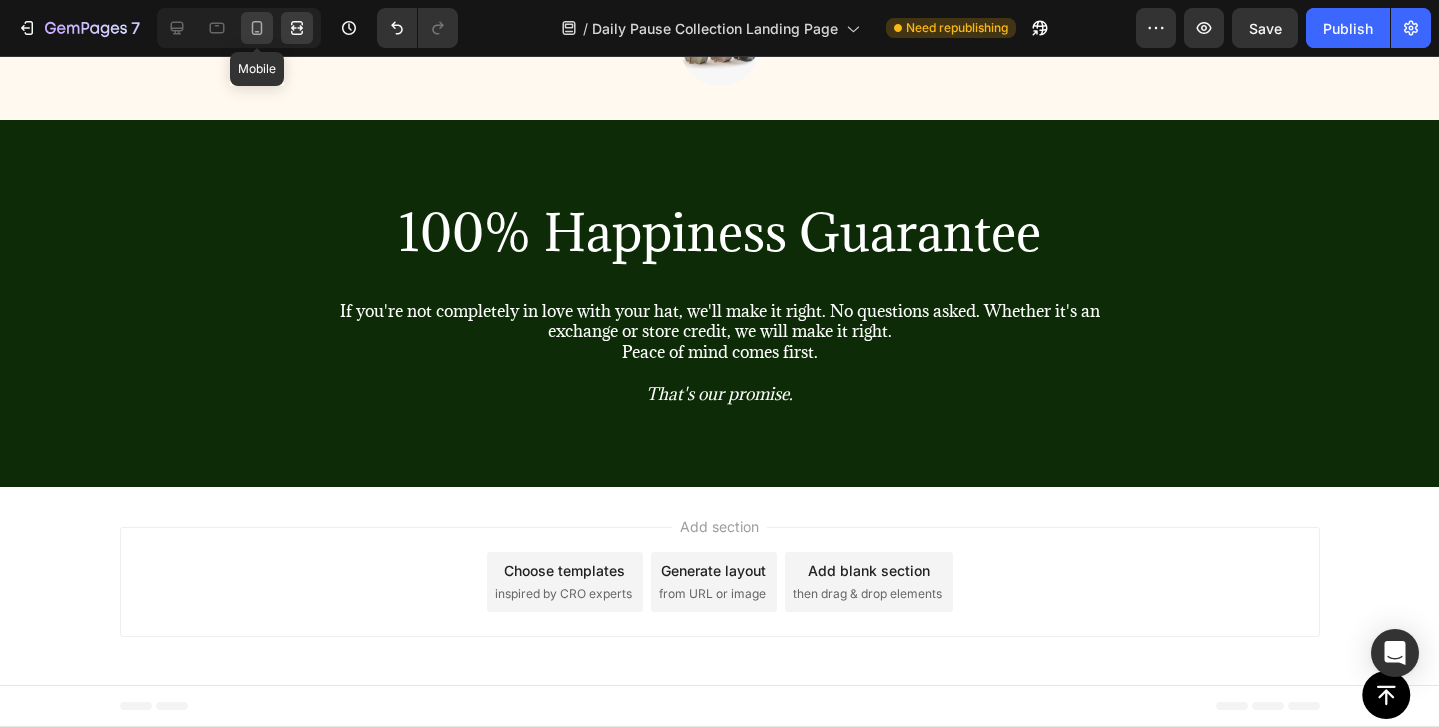 click 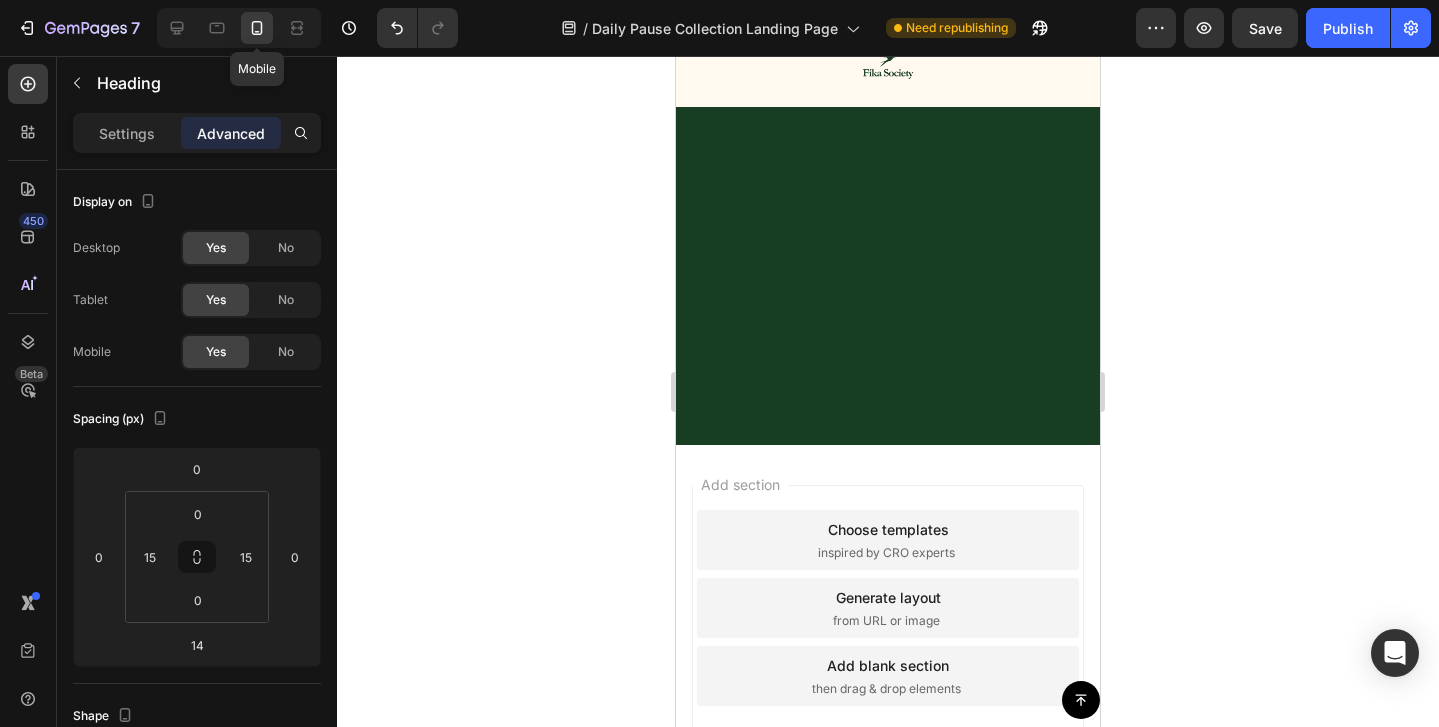 scroll, scrollTop: 4648, scrollLeft: 0, axis: vertical 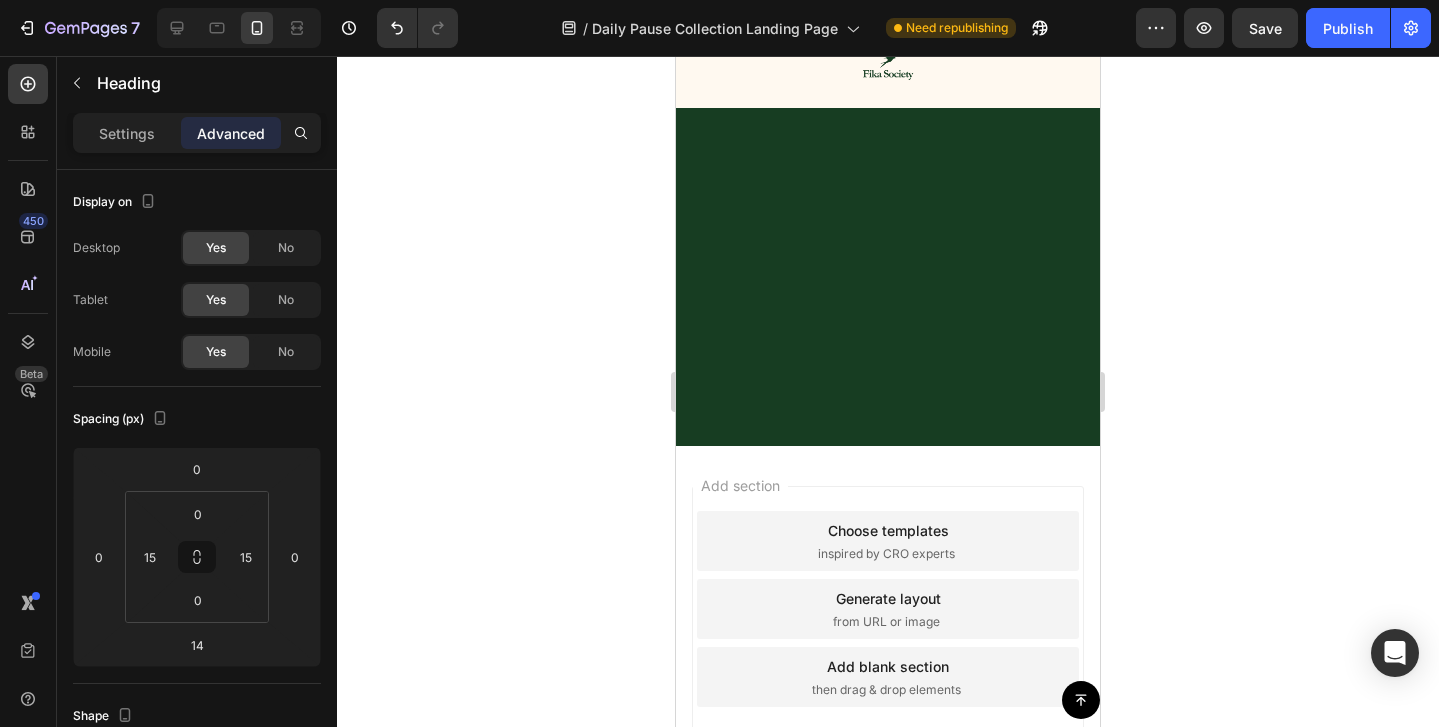 click 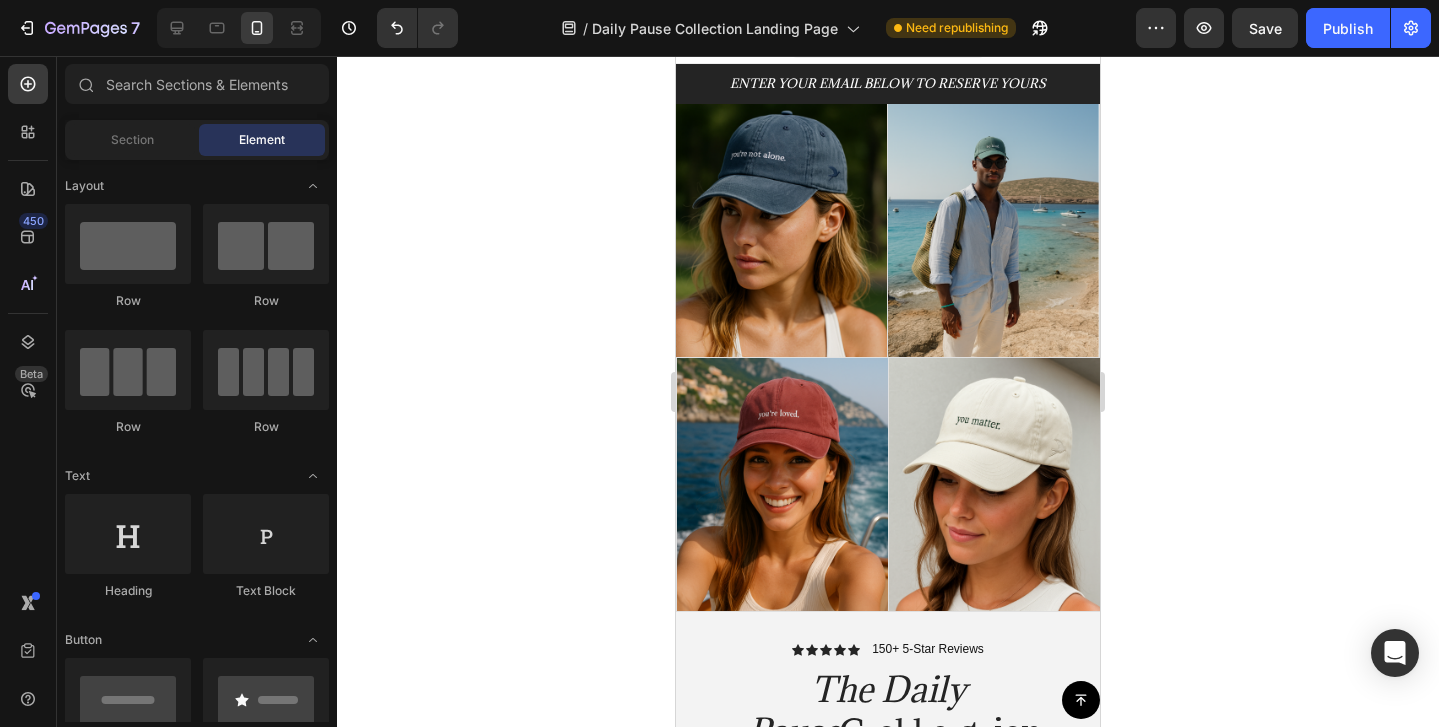 scroll, scrollTop: 0, scrollLeft: 0, axis: both 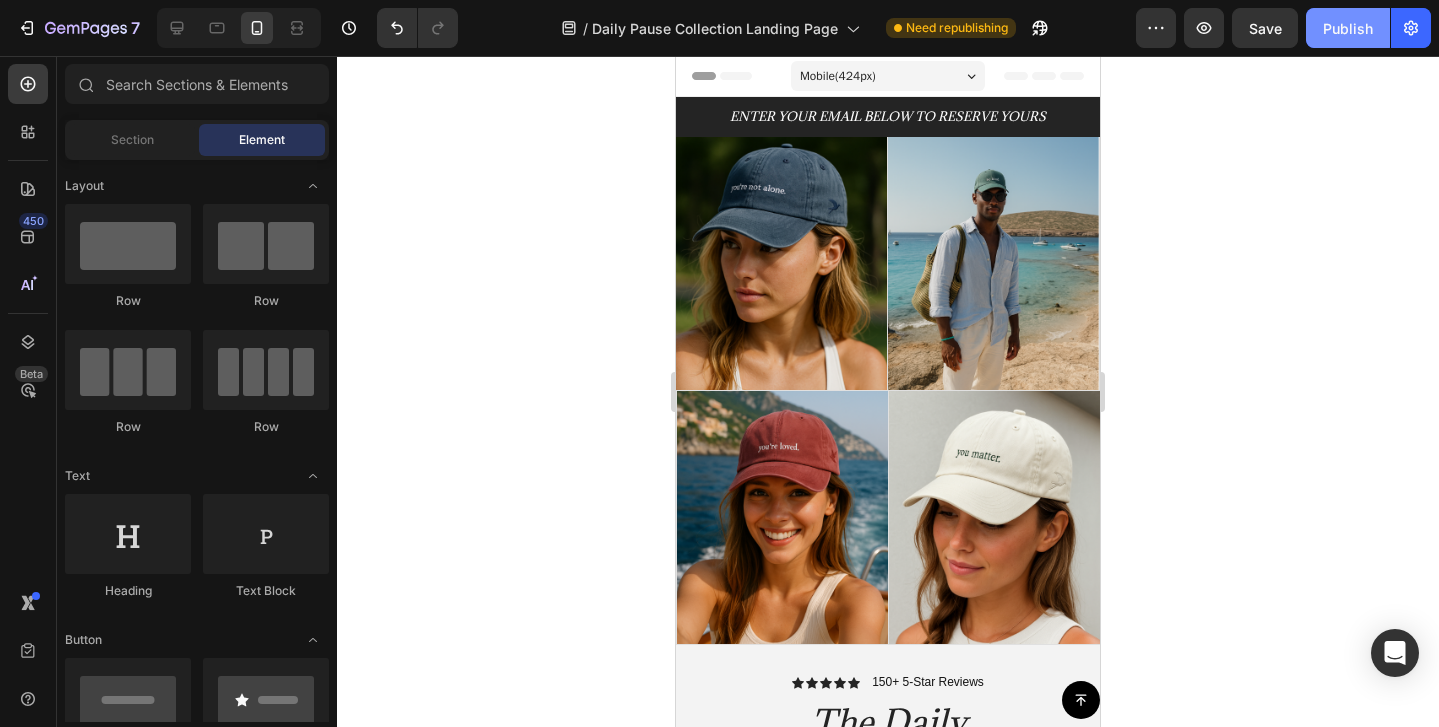 click on "Publish" at bounding box center (1348, 28) 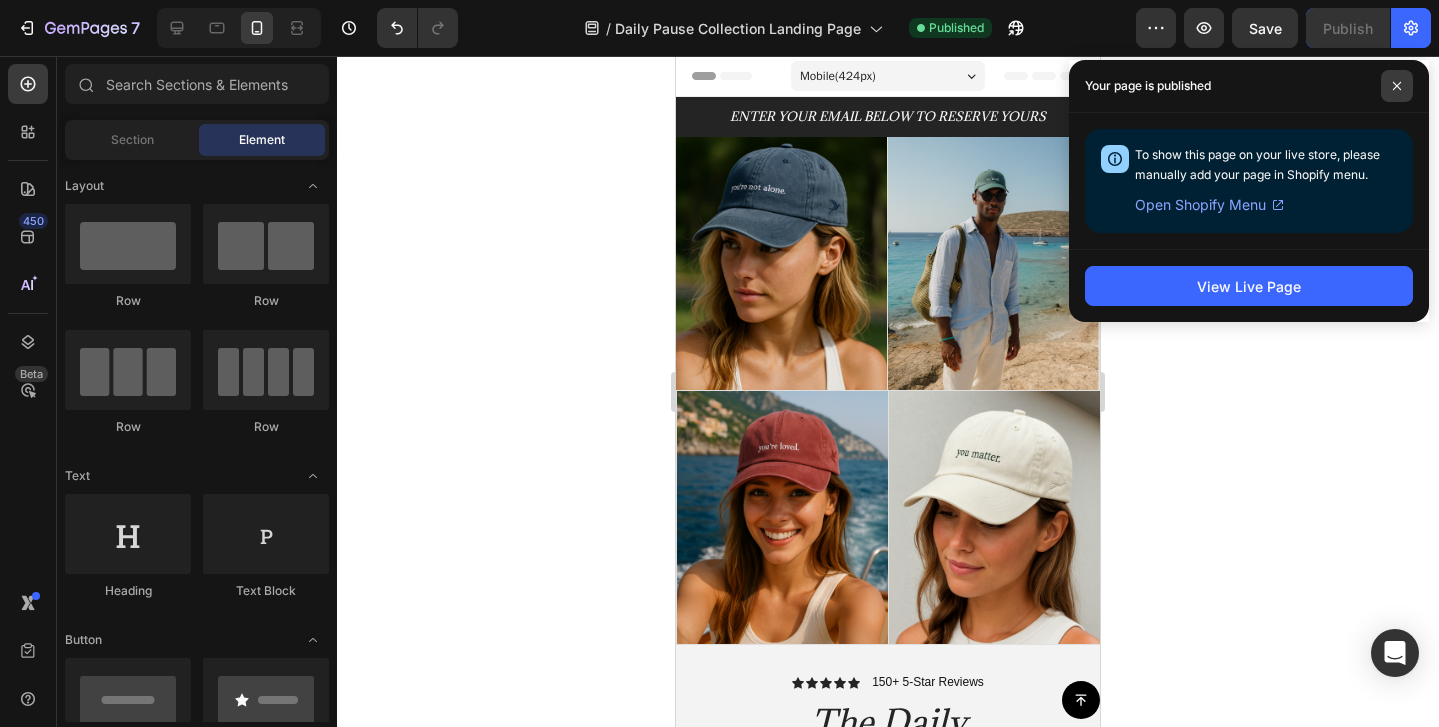 click 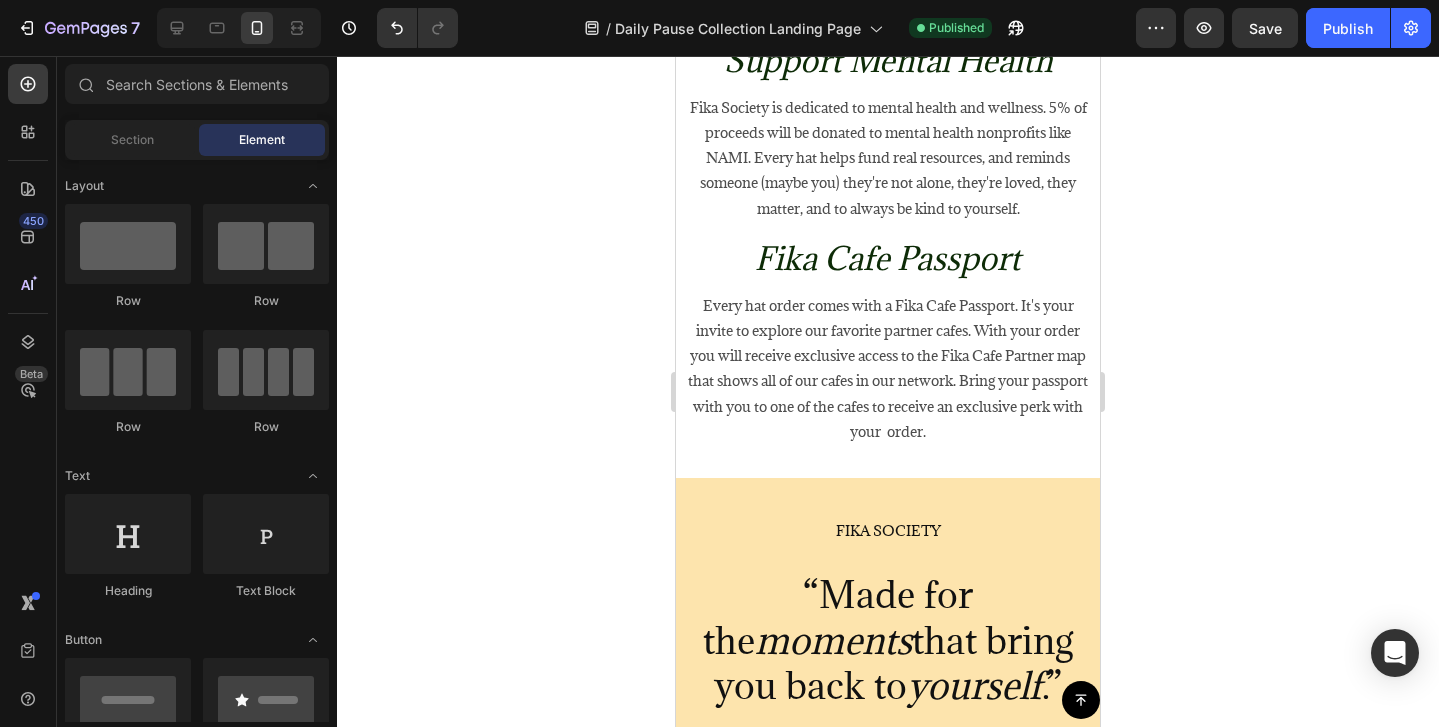 scroll, scrollTop: 1355, scrollLeft: 0, axis: vertical 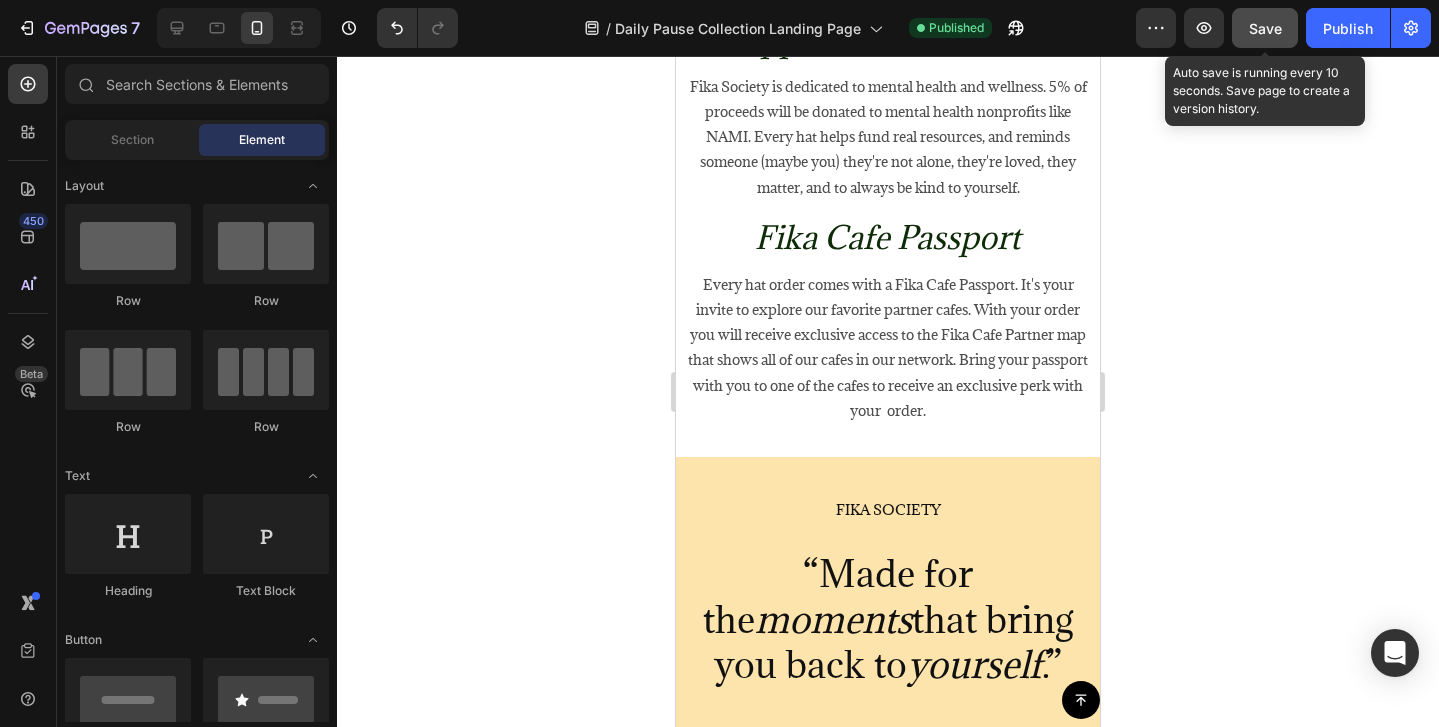 click on "Save" 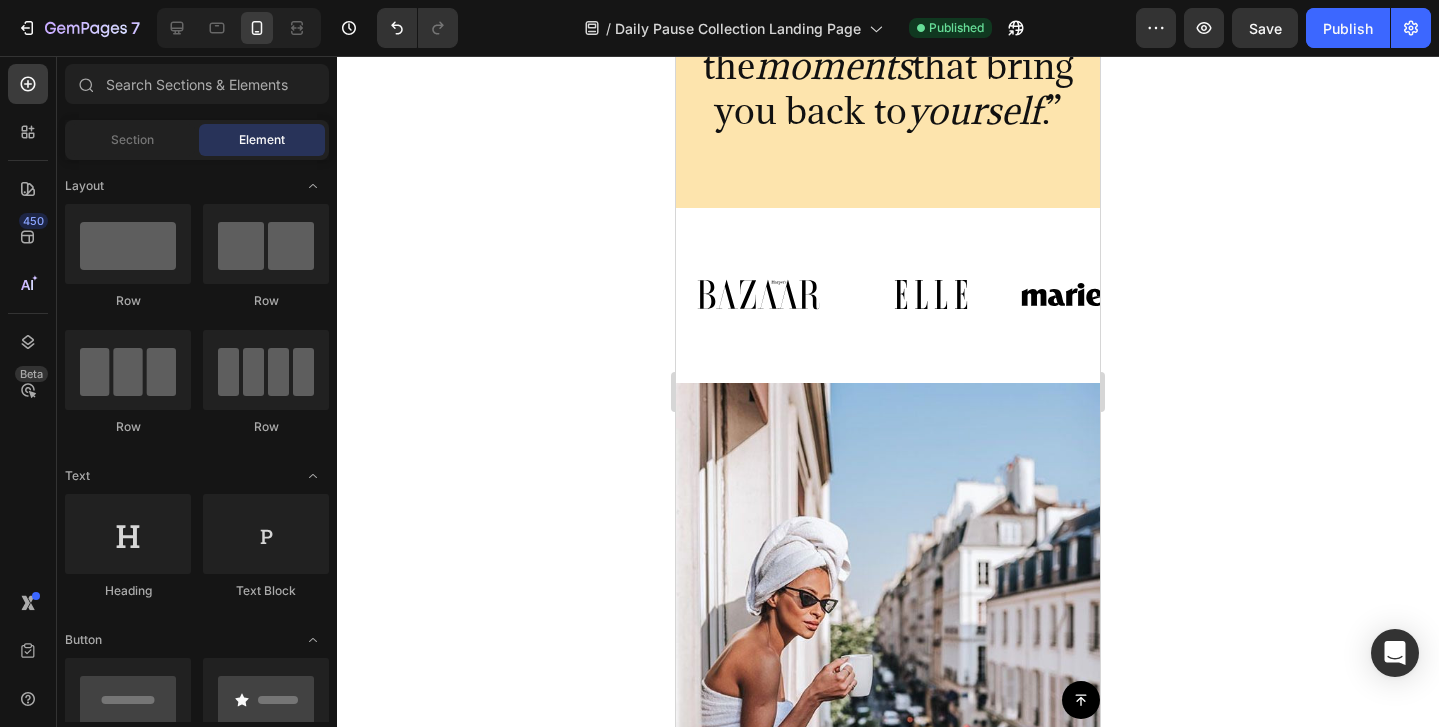 scroll, scrollTop: 2022, scrollLeft: 0, axis: vertical 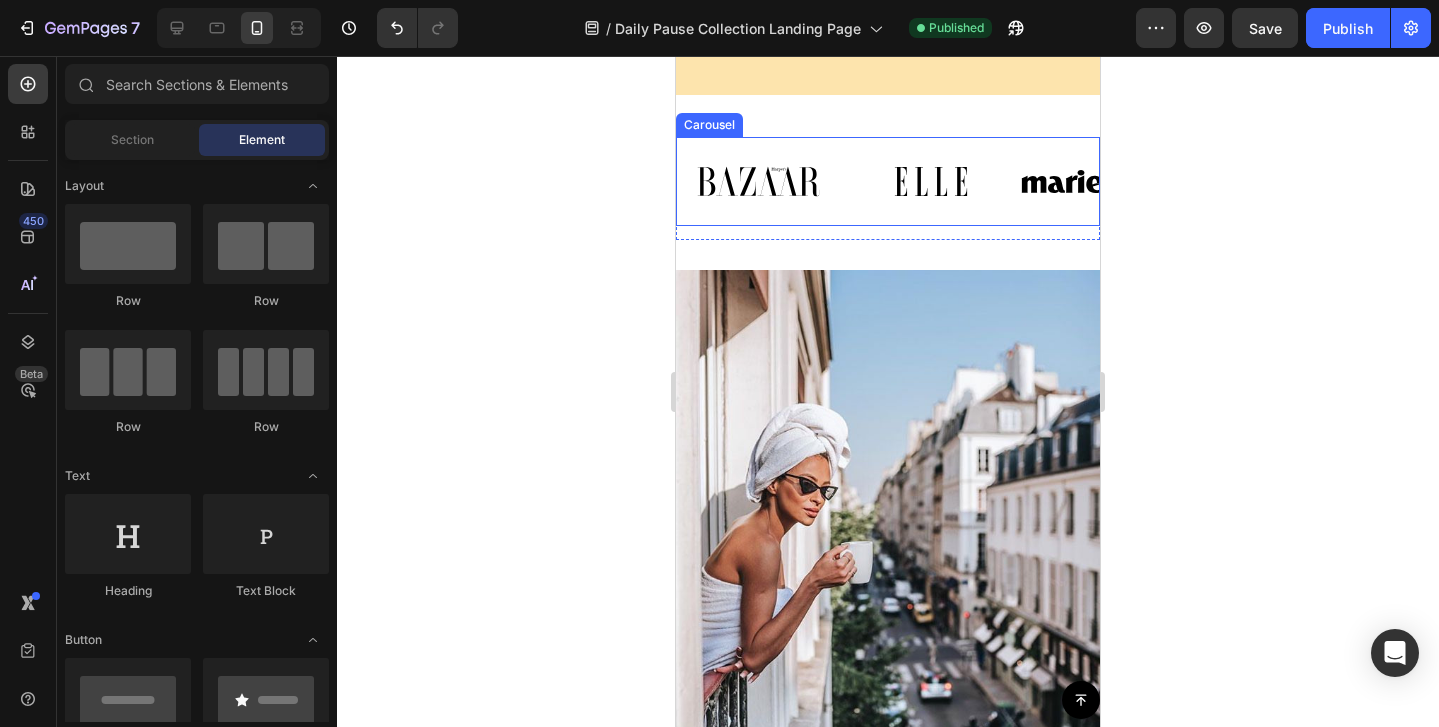 click on "Image Image Image Image Image Image Image Image Carousel" at bounding box center (888, 181) 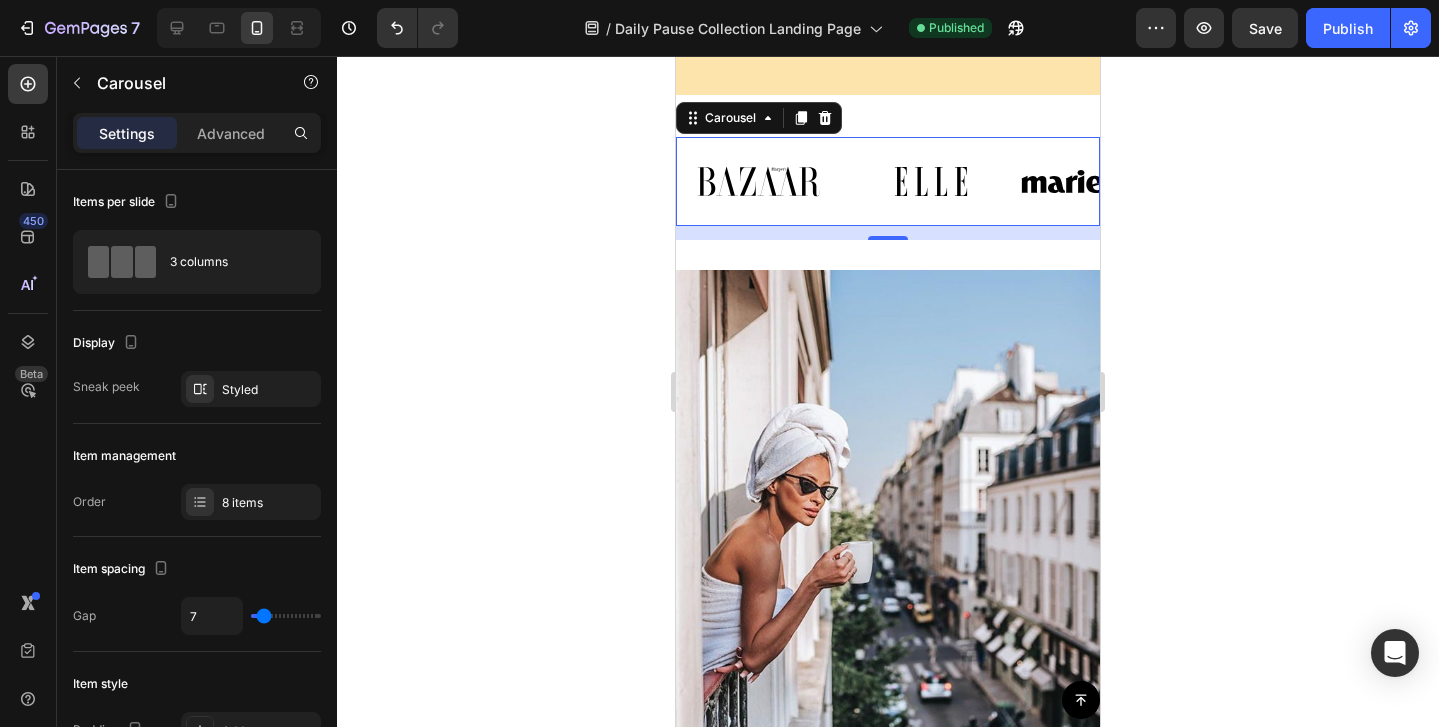 click 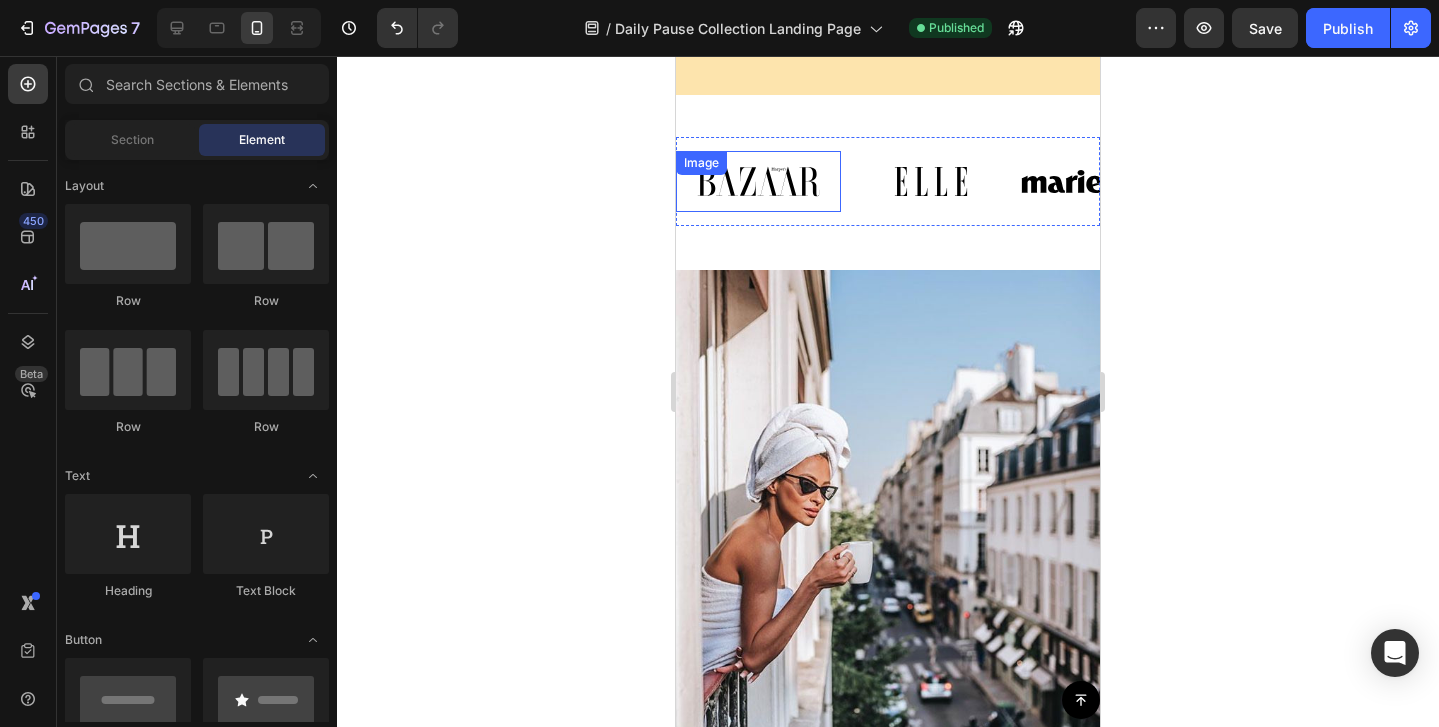 click at bounding box center [758, 181] 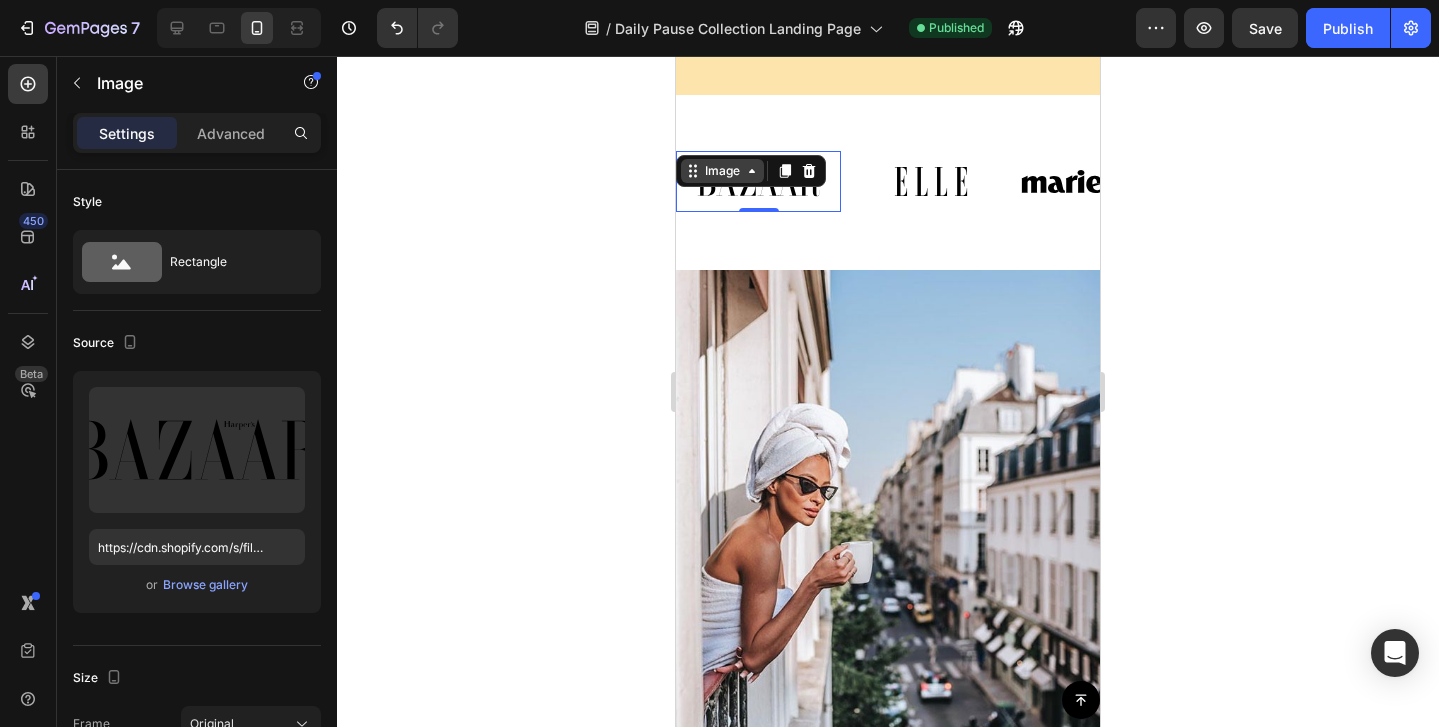 click on "Image" at bounding box center [722, 171] 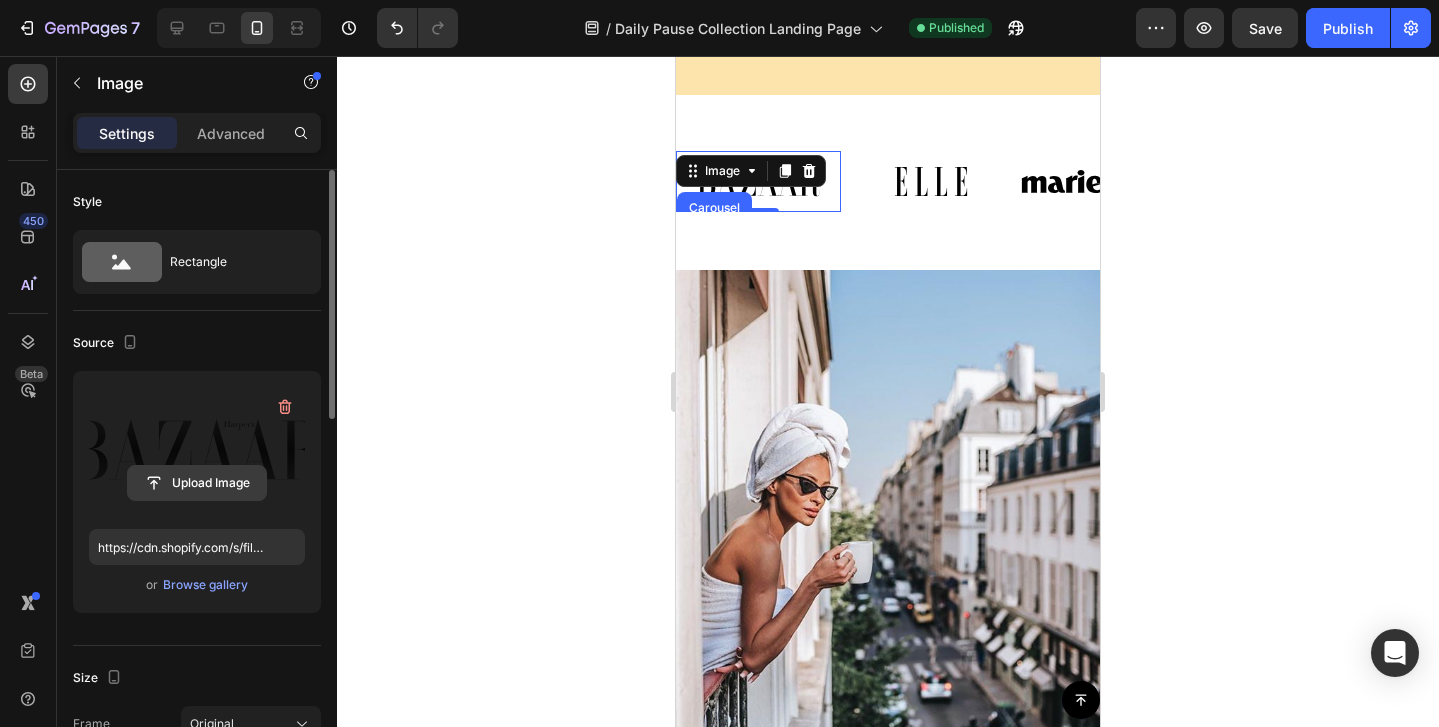 click 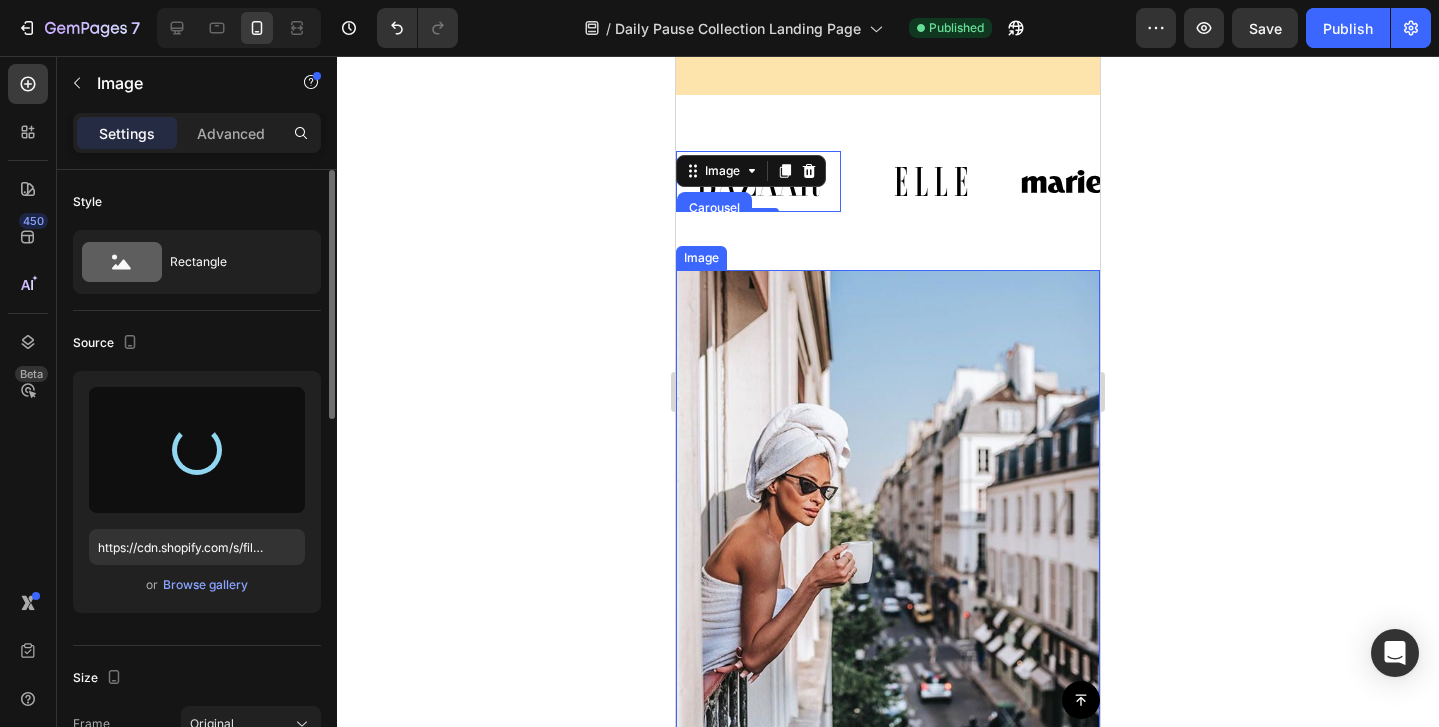 type on "https://cdn.shopify.com/s/files/1/0686/0157/7701/files/gempages_574710931607520485-21807bfa-ad0b-446f-b472-a42f9212037f.png" 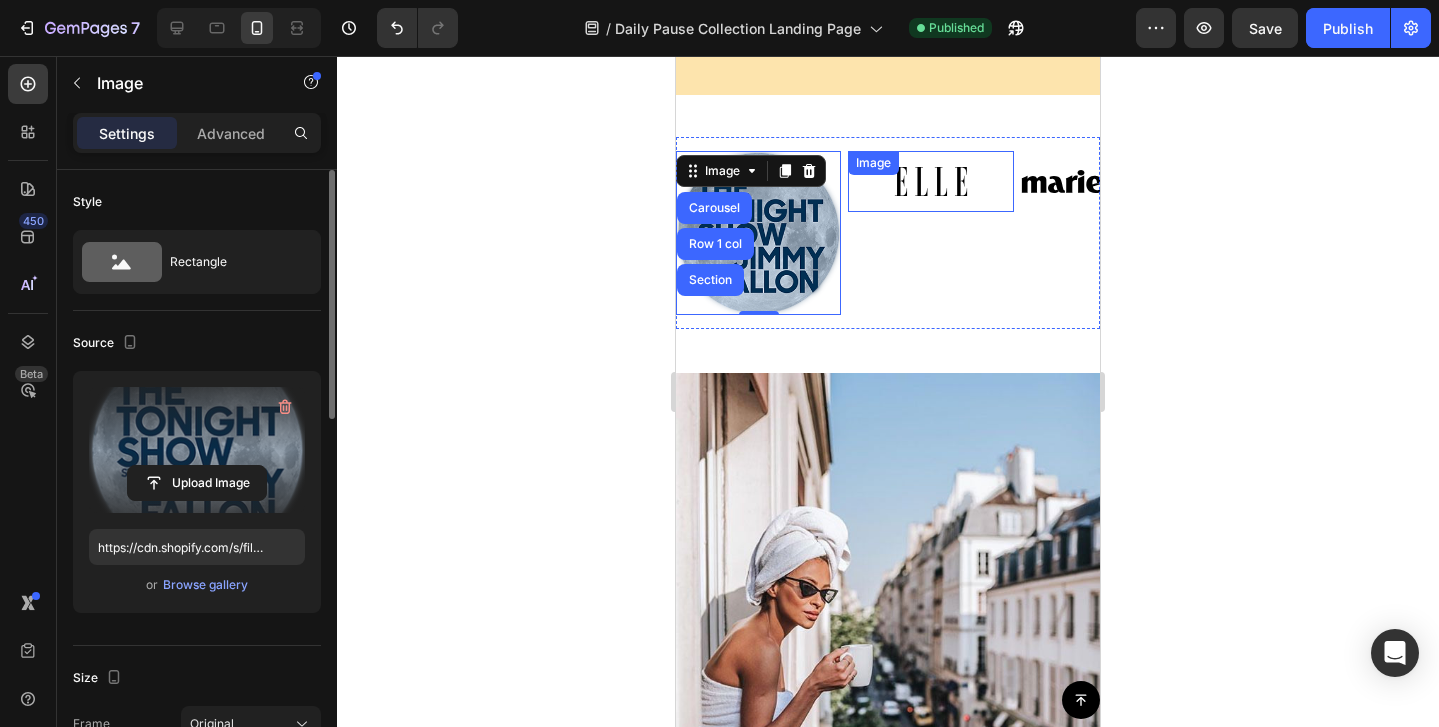 click at bounding box center (930, 181) 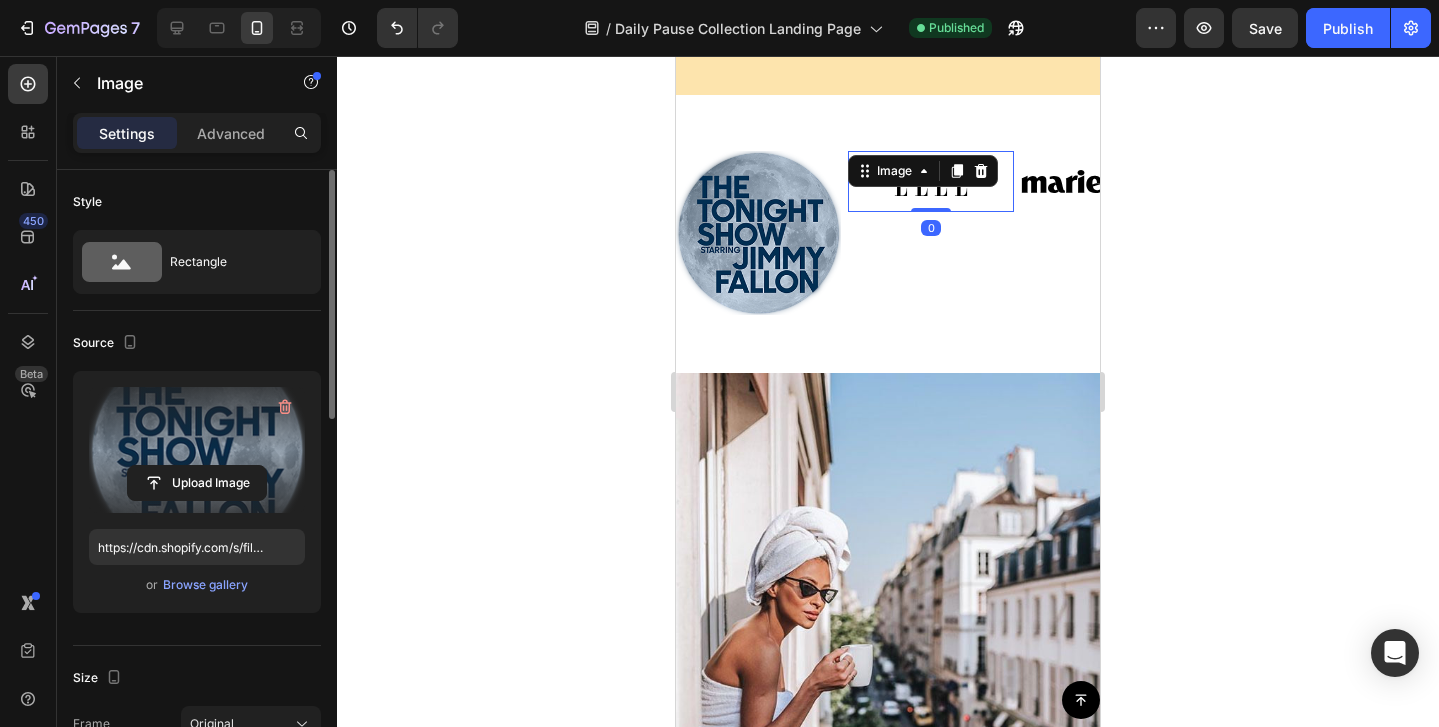 scroll, scrollTop: 31, scrollLeft: 0, axis: vertical 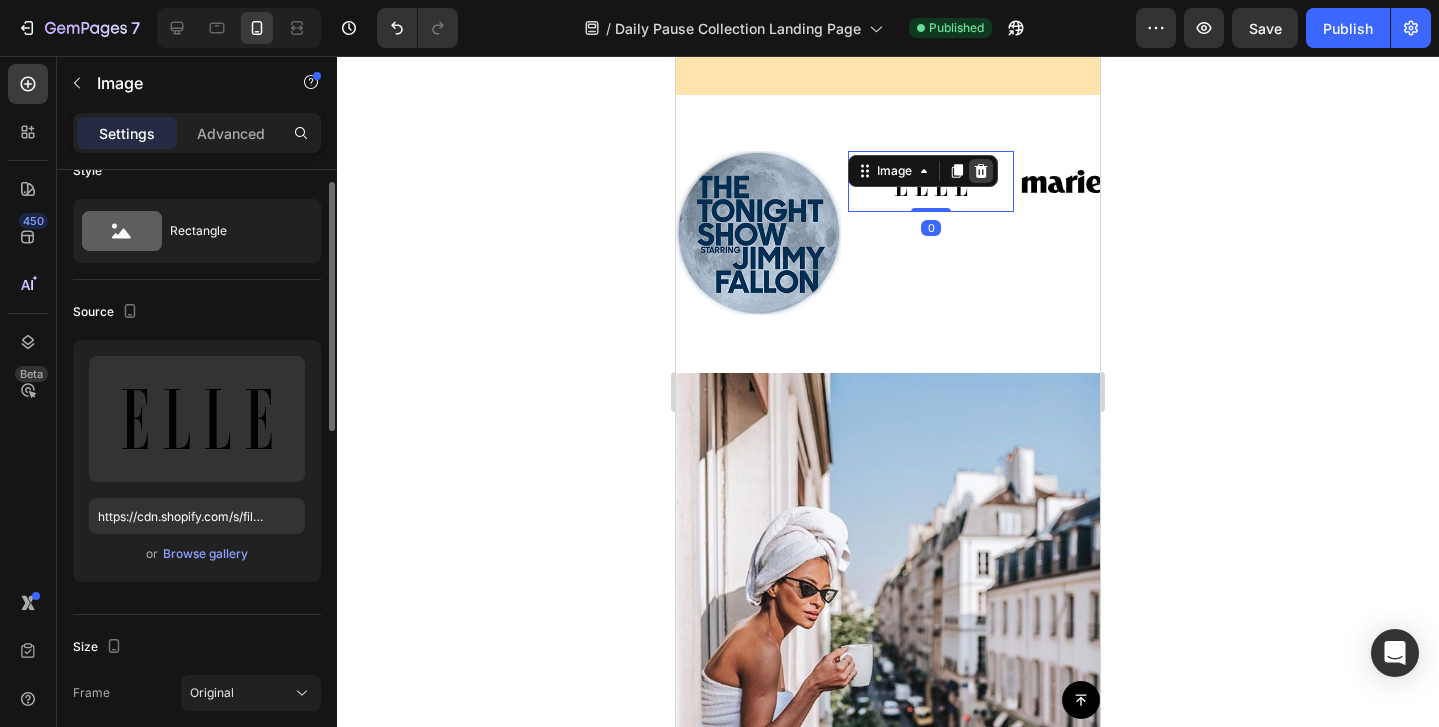 click 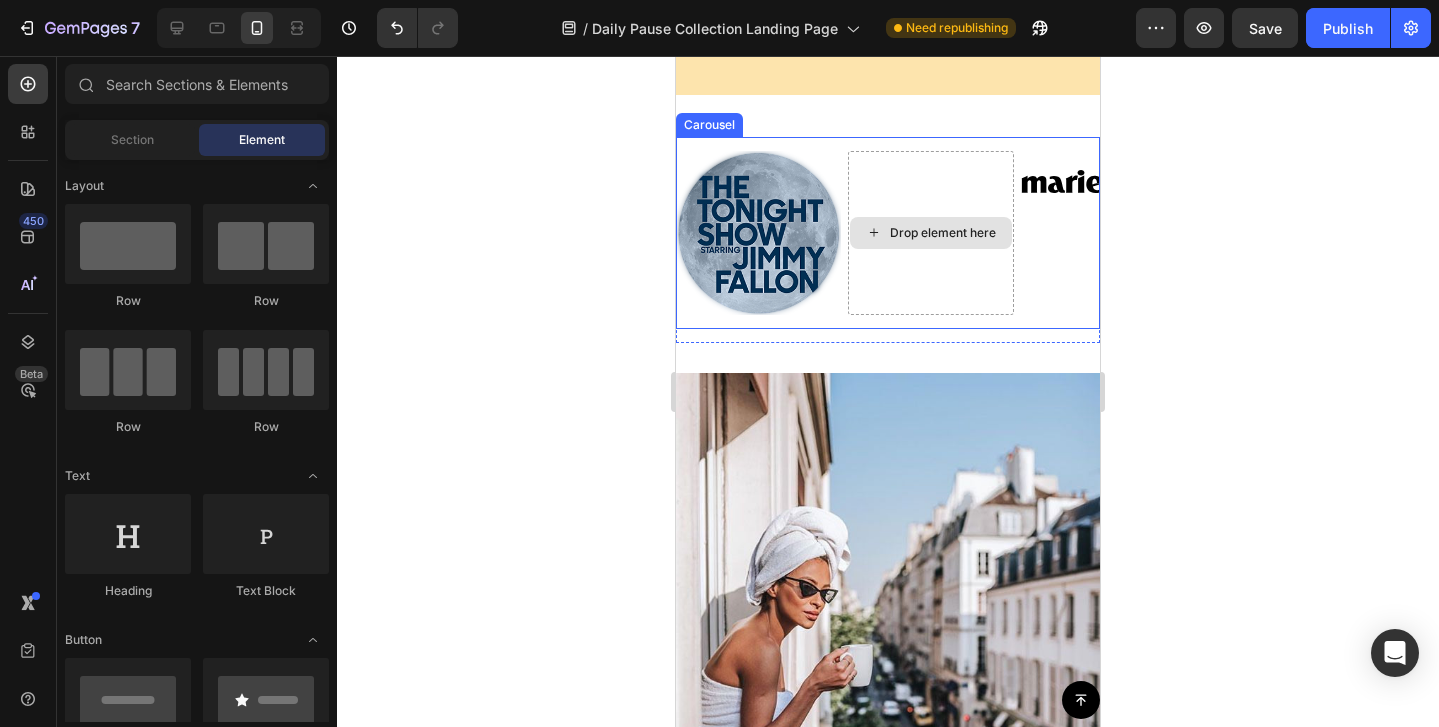 click on "Drop element here" at bounding box center (943, 233) 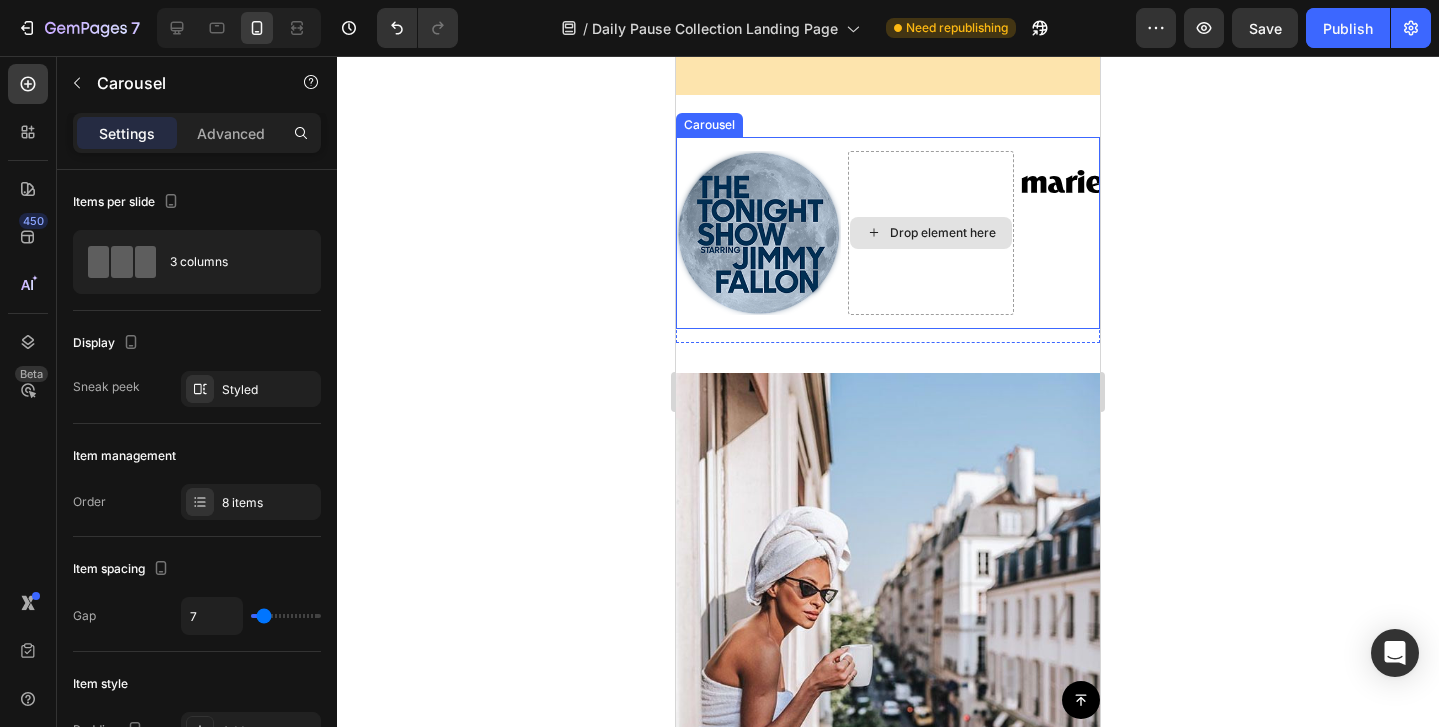 click on "Drop element here" at bounding box center [930, 233] 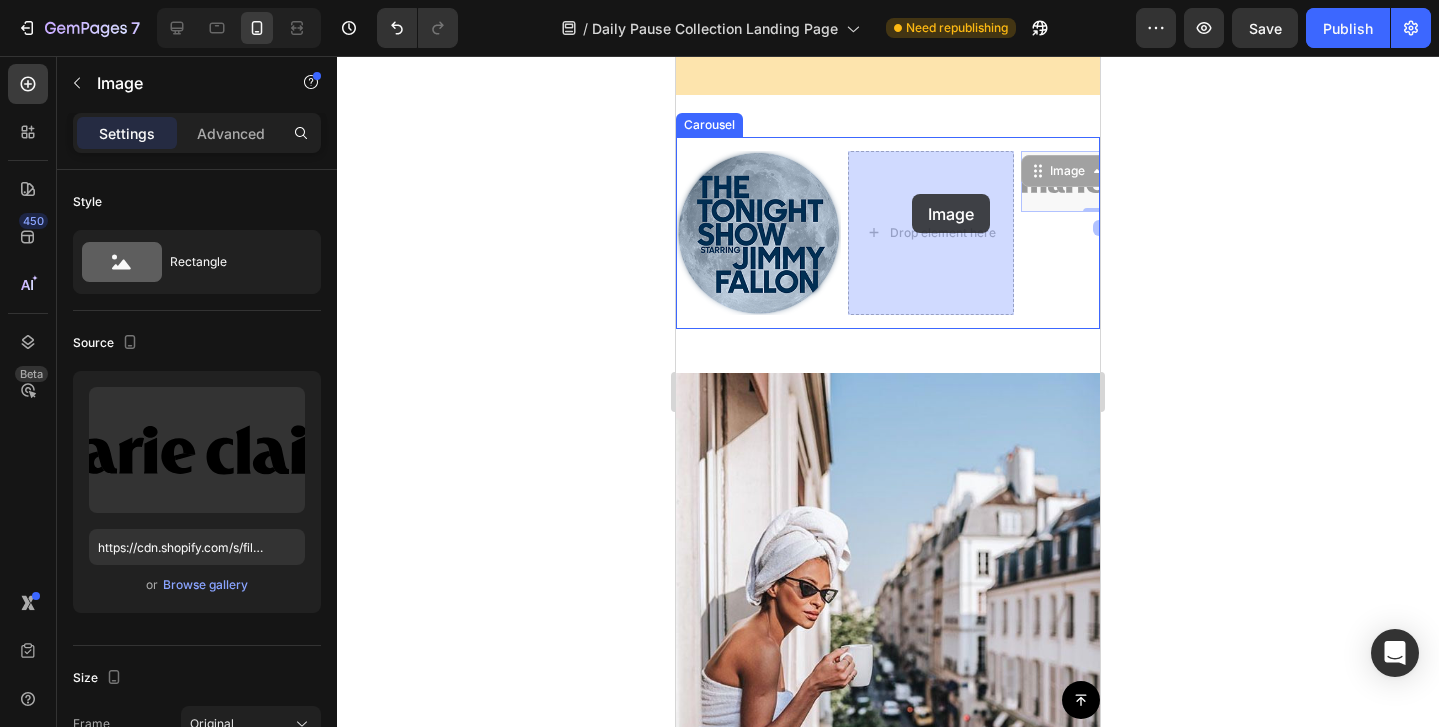 drag, startPoint x: 1071, startPoint y: 185, endPoint x: 912, endPoint y: 194, distance: 159.25452 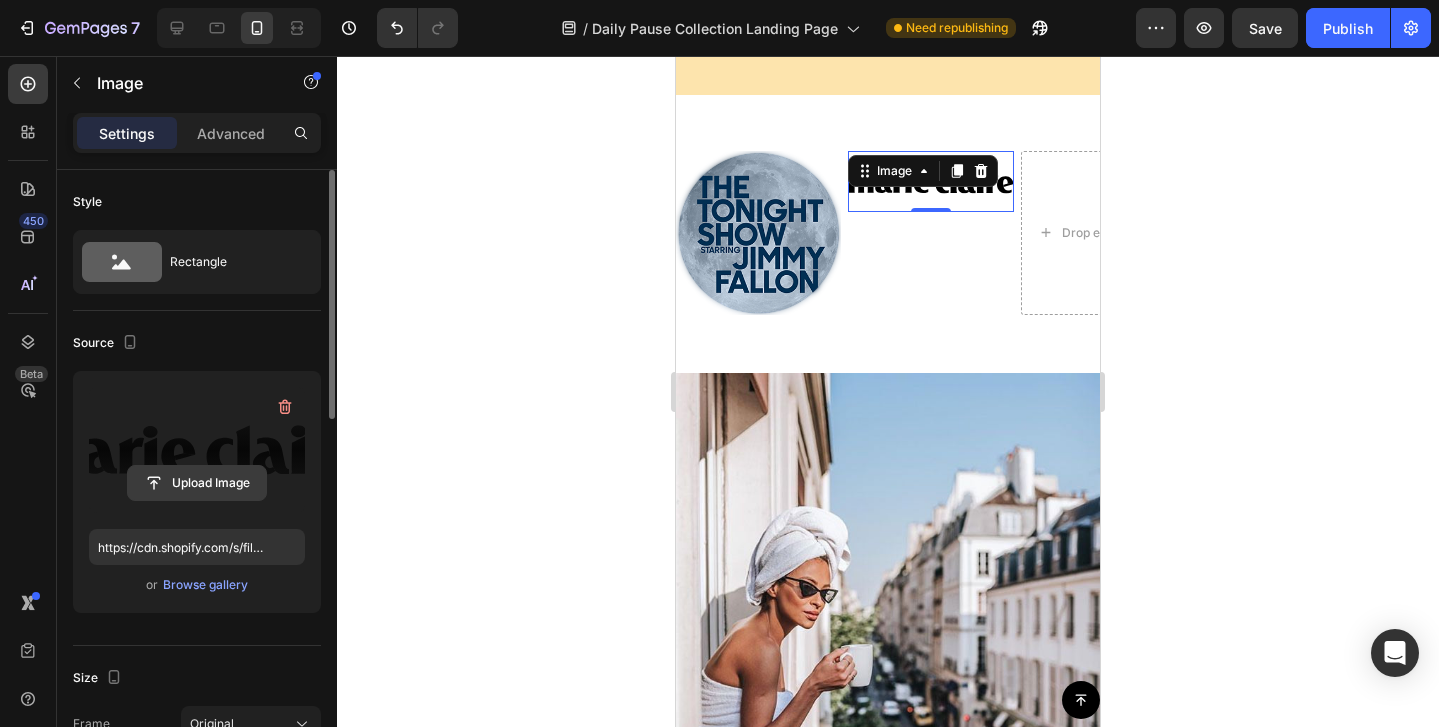 click 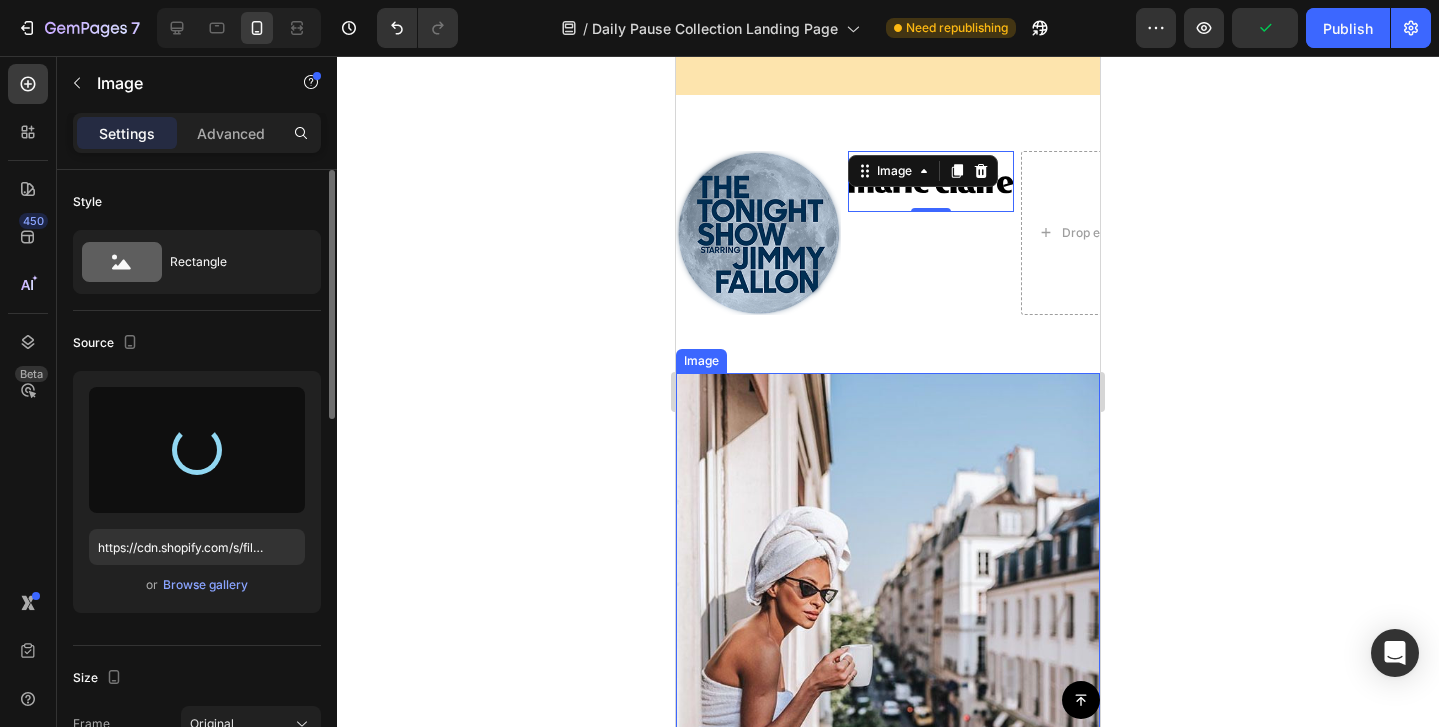type on "https://cdn.shopify.com/s/files/1/0686/0157/7701/files/gempages_574710931607520485-39d4959d-7460-4693-acd8-81f6fe34fda0.png" 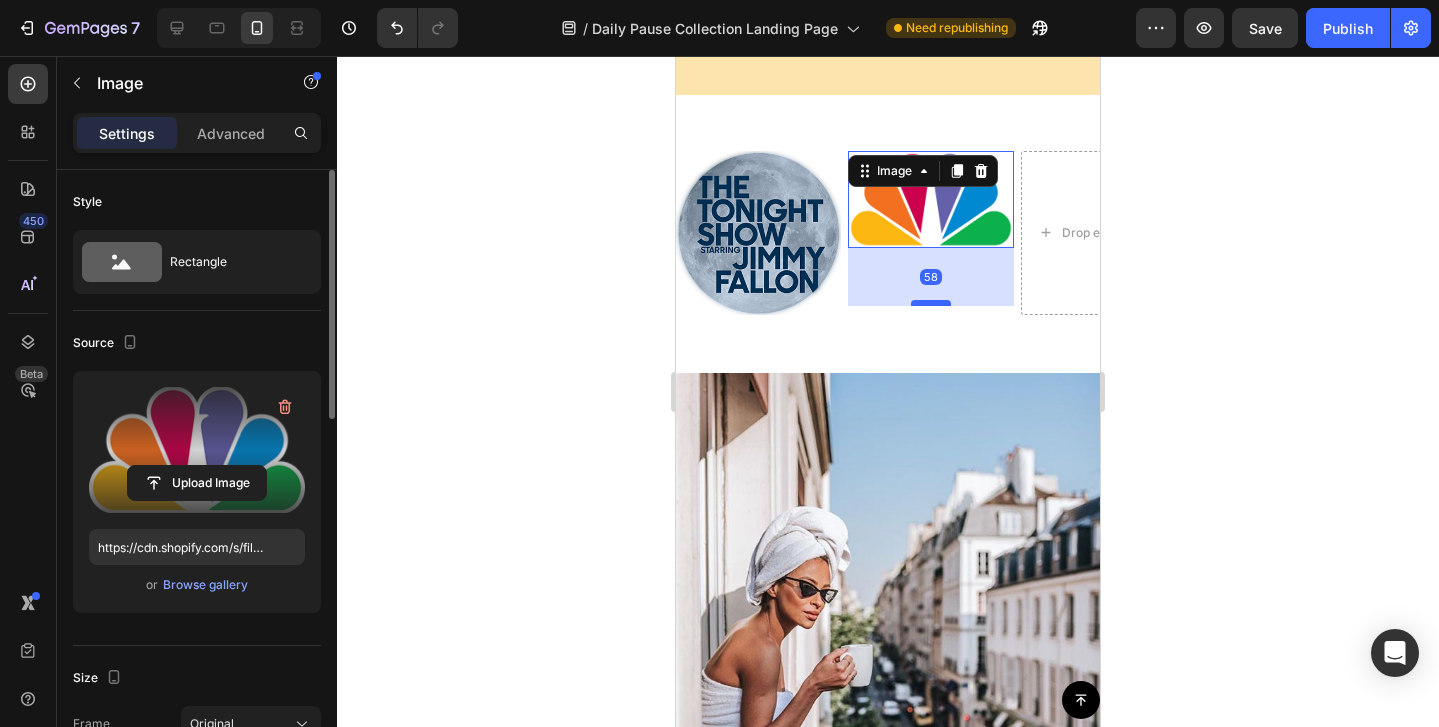 drag, startPoint x: 923, startPoint y: 244, endPoint x: 926, endPoint y: 304, distance: 60.074955 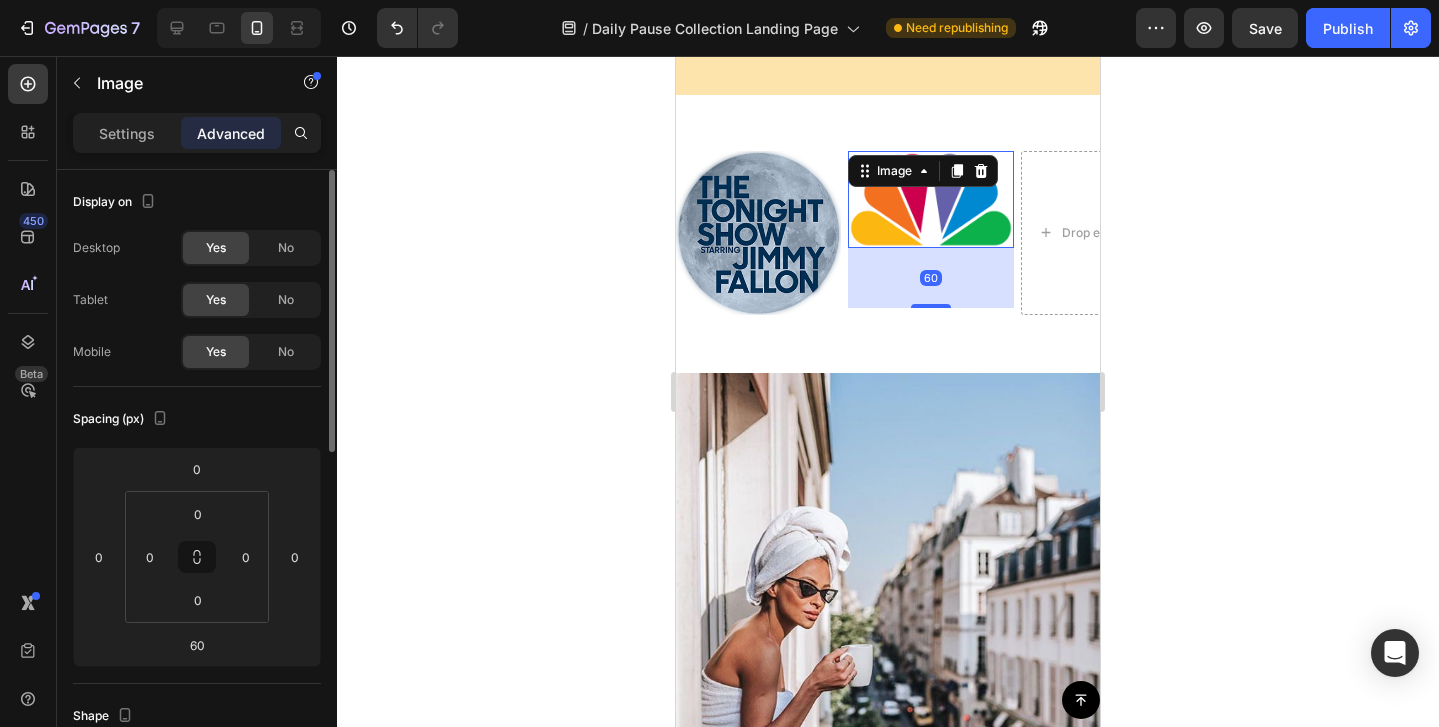 click at bounding box center (930, 200) 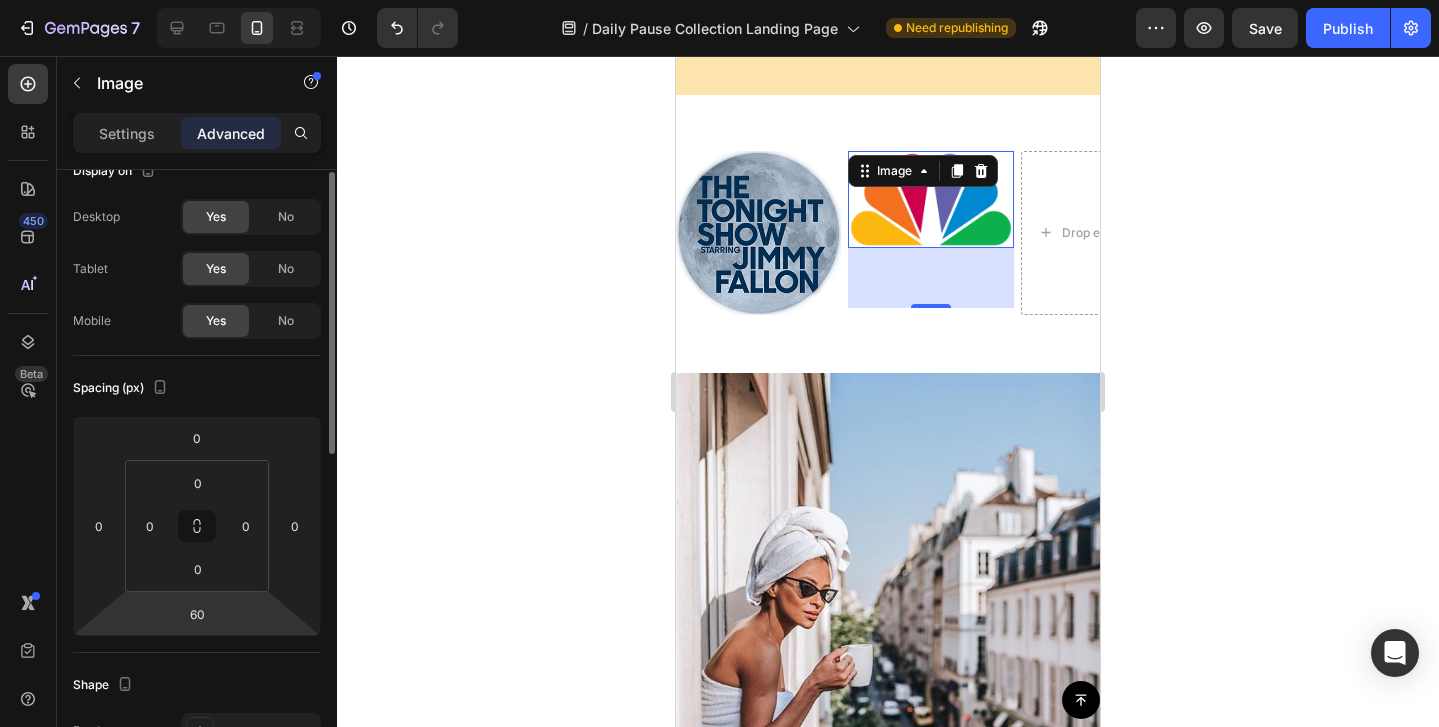 scroll, scrollTop: 0, scrollLeft: 0, axis: both 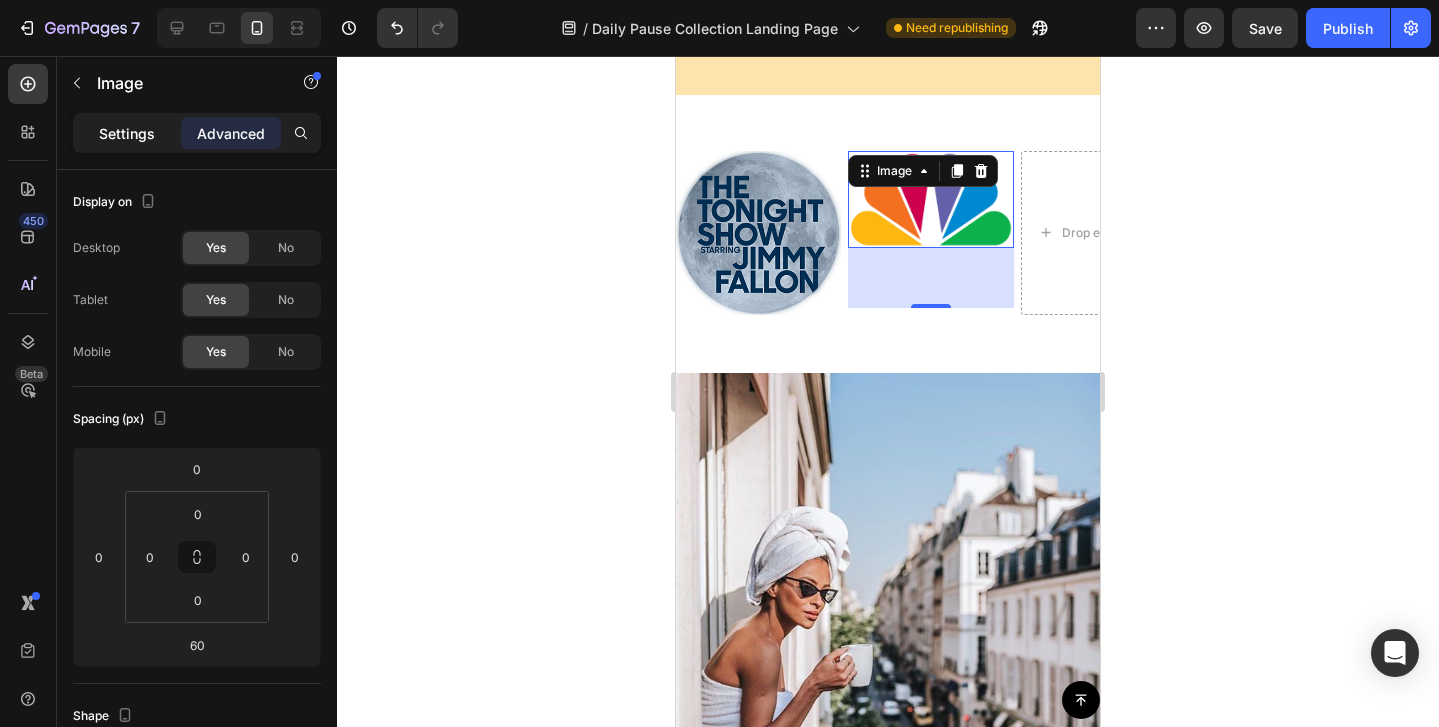 click on "Settings" at bounding box center [127, 133] 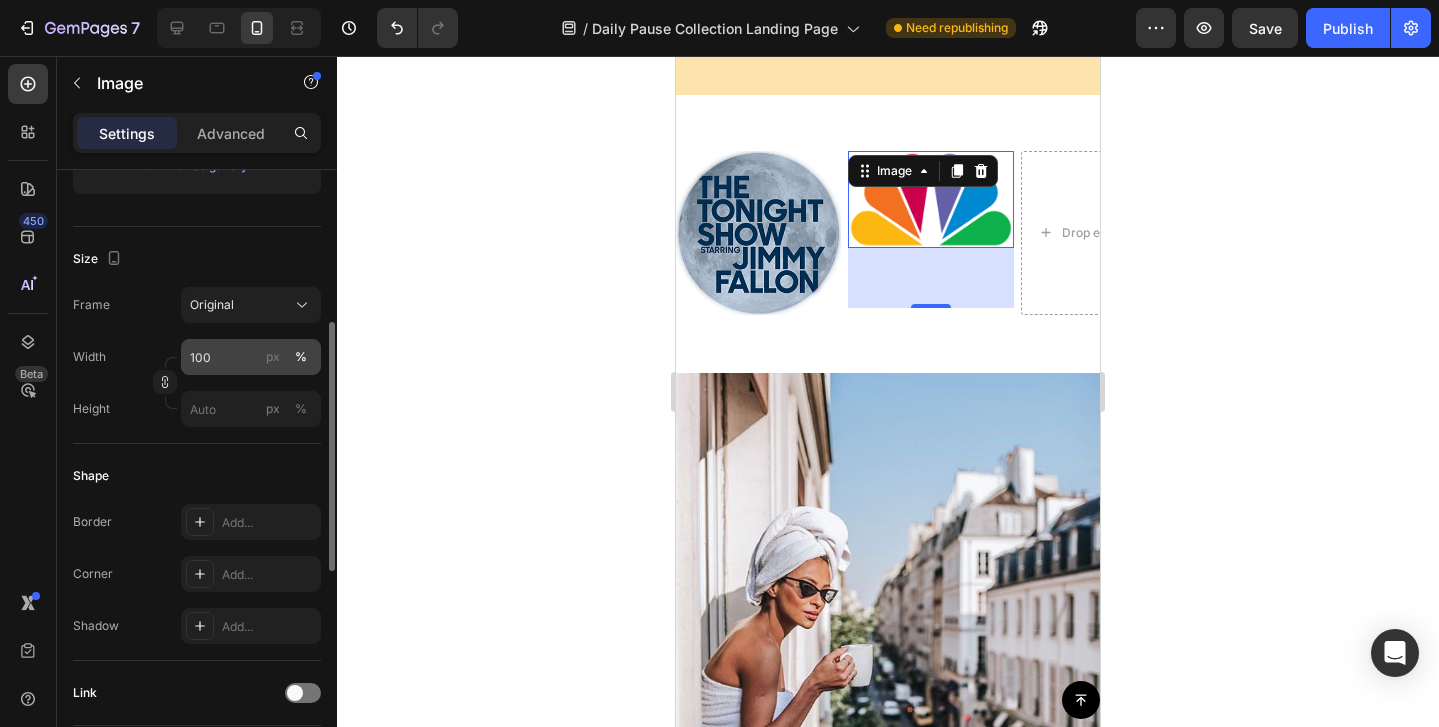 scroll, scrollTop: 424, scrollLeft: 0, axis: vertical 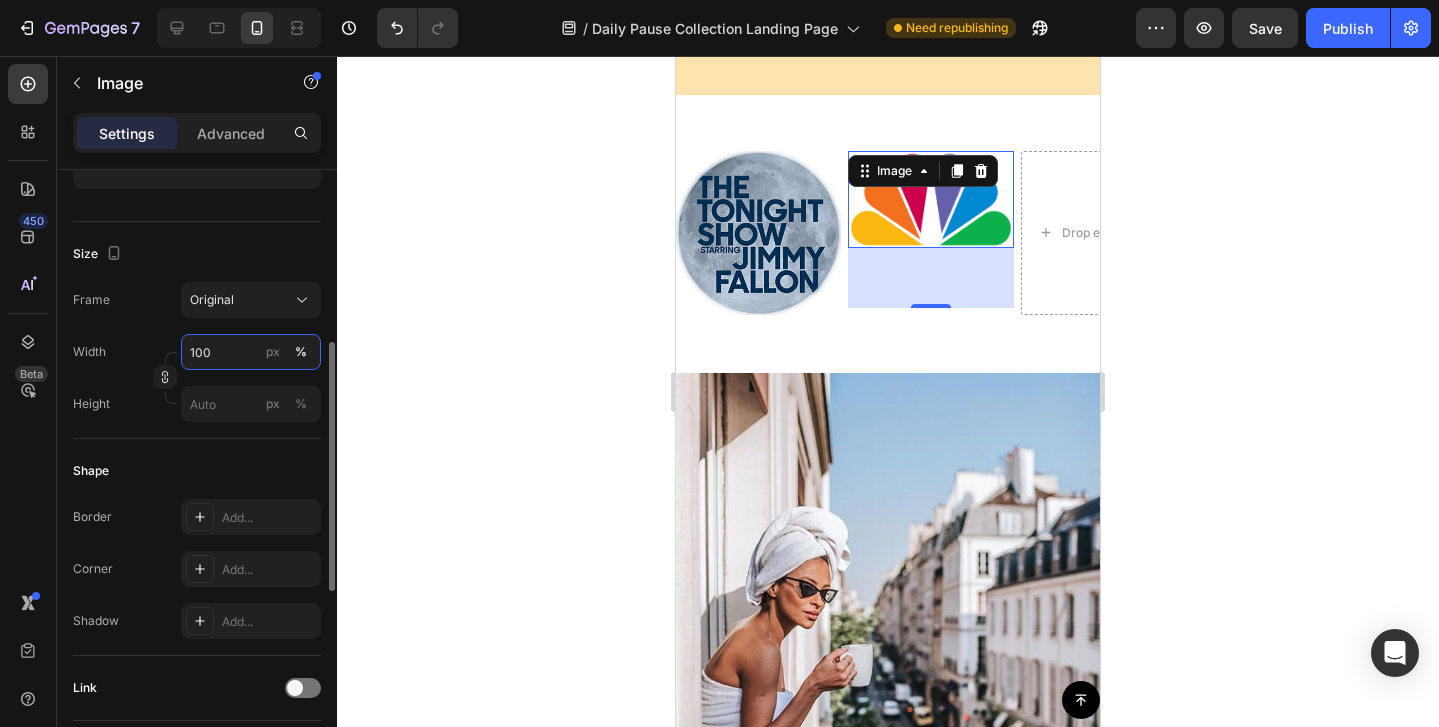 click on "100" at bounding box center [251, 352] 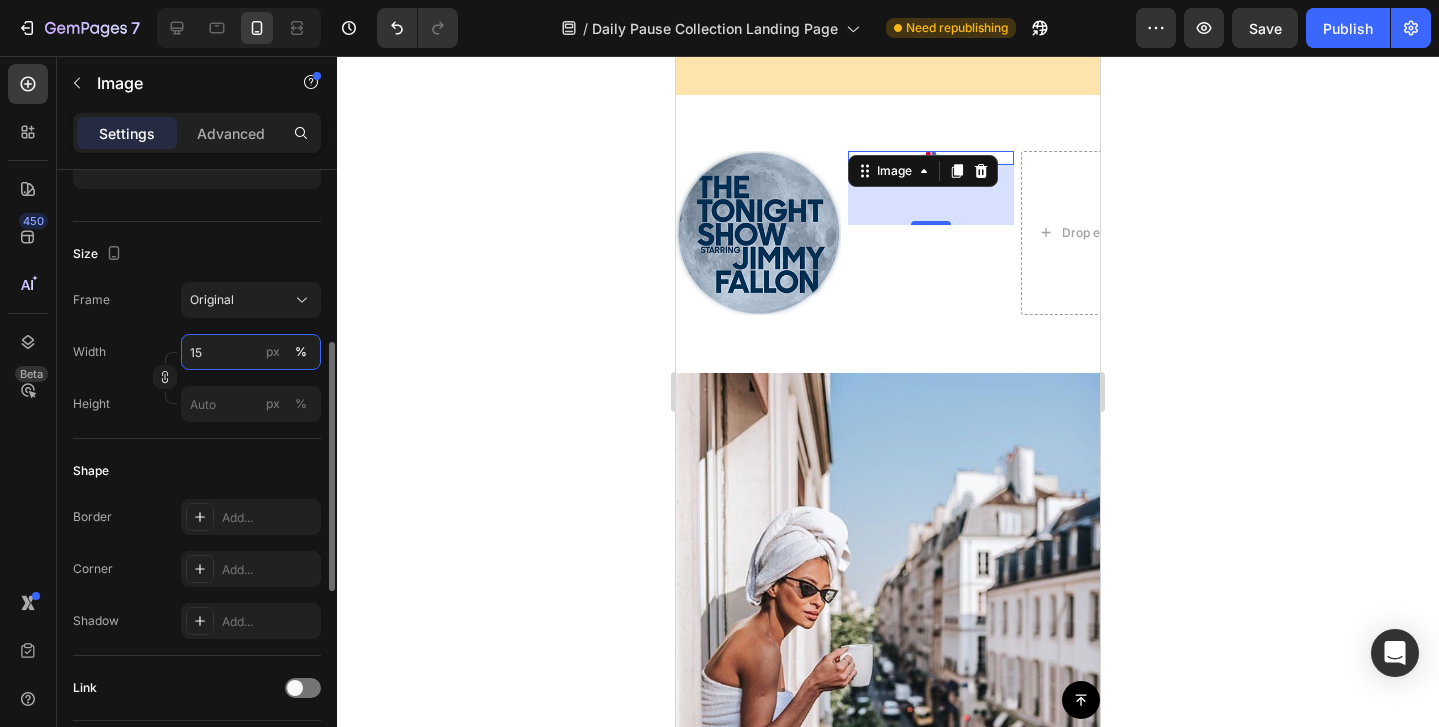 type on "1" 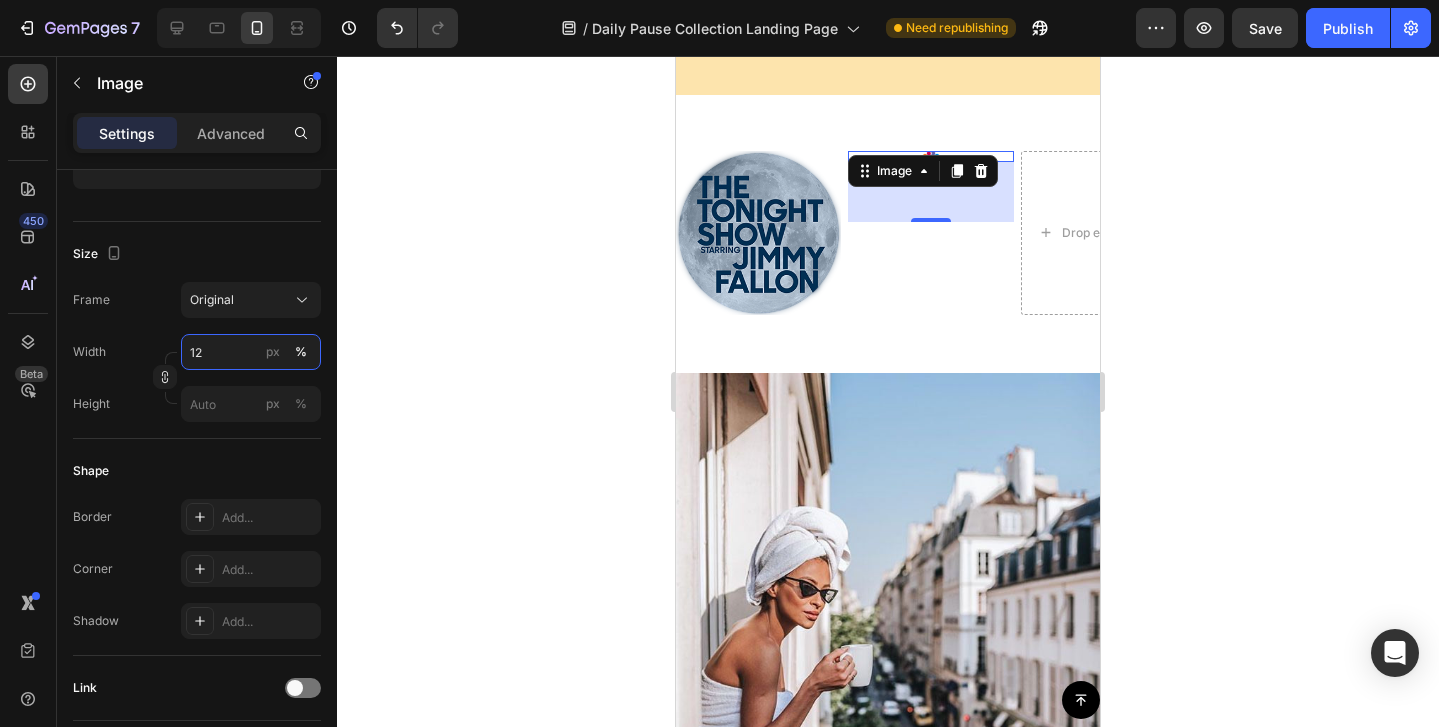 type on "1" 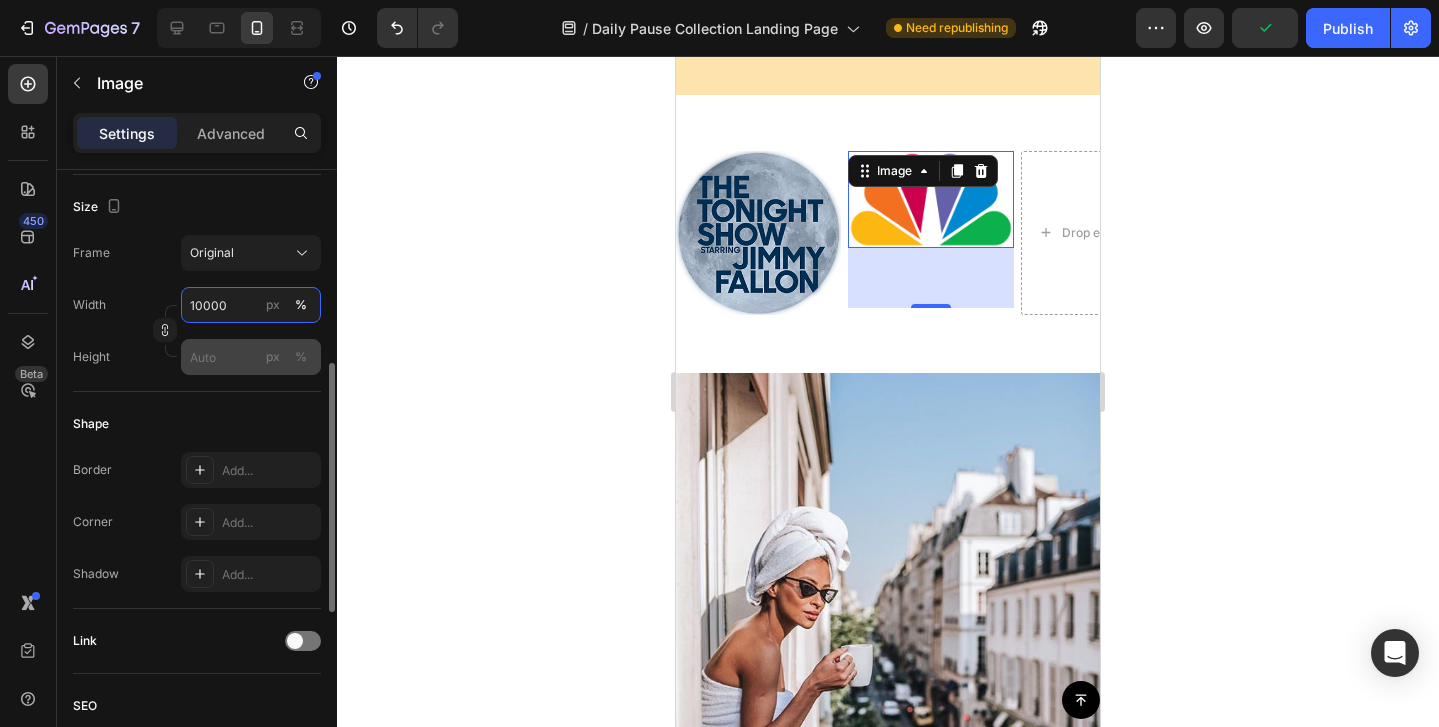 scroll, scrollTop: 474, scrollLeft: 0, axis: vertical 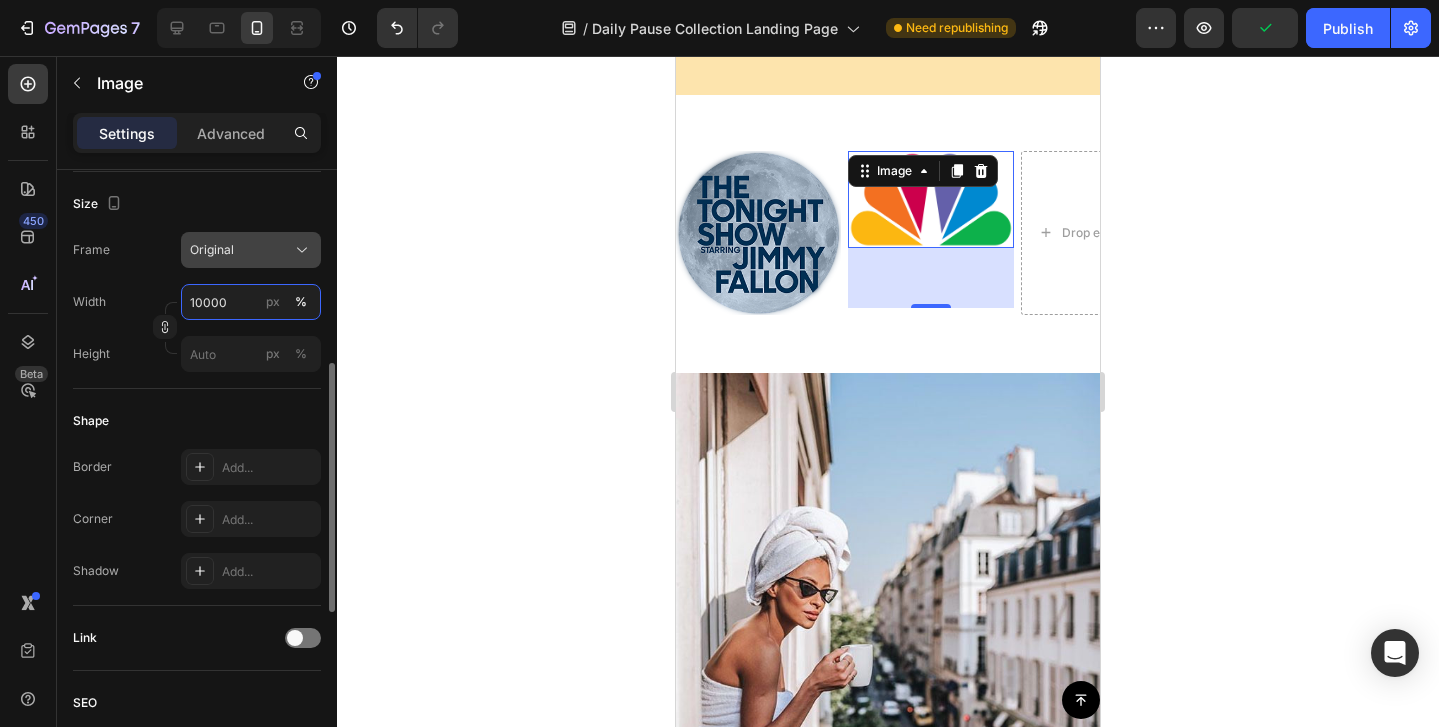 type on "10000" 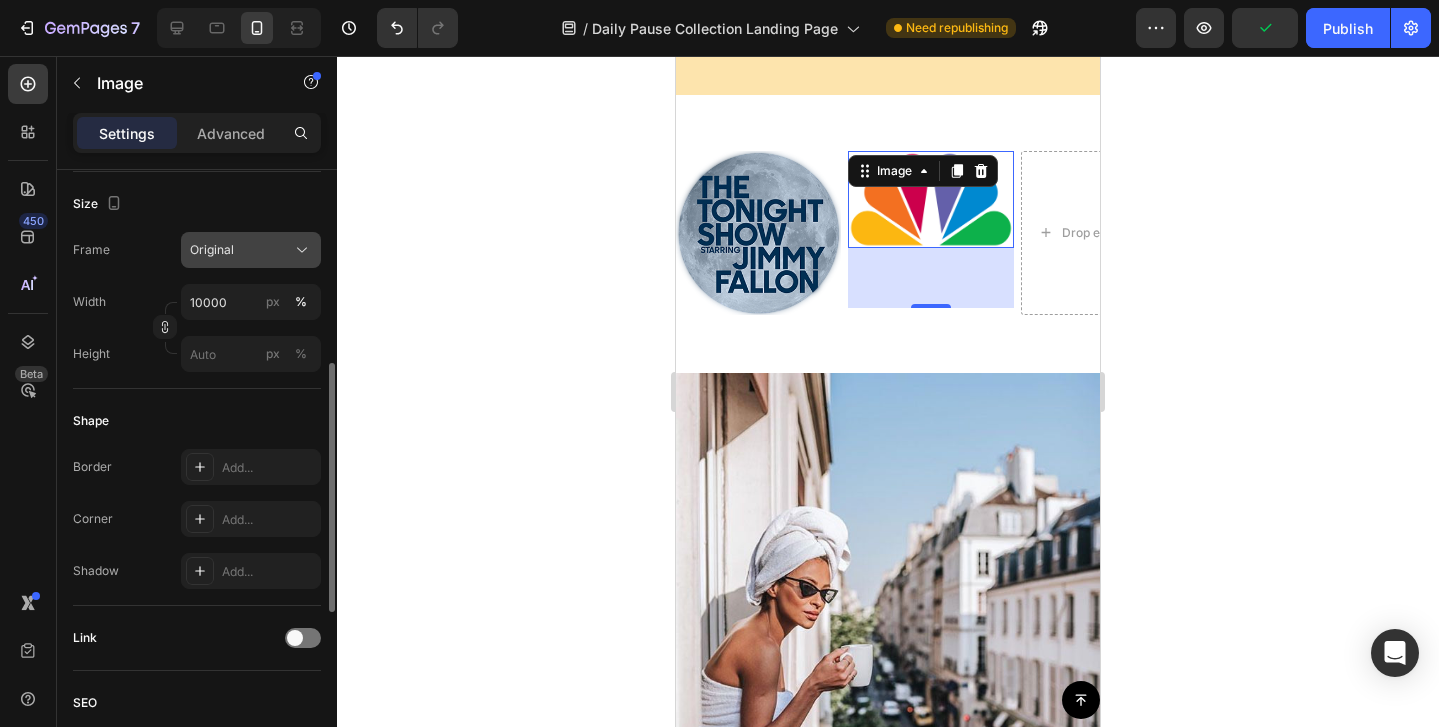 click on "Original" at bounding box center (212, 250) 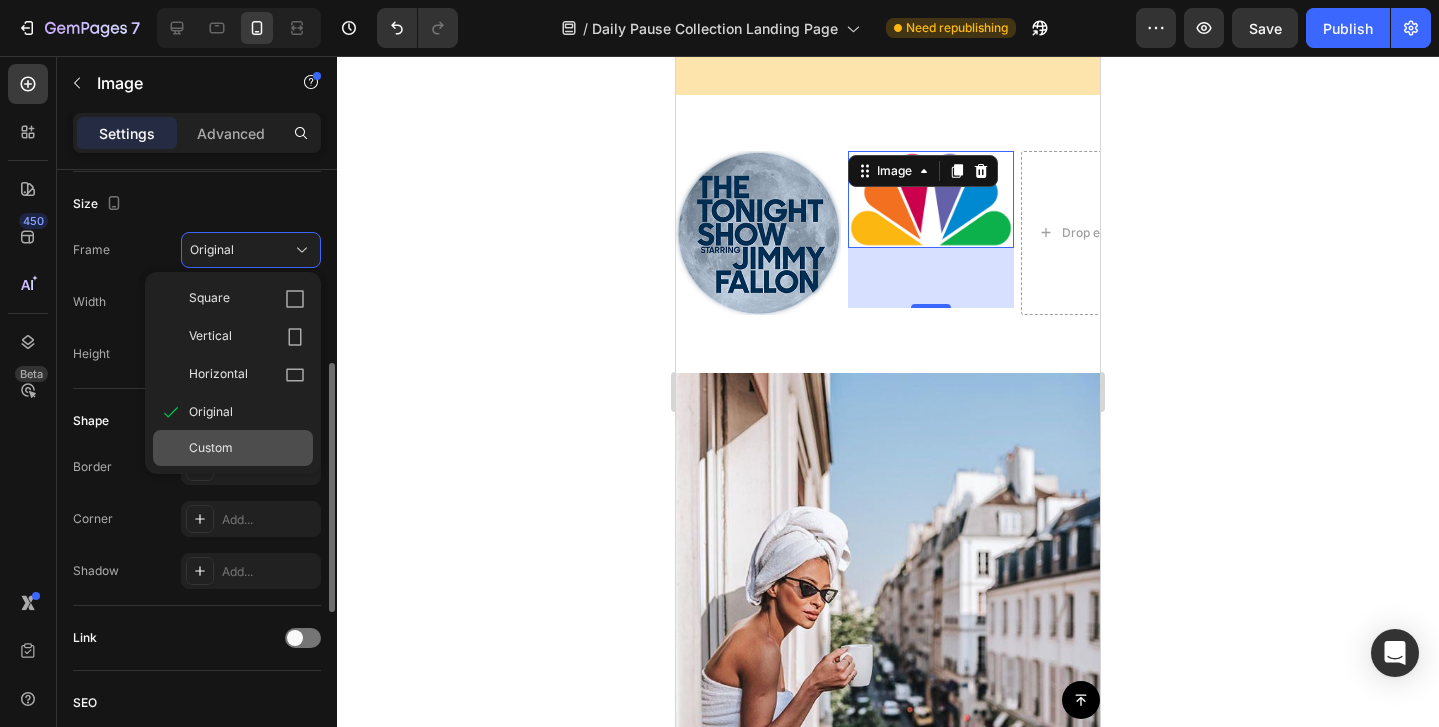 click on "Custom" at bounding box center (211, 448) 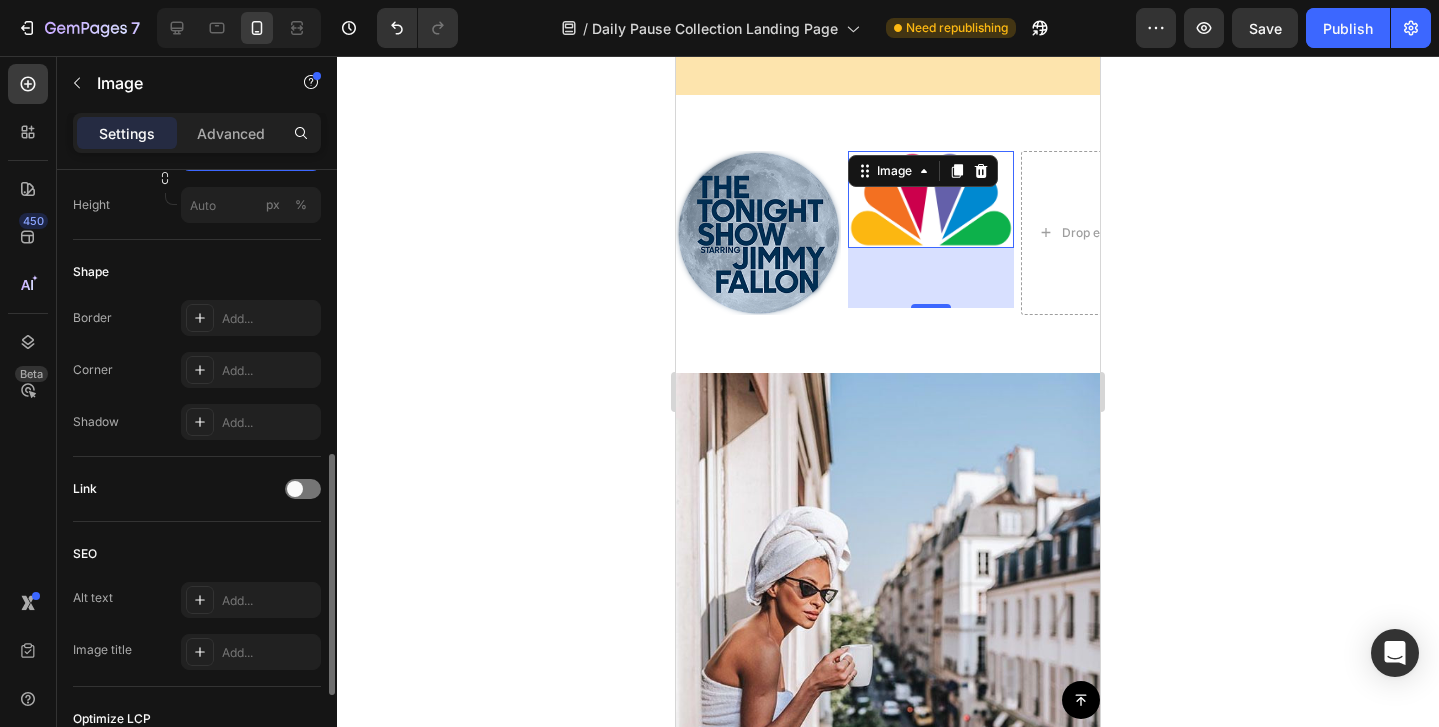scroll, scrollTop: 898, scrollLeft: 0, axis: vertical 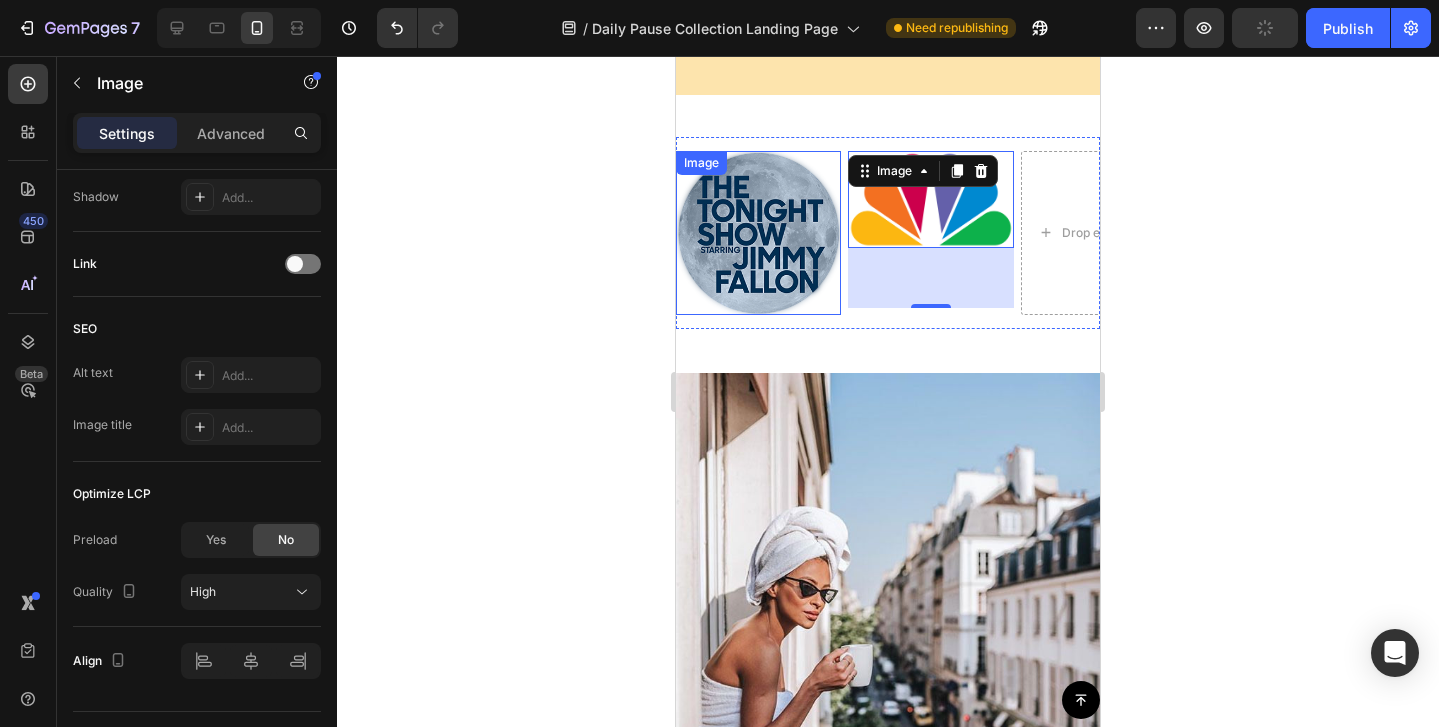 click at bounding box center (758, 233) 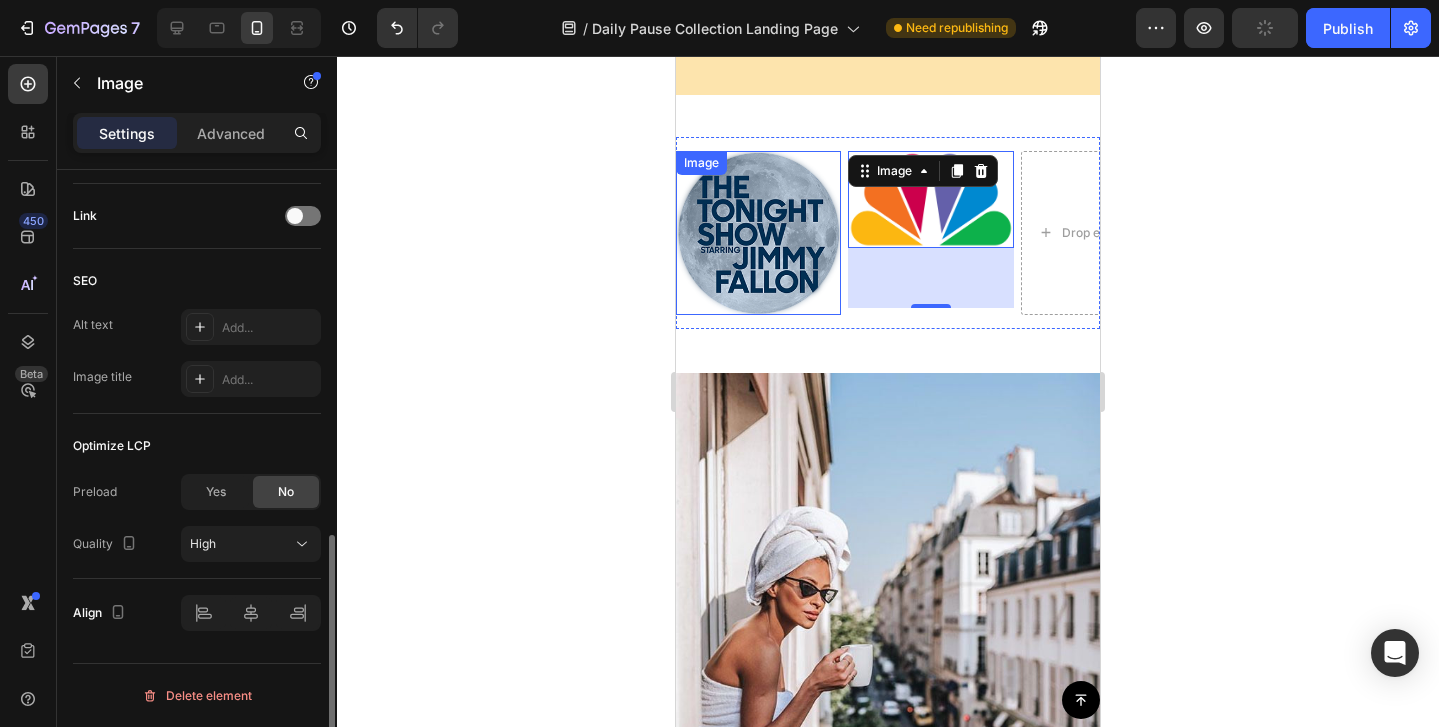 scroll, scrollTop: 896, scrollLeft: 0, axis: vertical 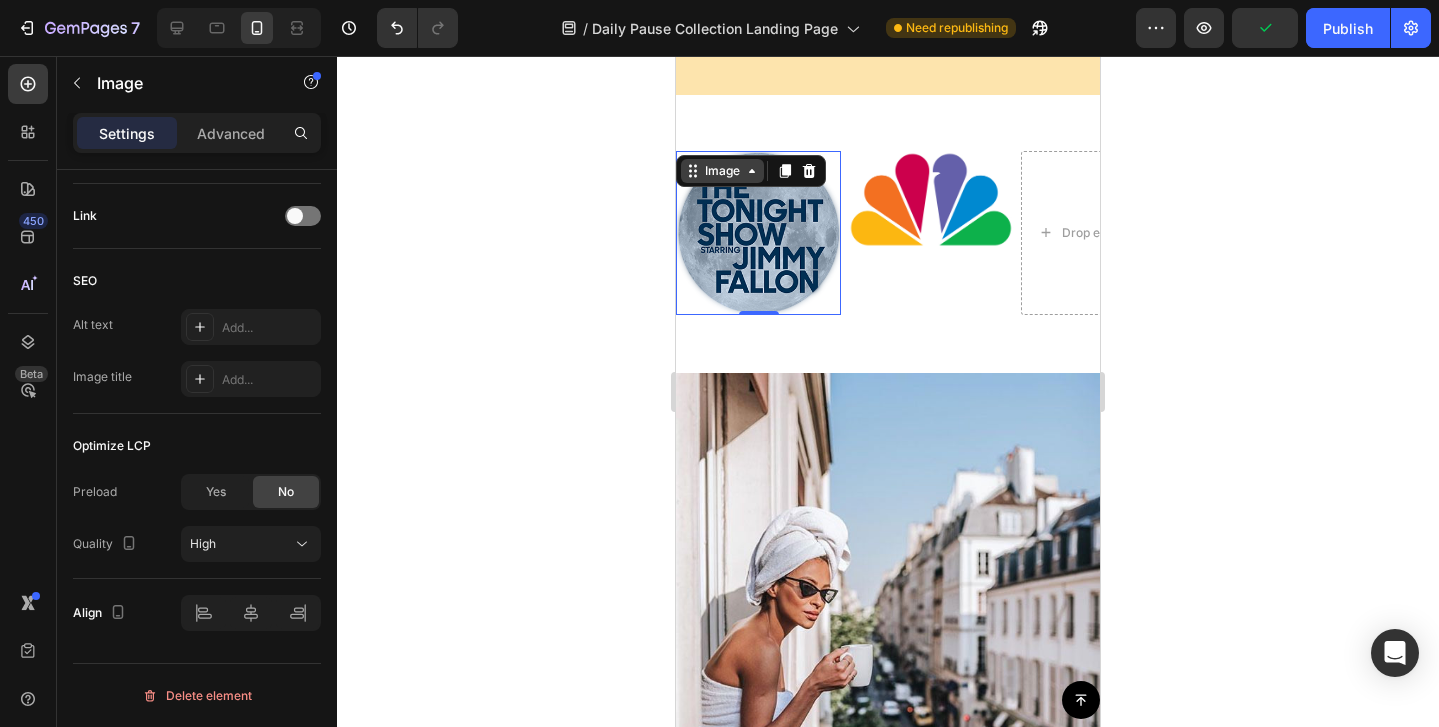 click on "Image" at bounding box center (722, 171) 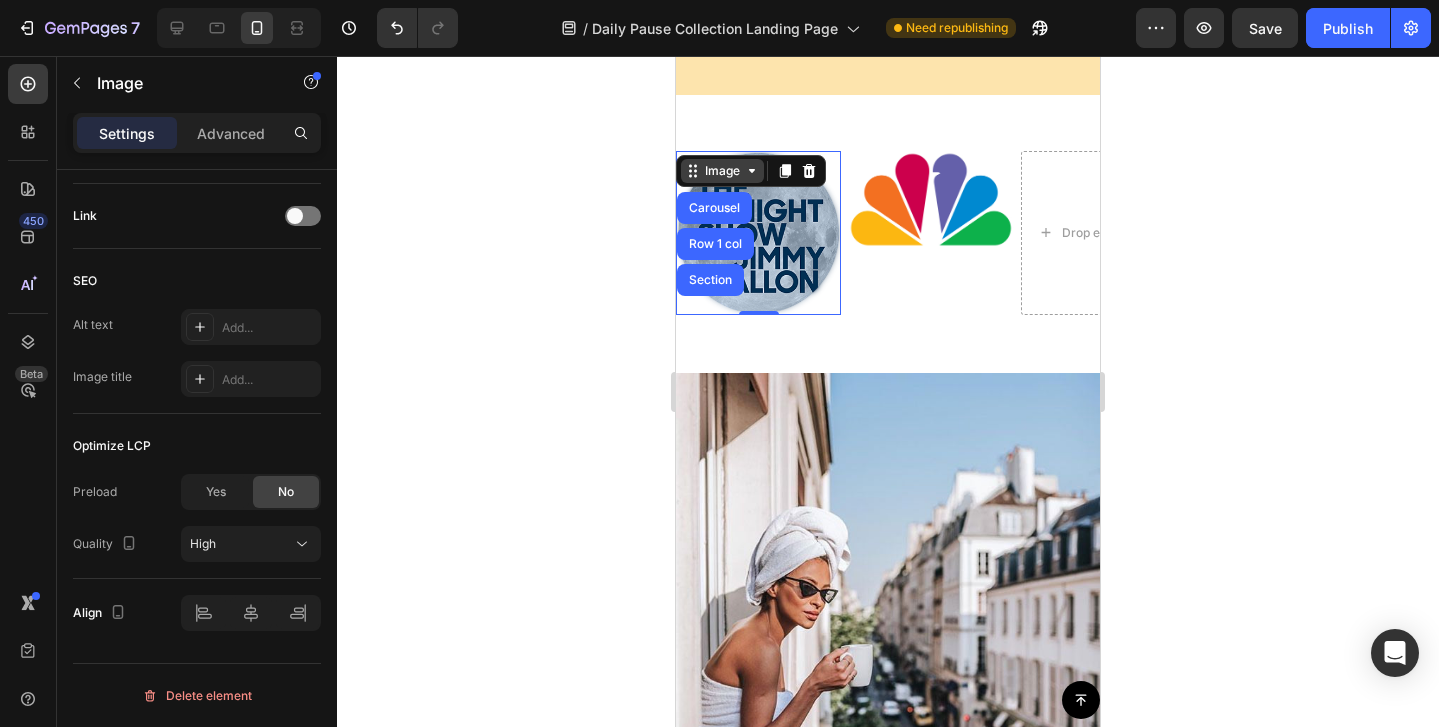 click on "Image" at bounding box center (722, 171) 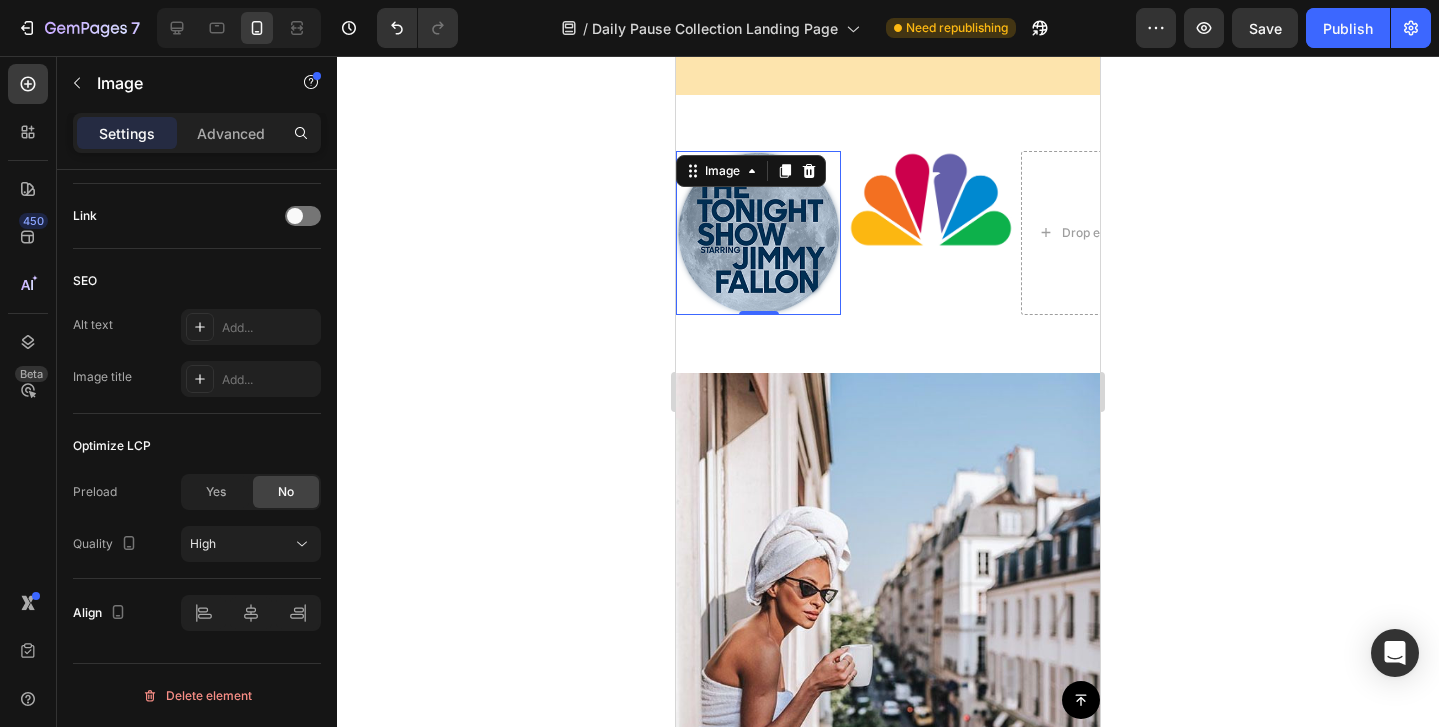 click at bounding box center (758, 233) 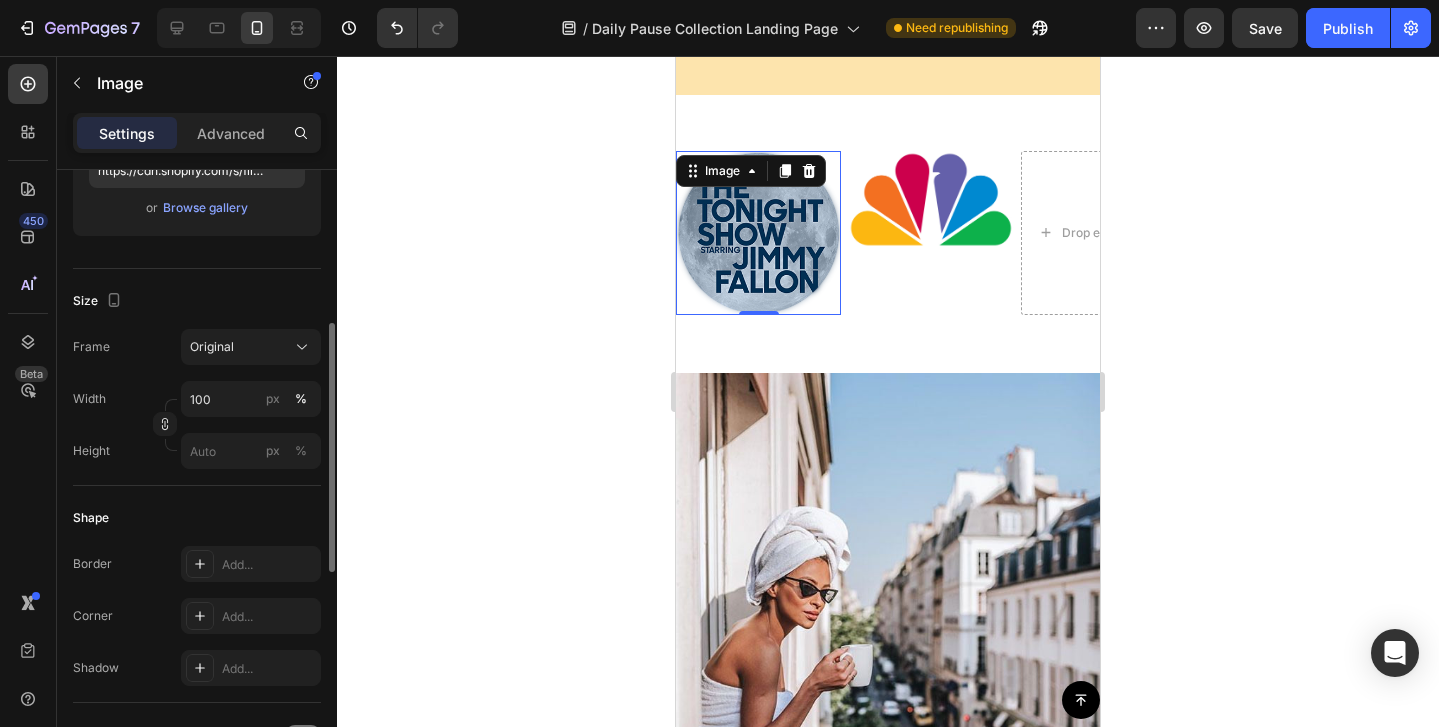scroll, scrollTop: 399, scrollLeft: 0, axis: vertical 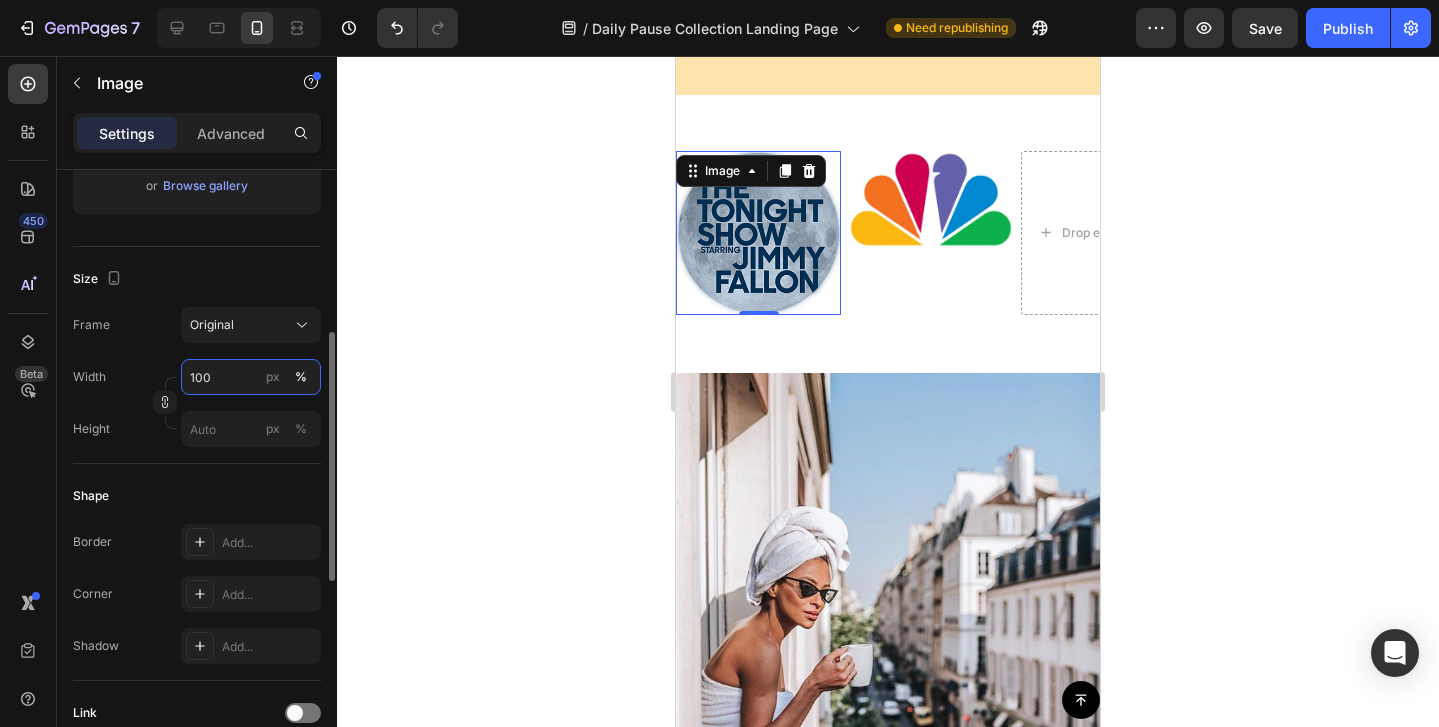 click on "100" at bounding box center (251, 377) 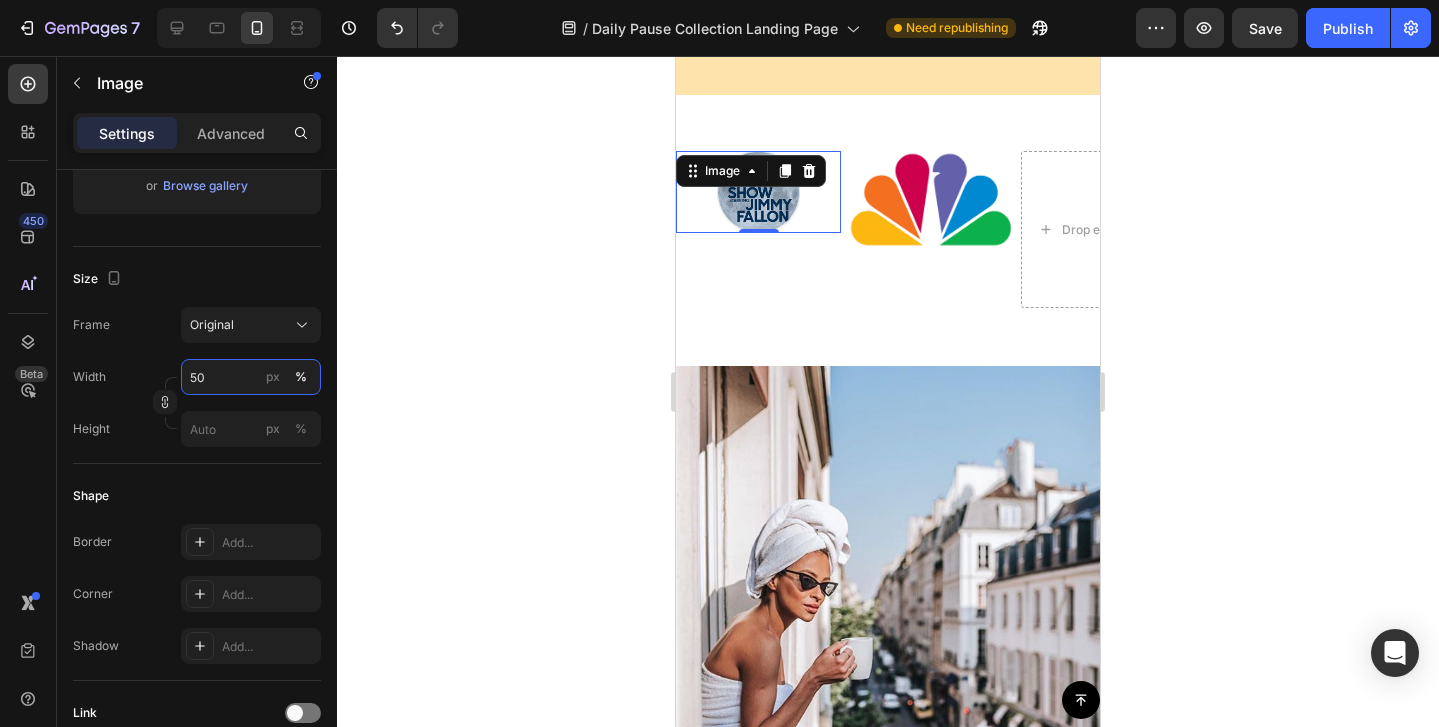 type on "5" 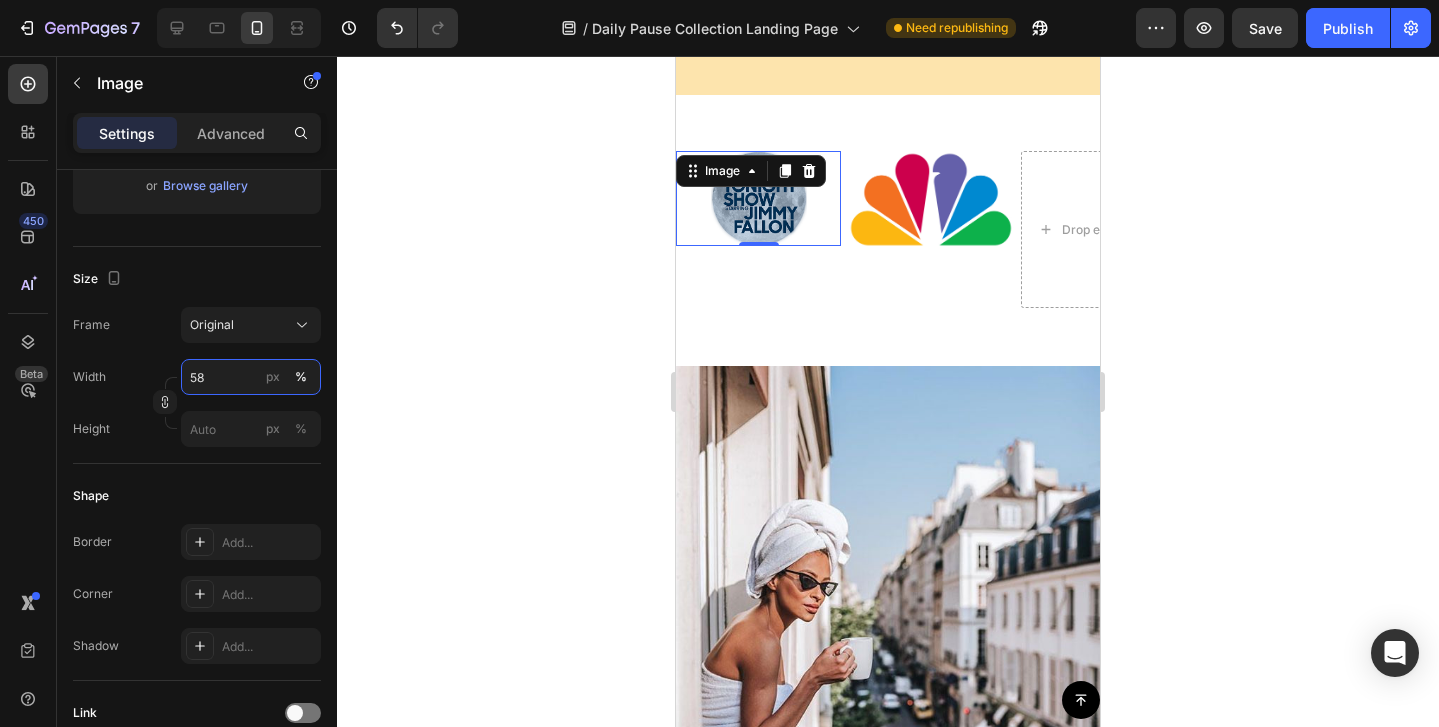 type on "5" 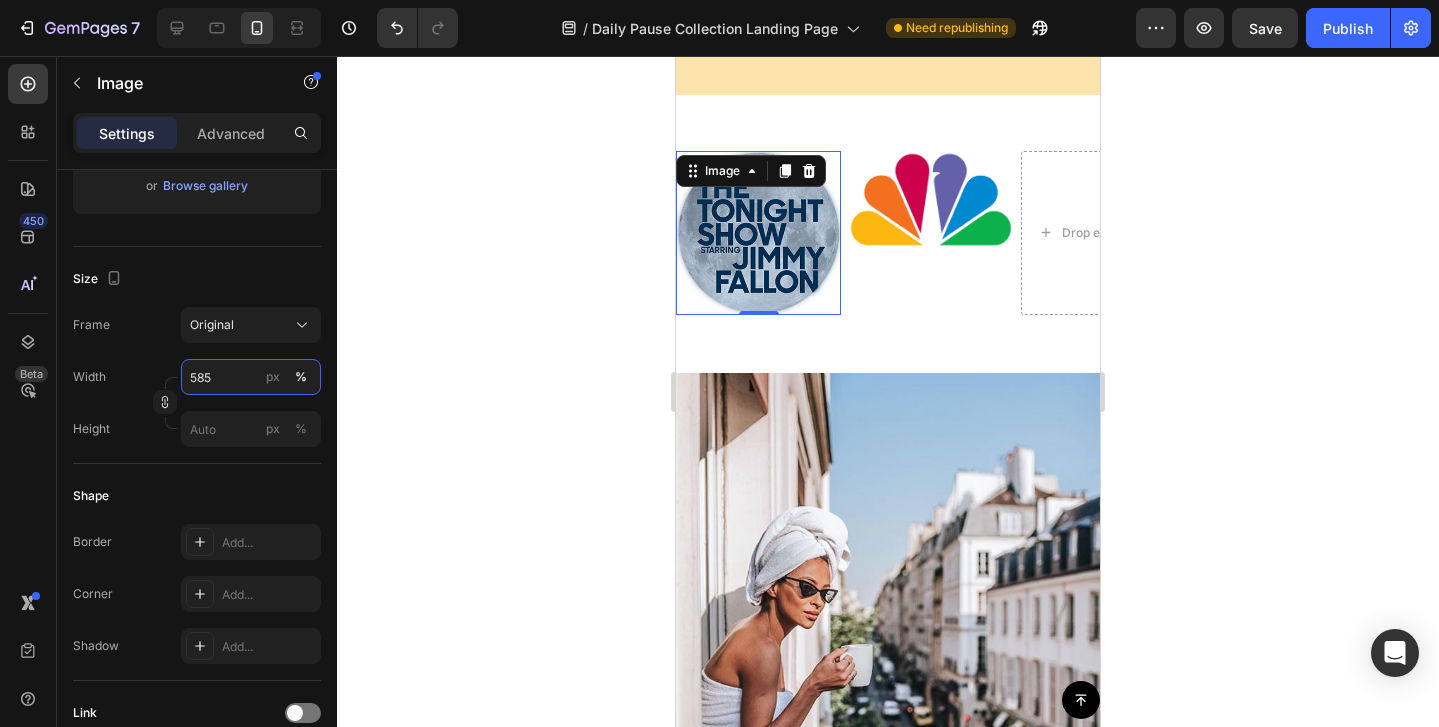 type on "58" 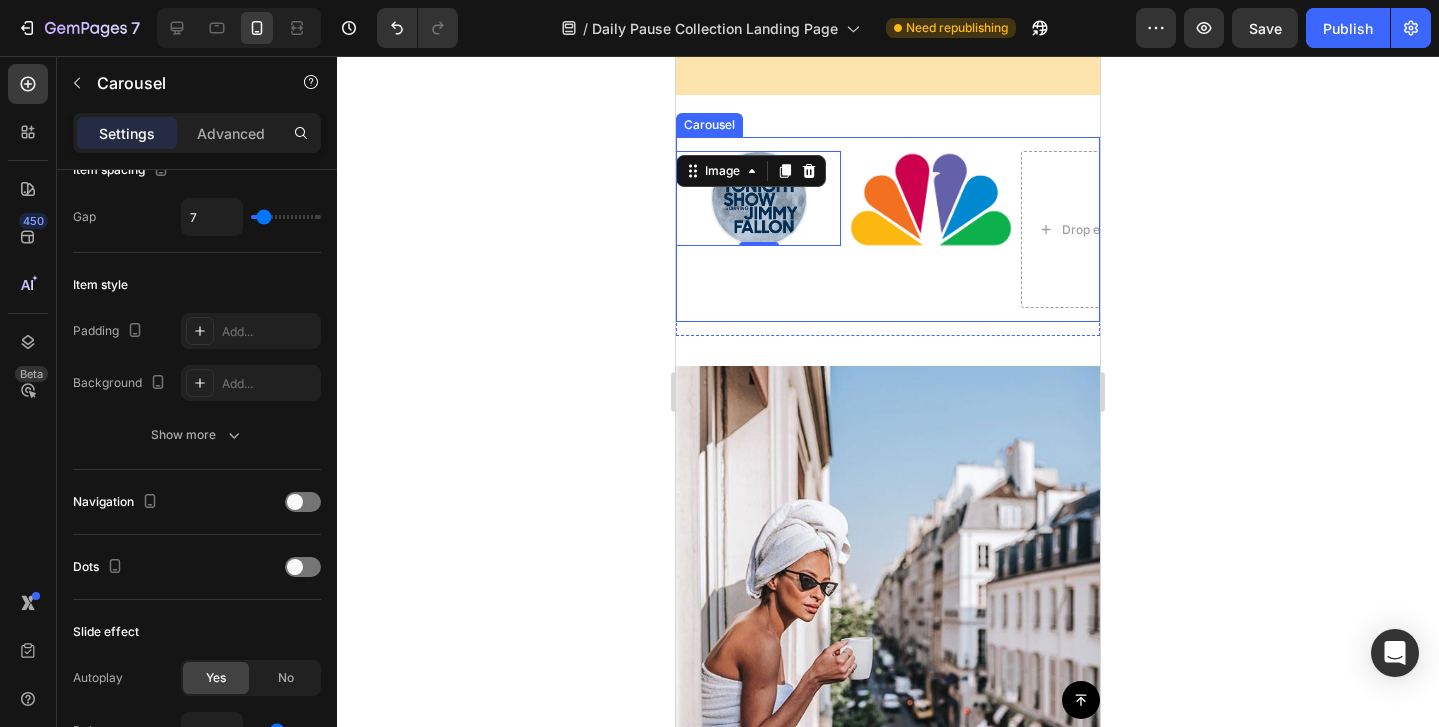 click on "Image   0" at bounding box center (758, 230) 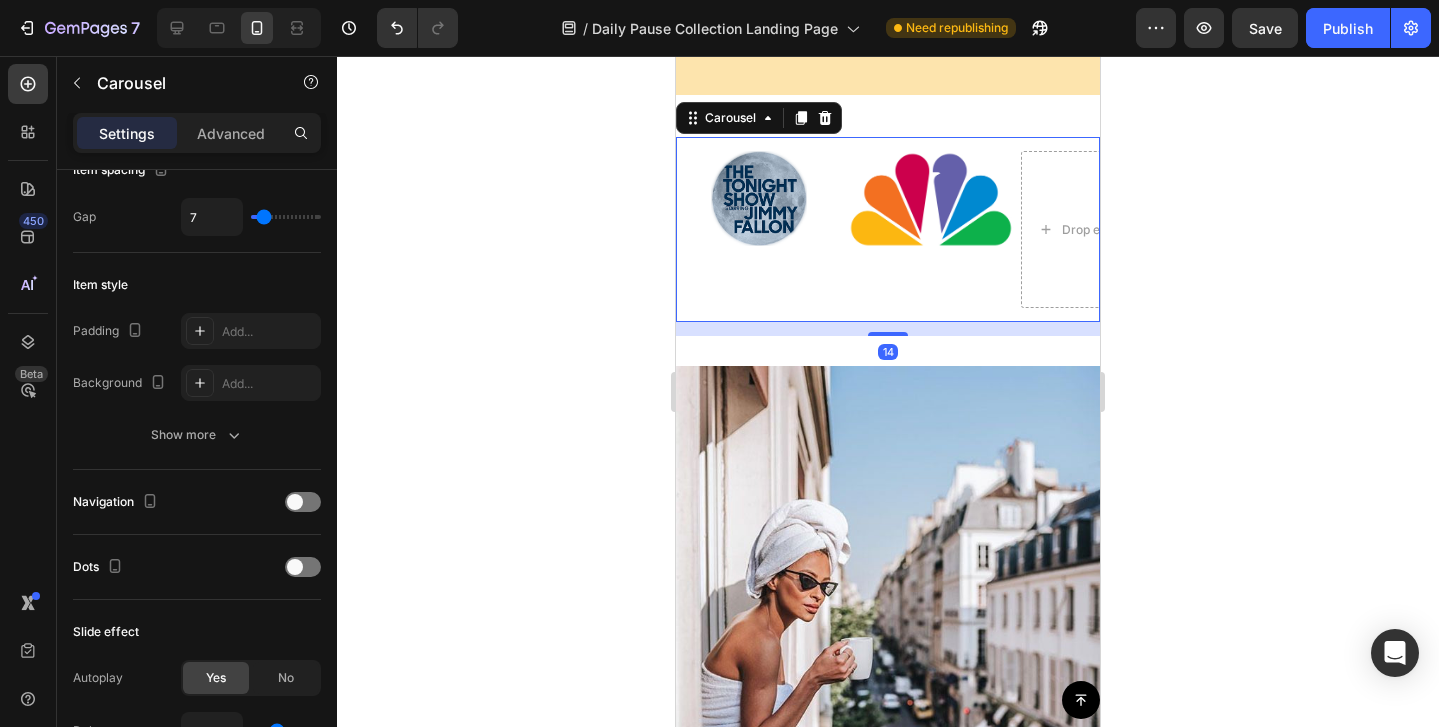 scroll, scrollTop: 0, scrollLeft: 0, axis: both 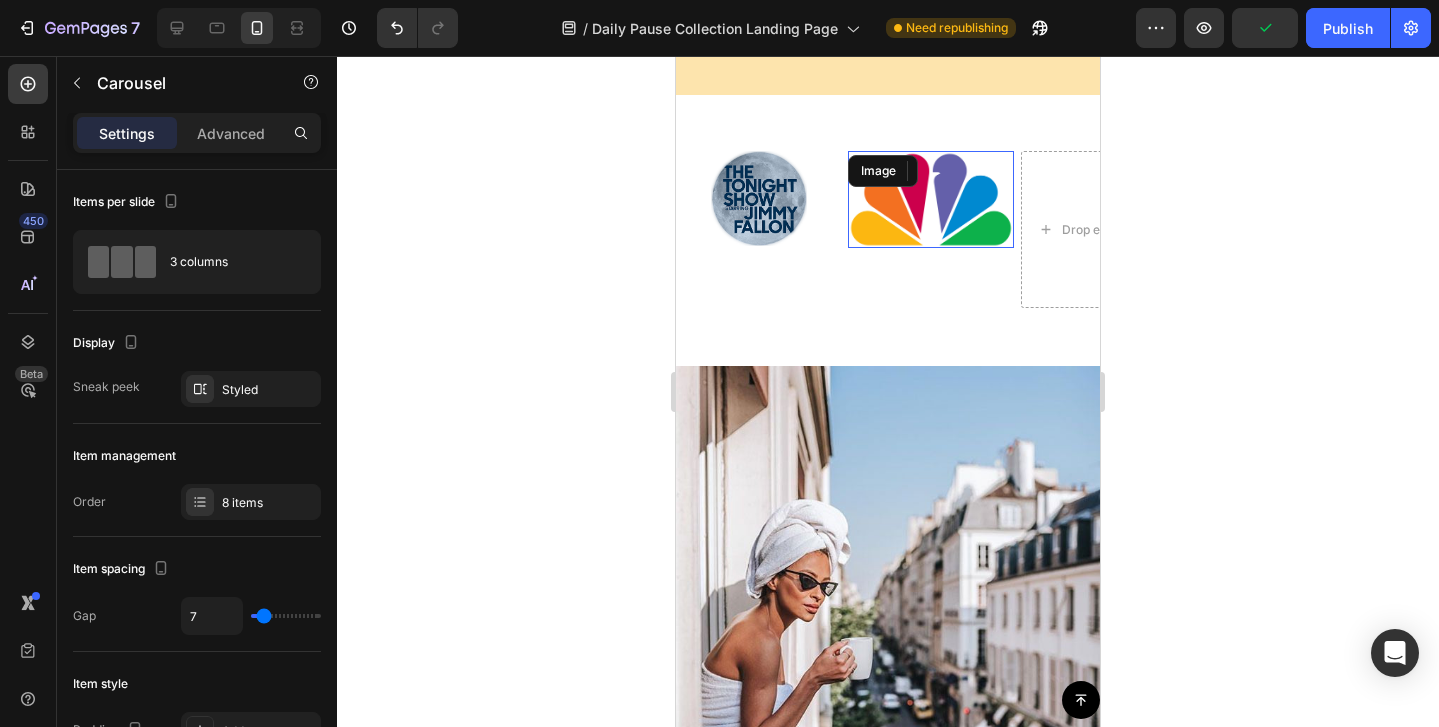 click at bounding box center [930, 200] 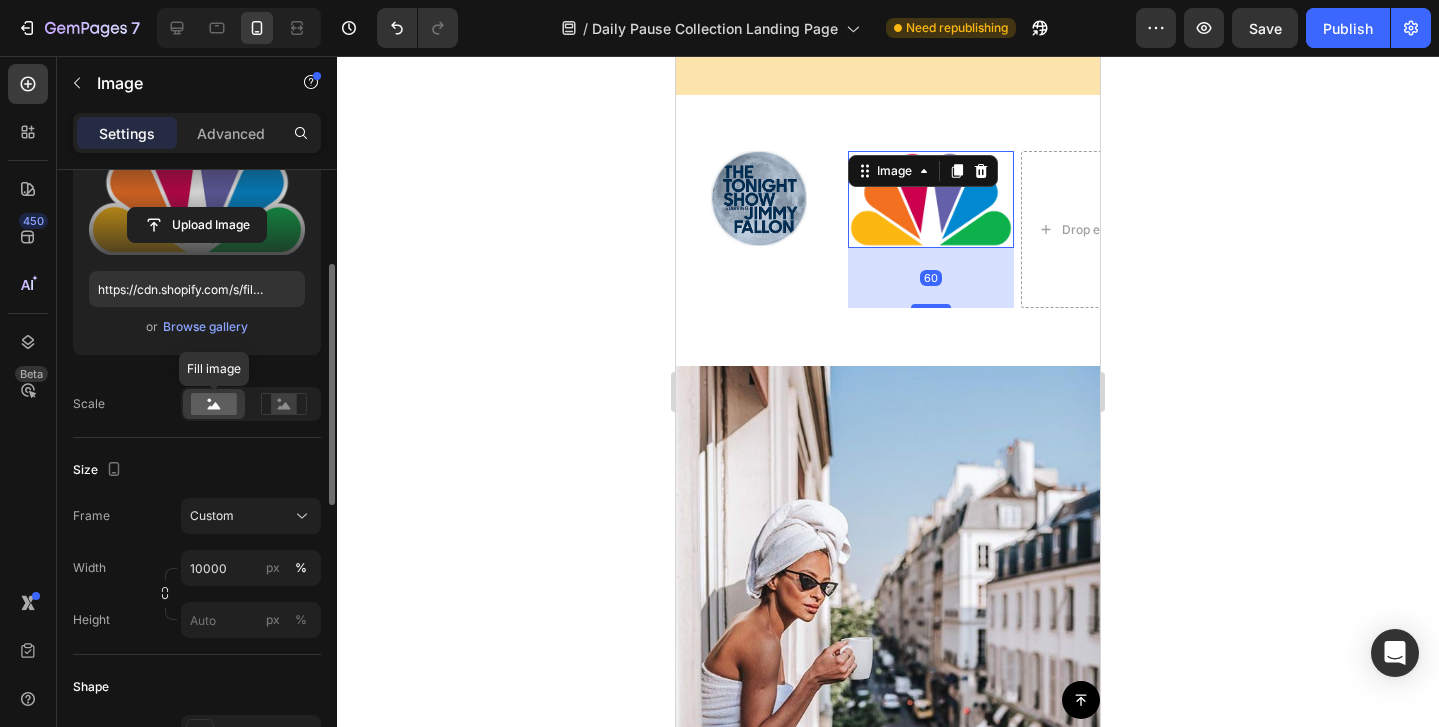 scroll, scrollTop: 260, scrollLeft: 0, axis: vertical 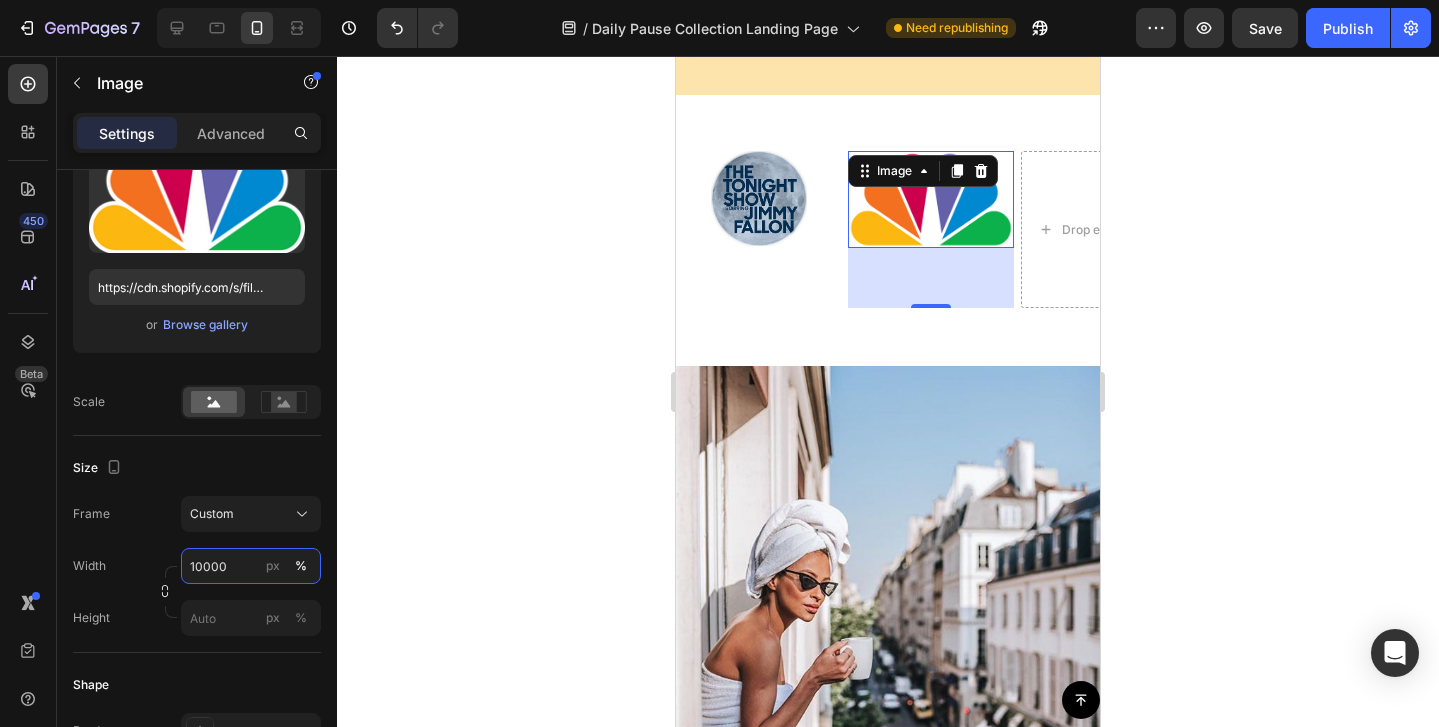 click on "10000" at bounding box center [251, 566] 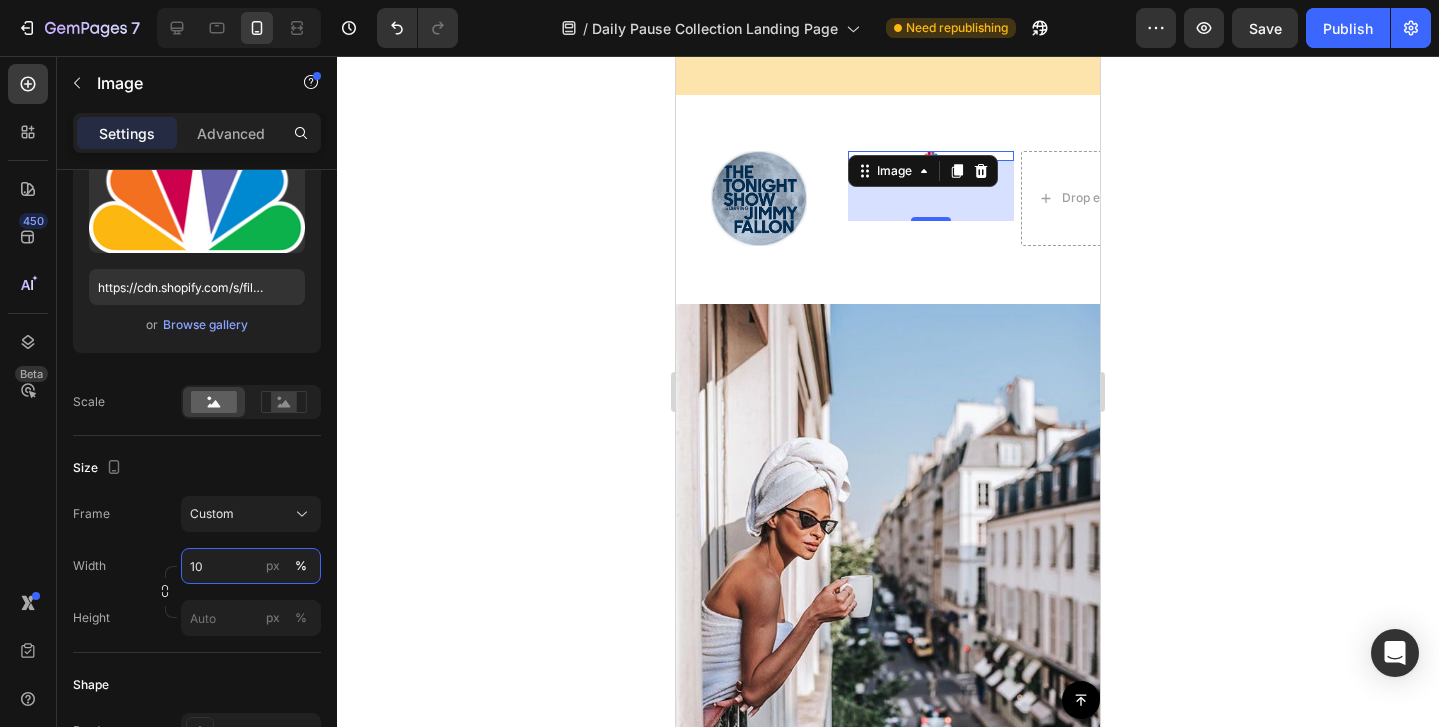 type on "1" 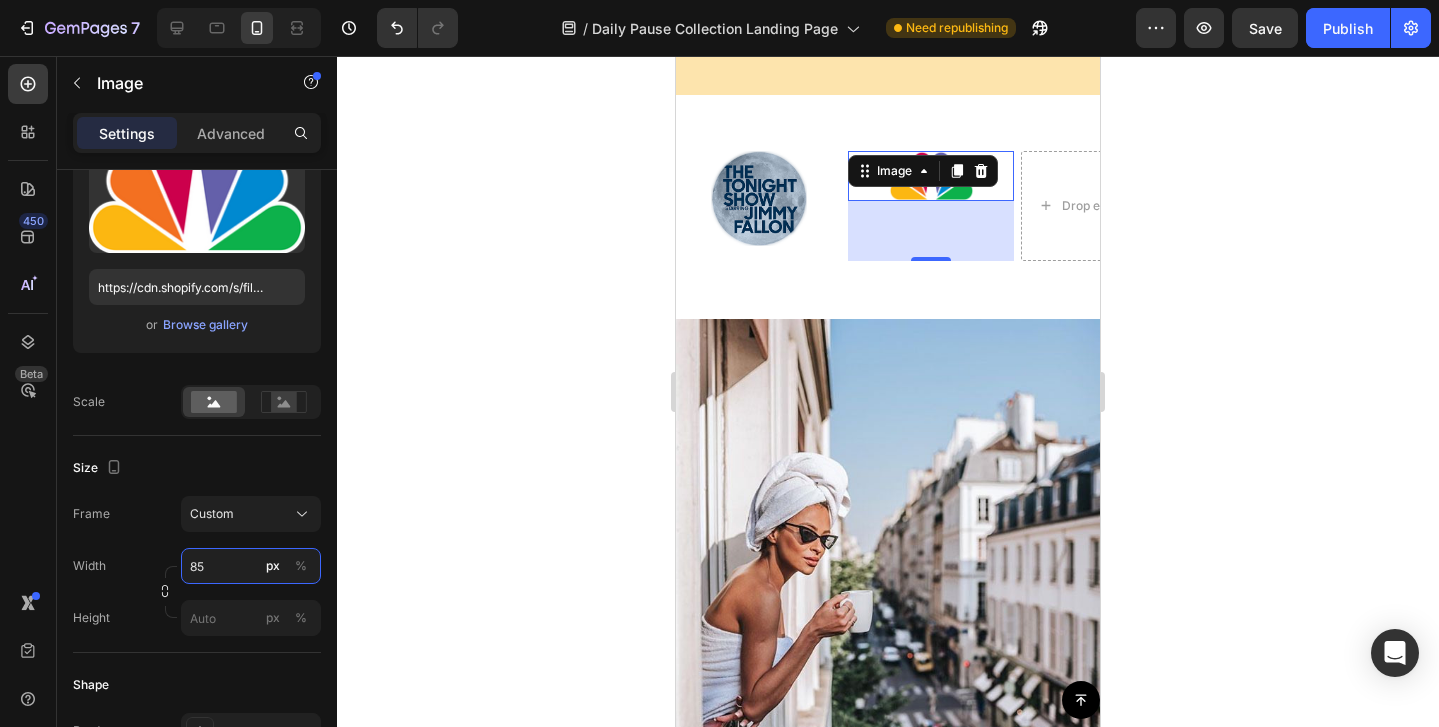 type on "8" 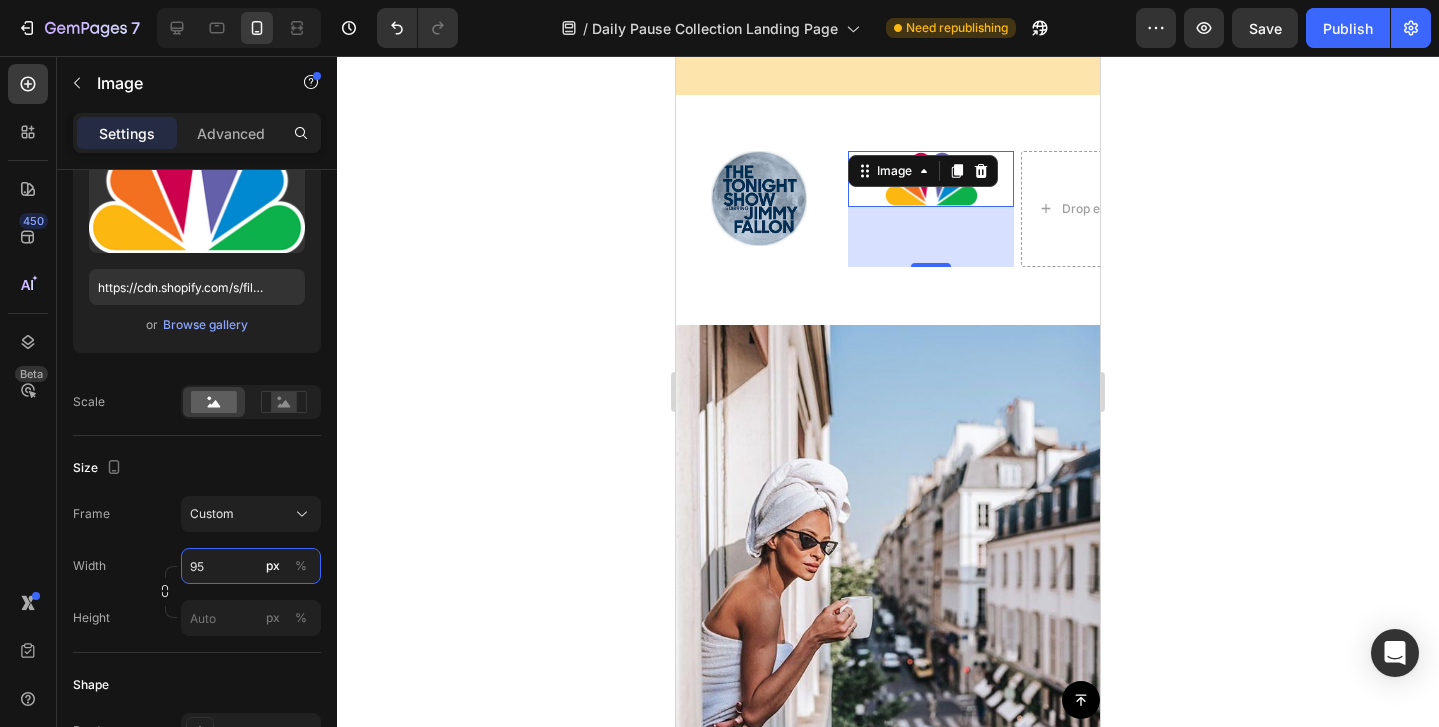 type on "9" 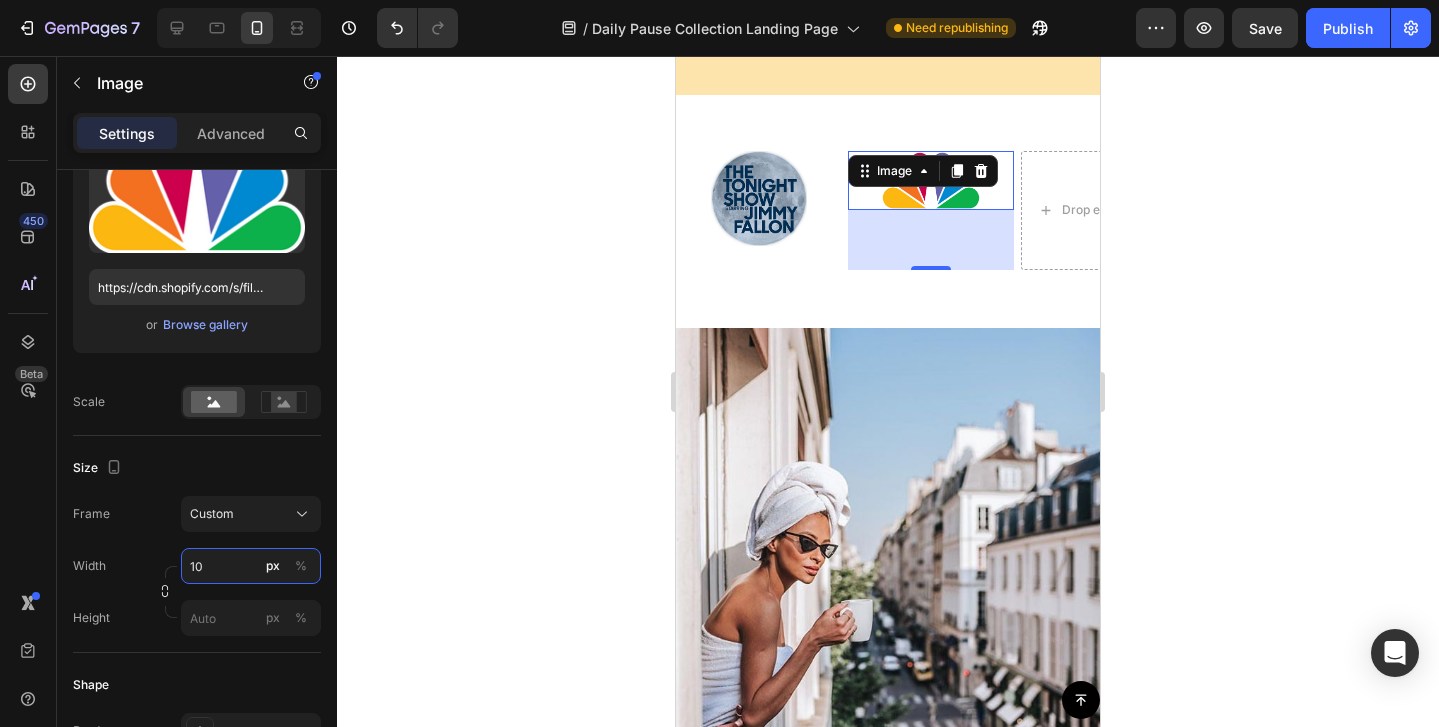 type on "1" 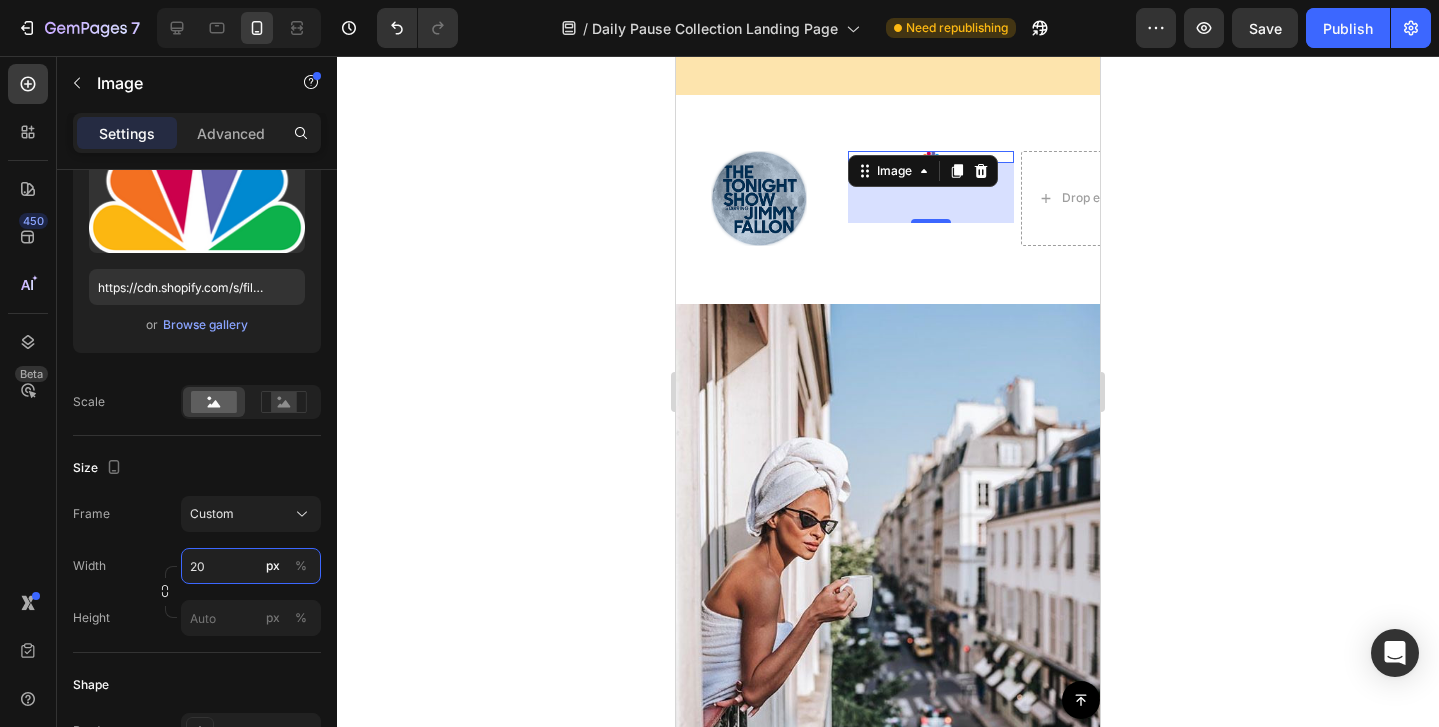 type on "2" 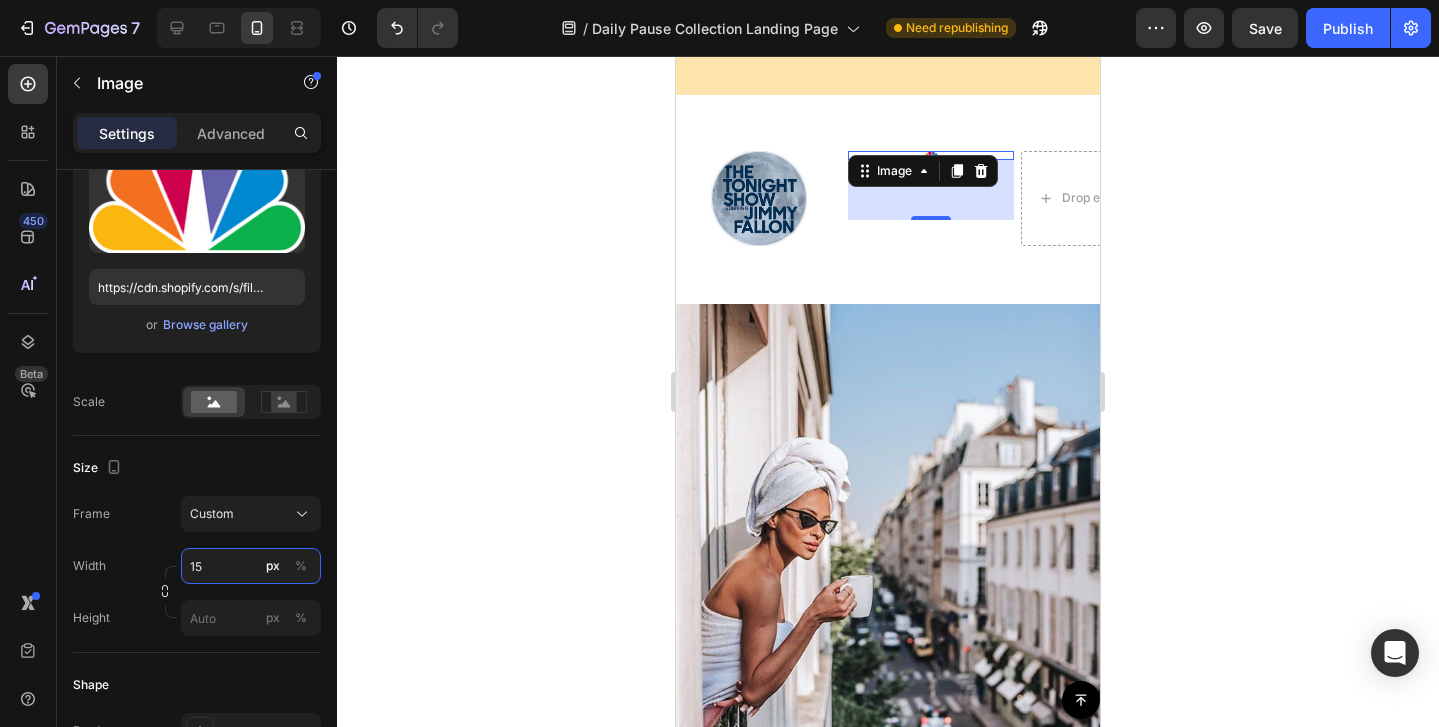 type on "150" 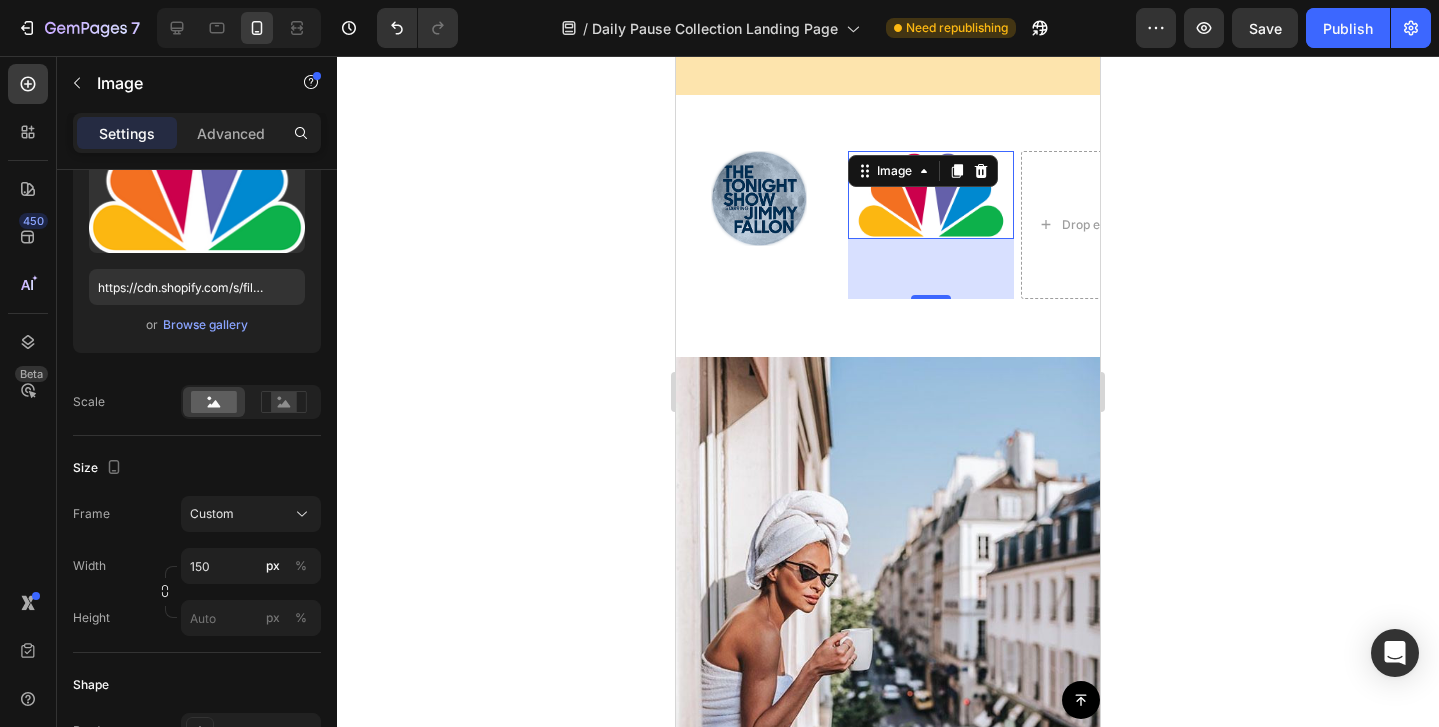 click 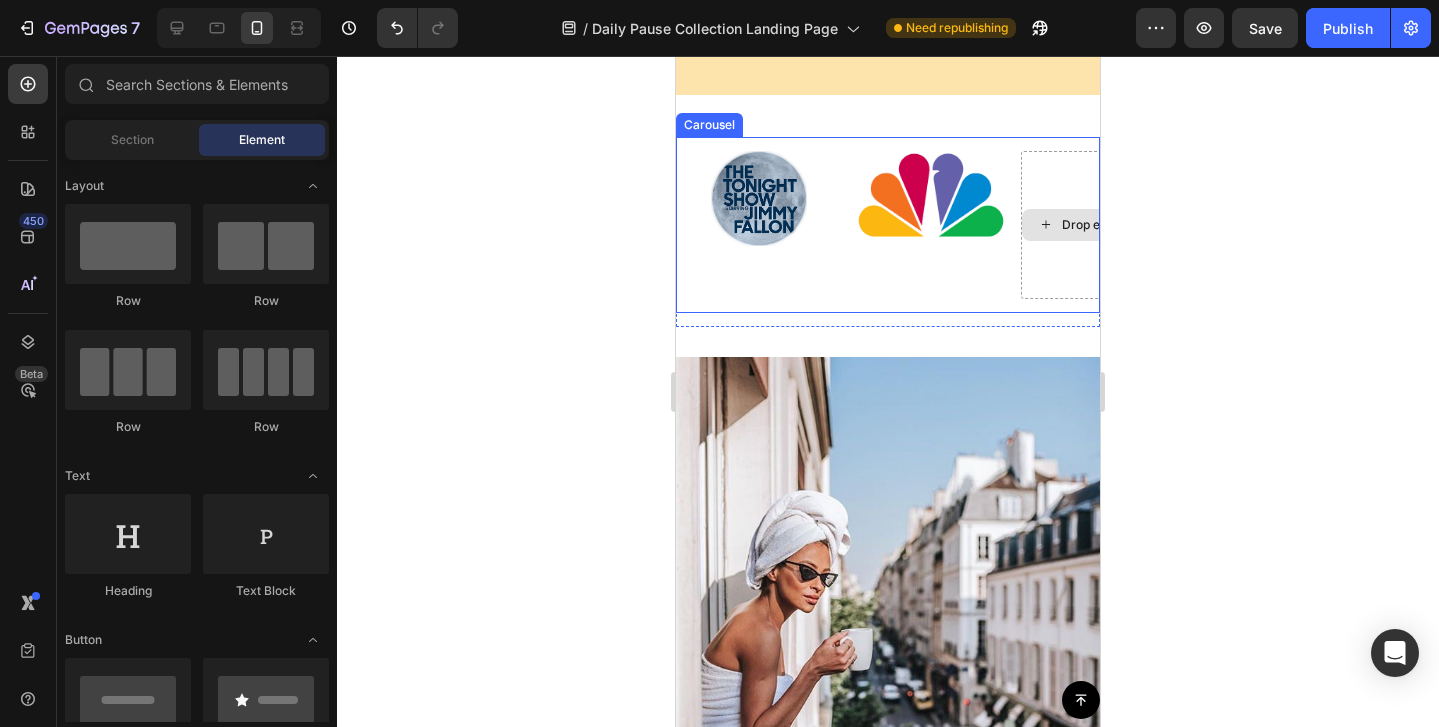 click on "Drop element here" at bounding box center (1103, 225) 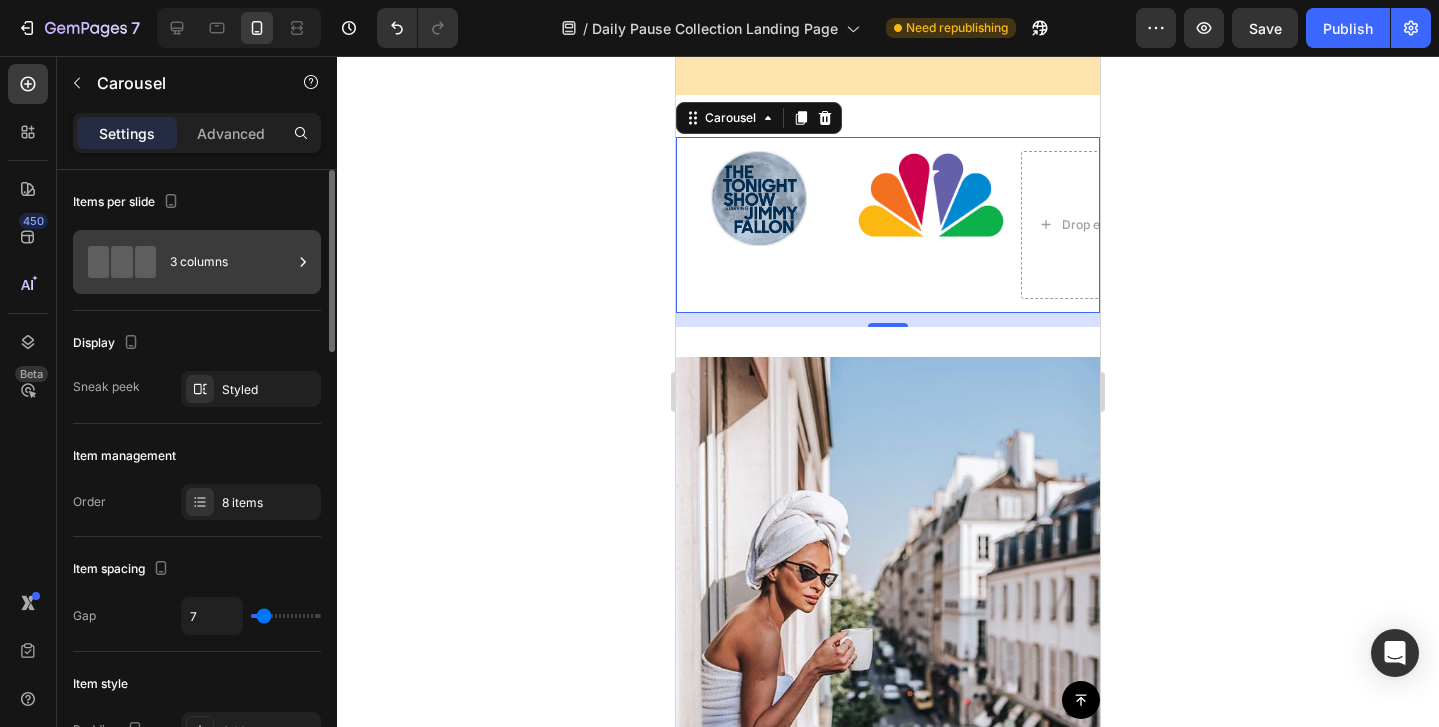 click on "3 columns" at bounding box center [231, 262] 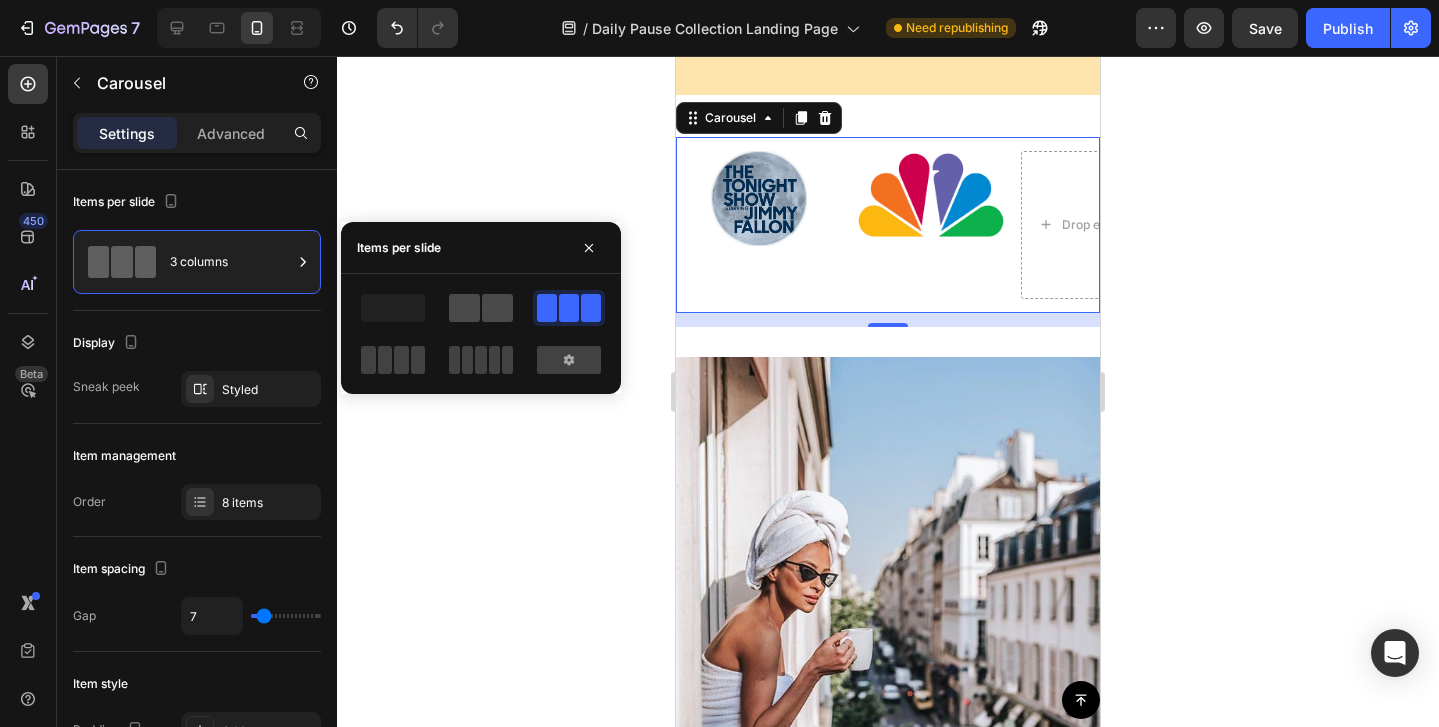 click at bounding box center (481, 308) 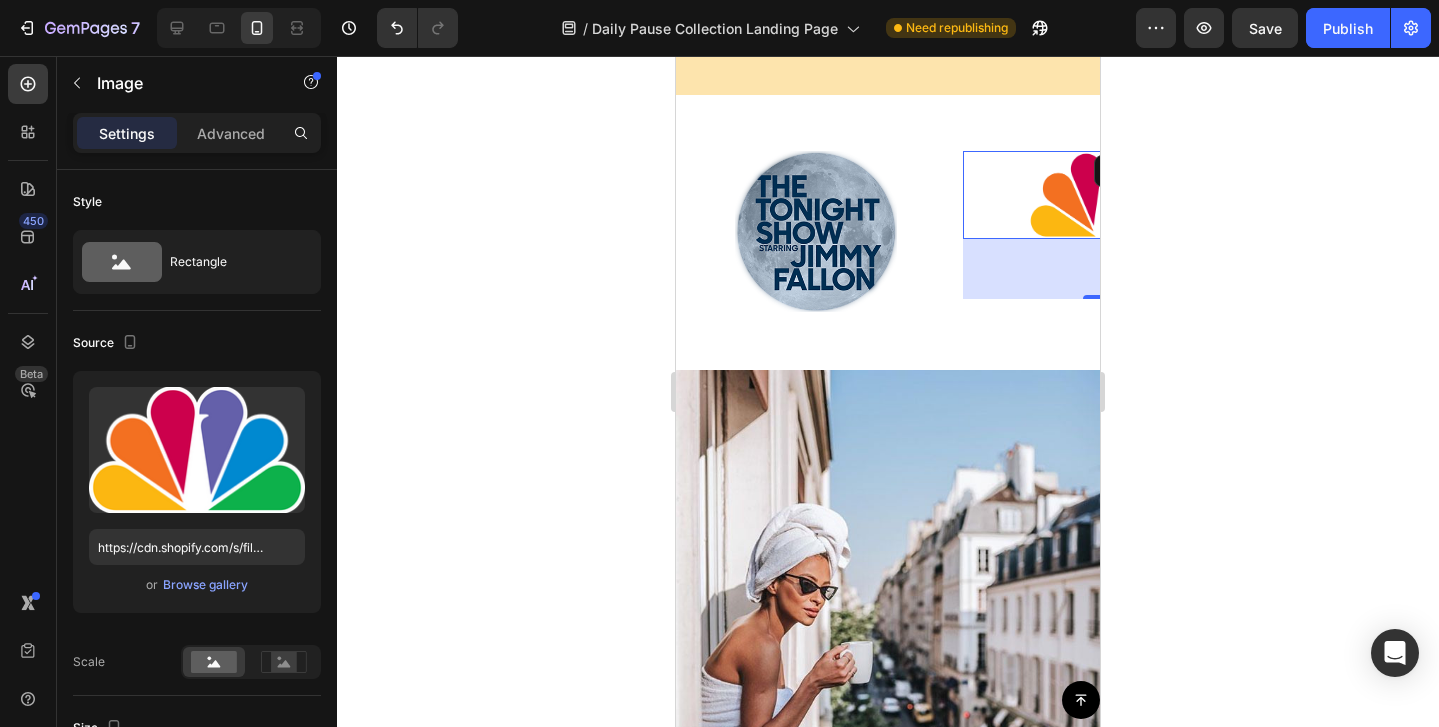 click at bounding box center (1103, 195) 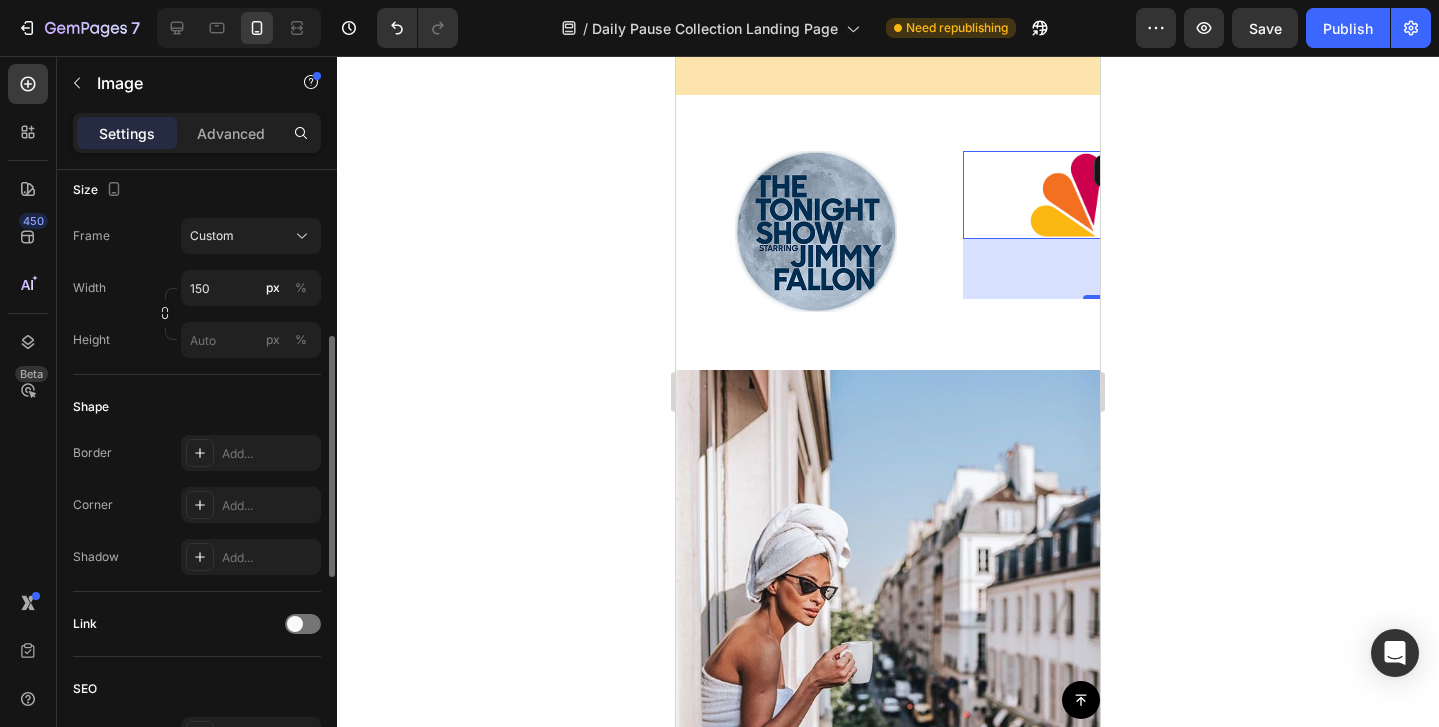 scroll, scrollTop: 568, scrollLeft: 0, axis: vertical 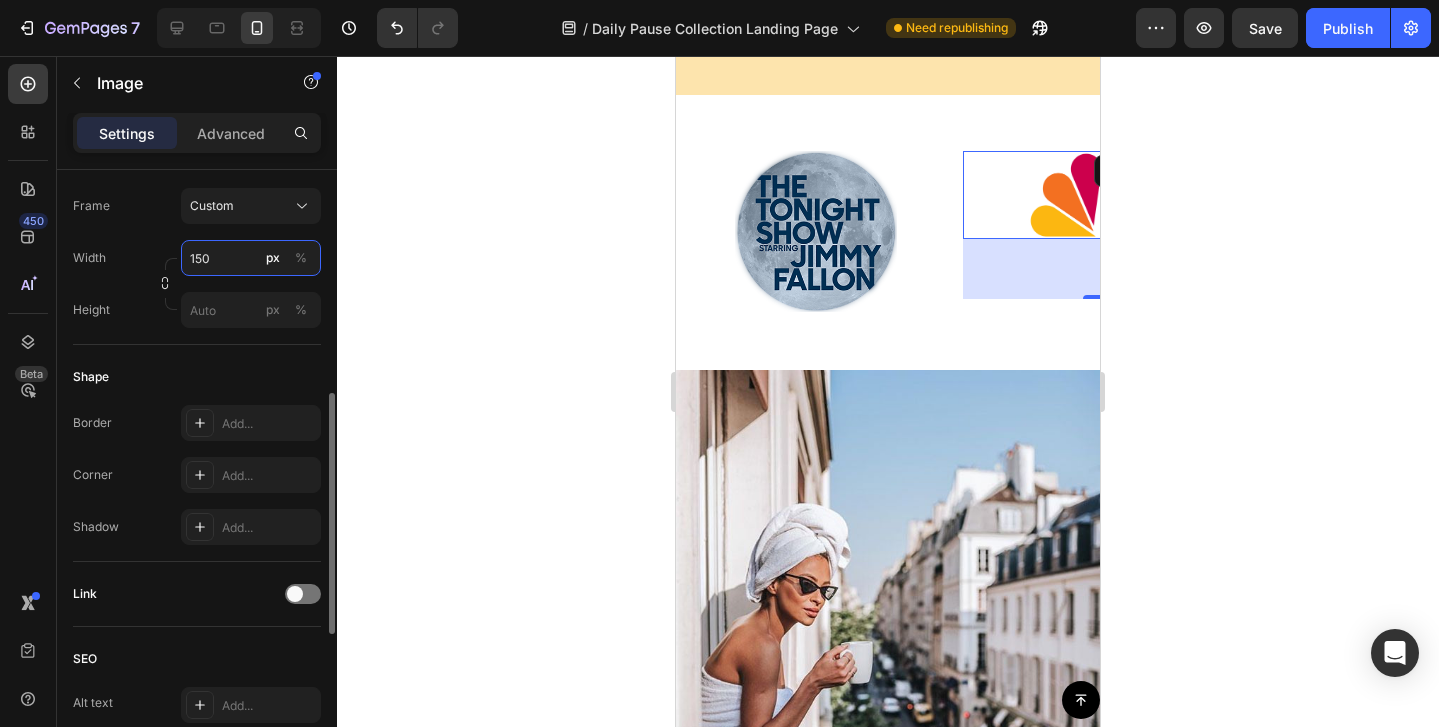 click on "150" at bounding box center (251, 258) 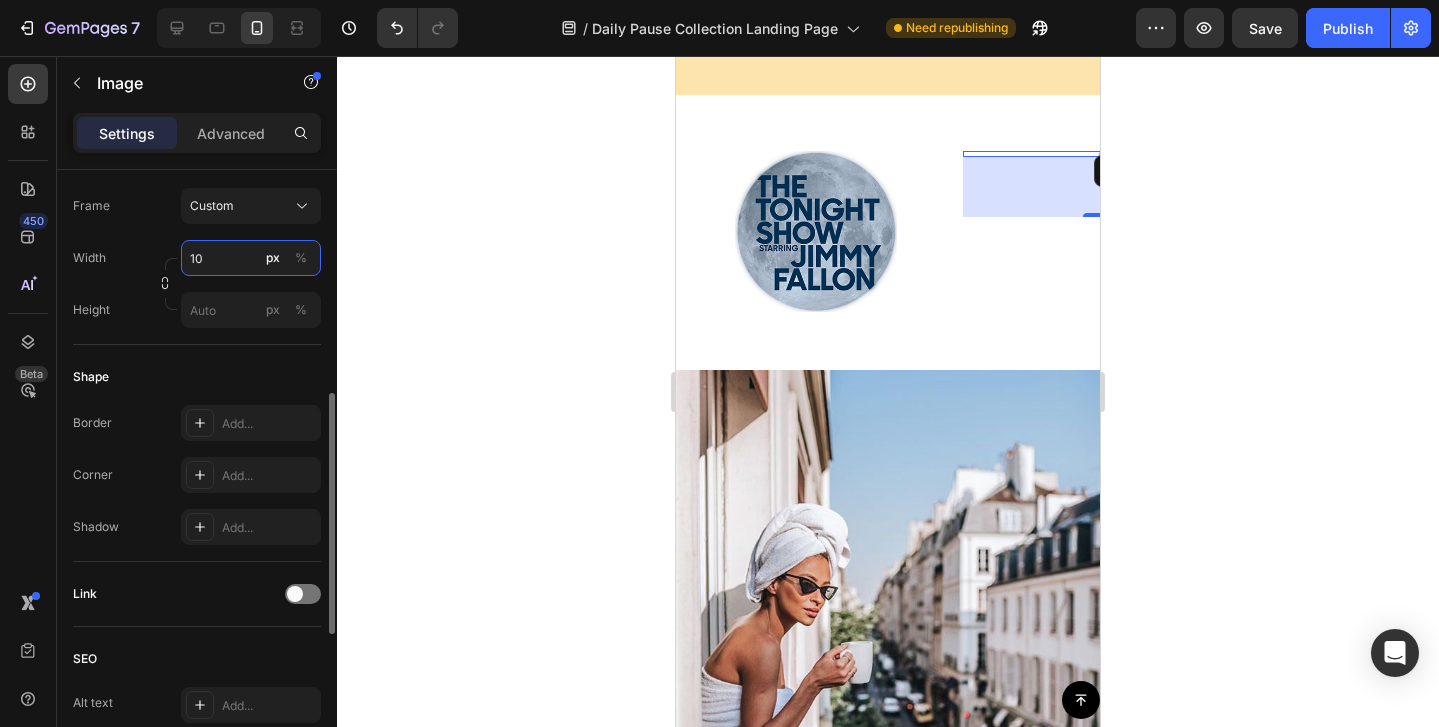 type on "1" 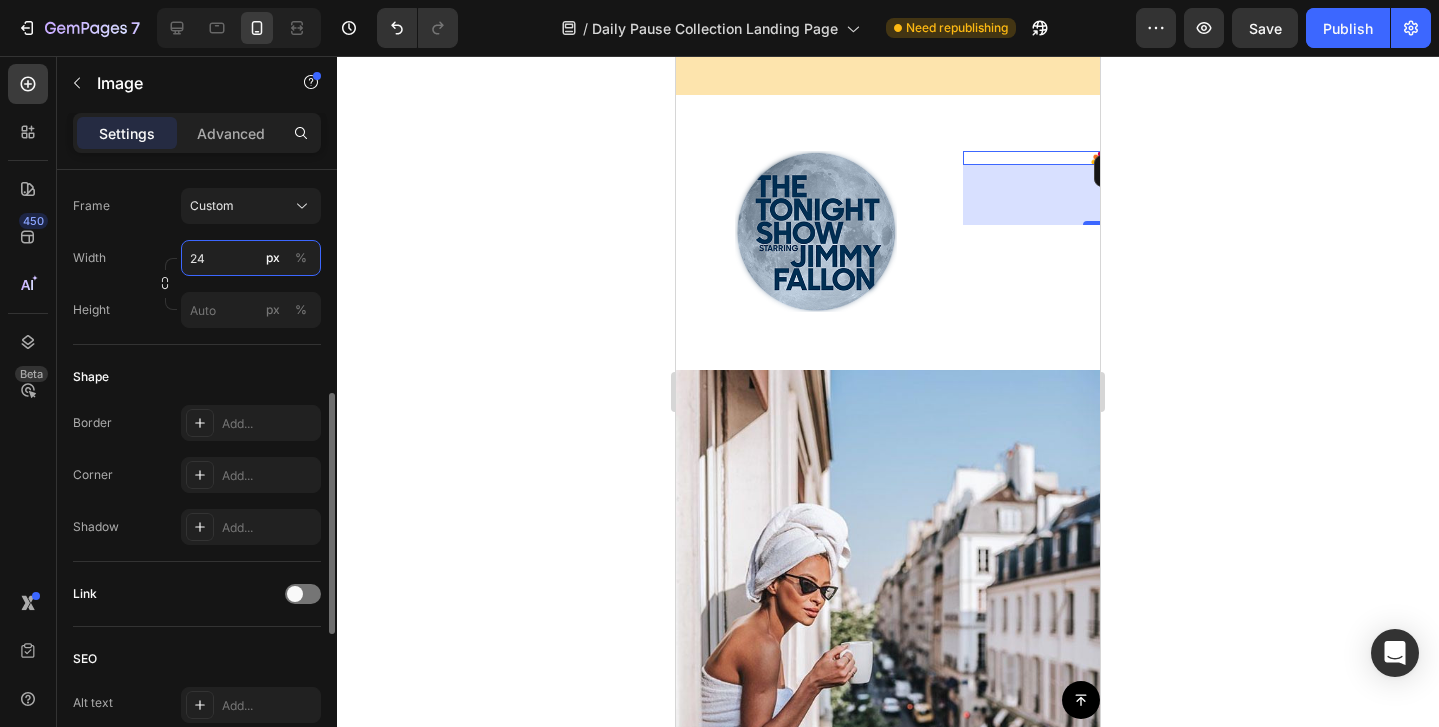 type on "2" 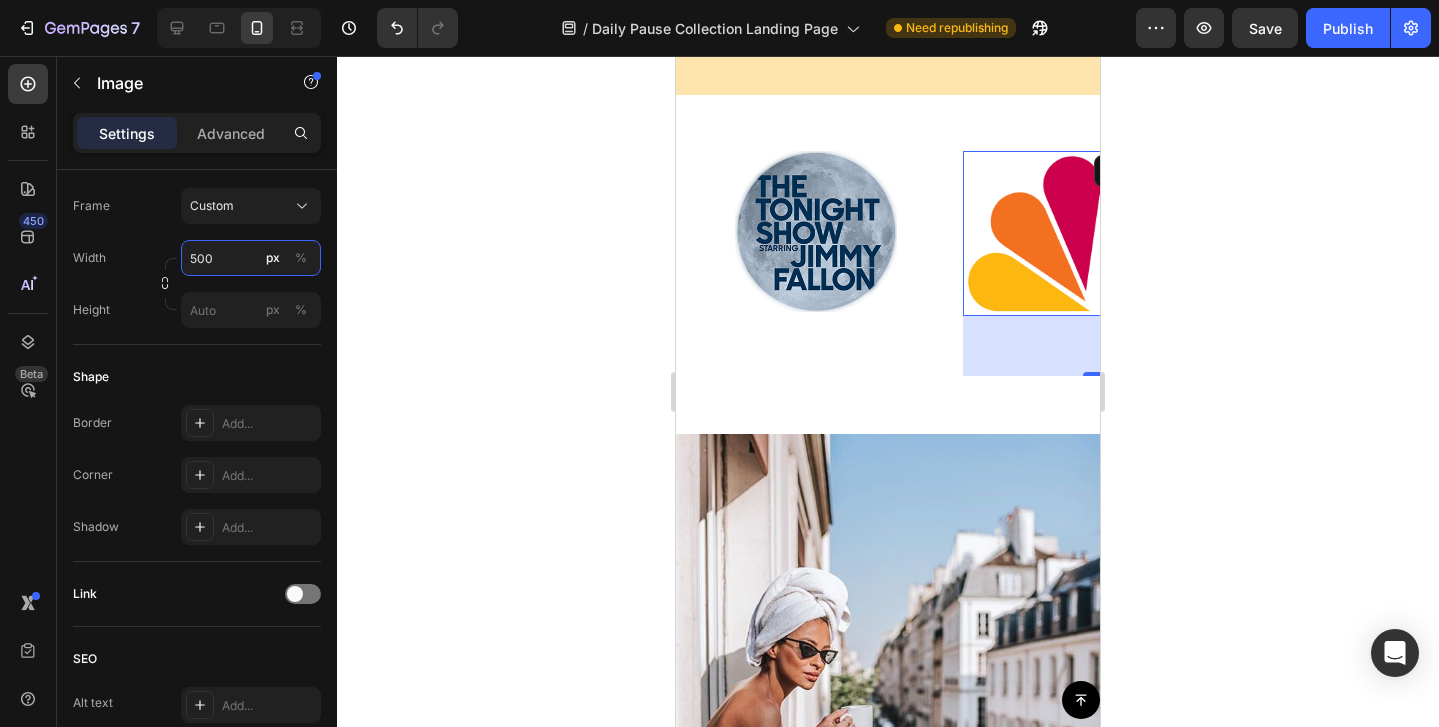 type on "500" 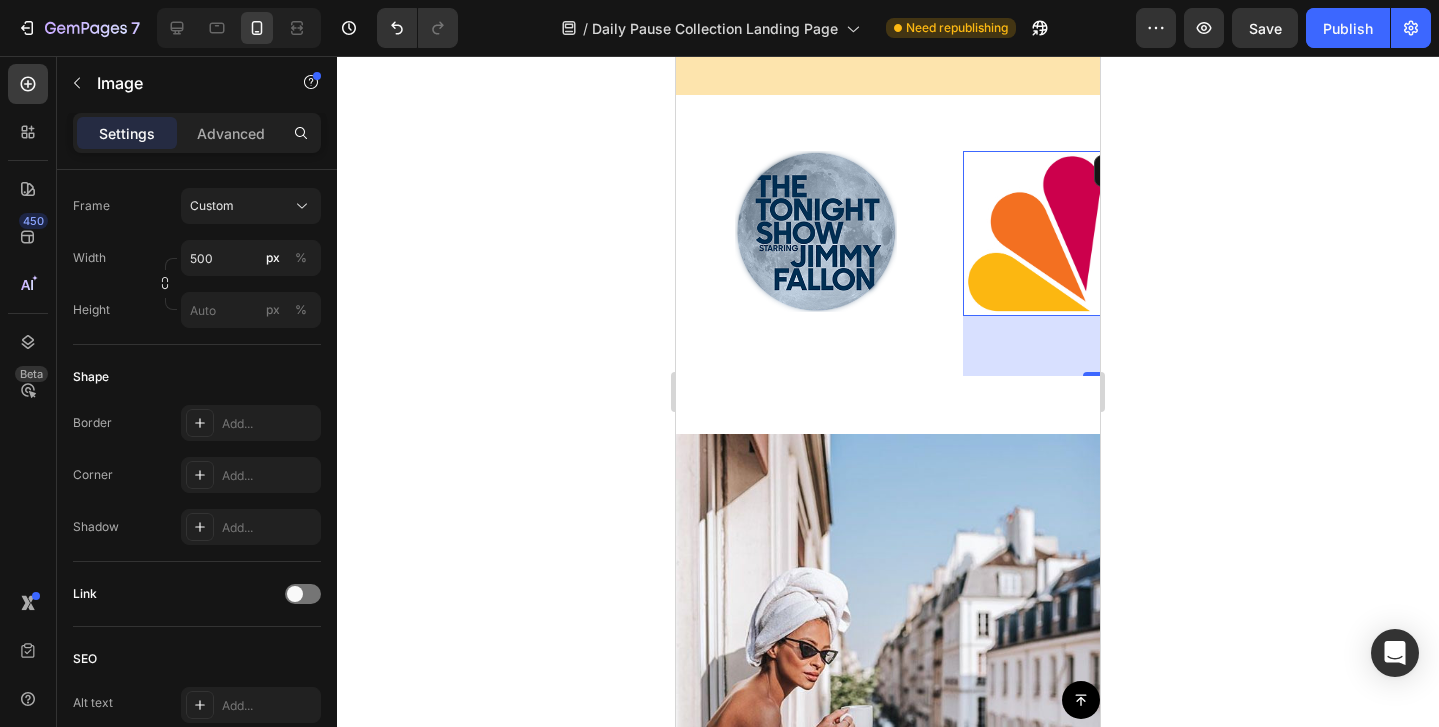 click 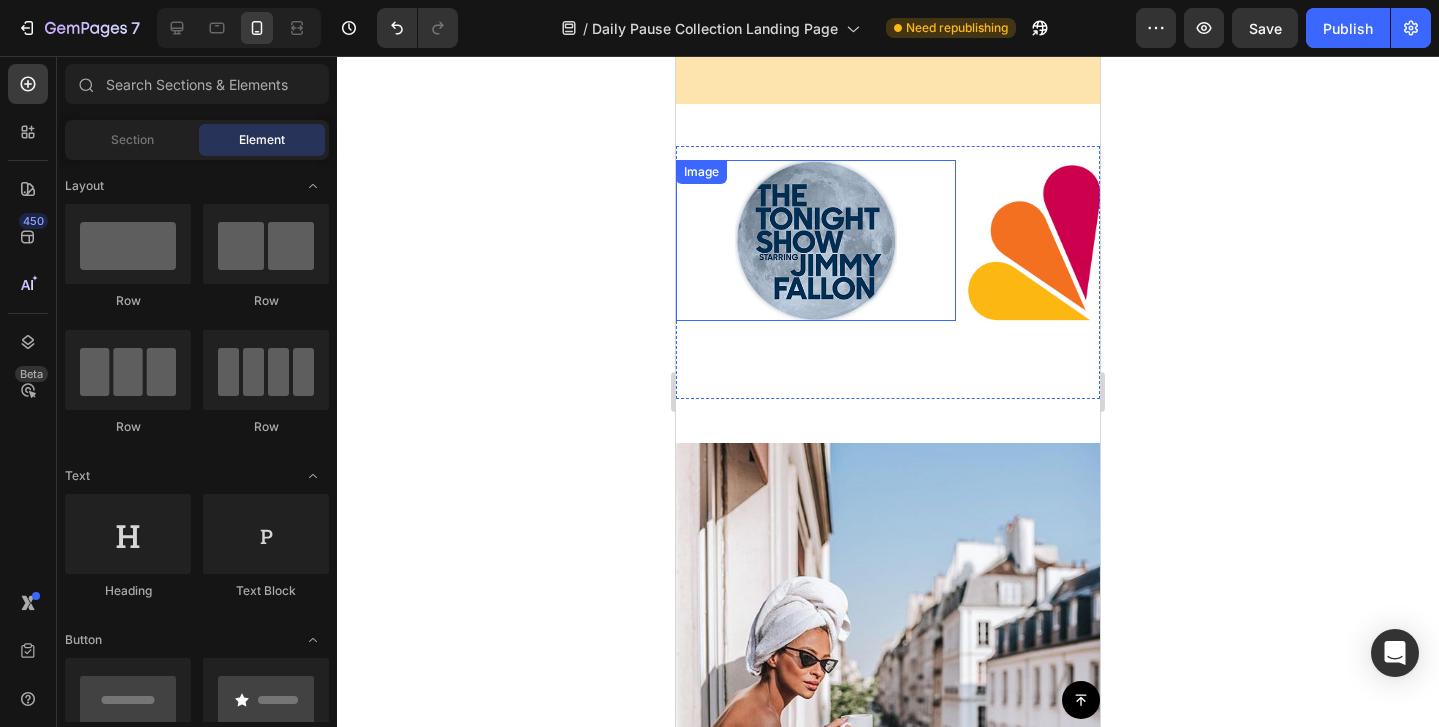 scroll, scrollTop: 2006, scrollLeft: 0, axis: vertical 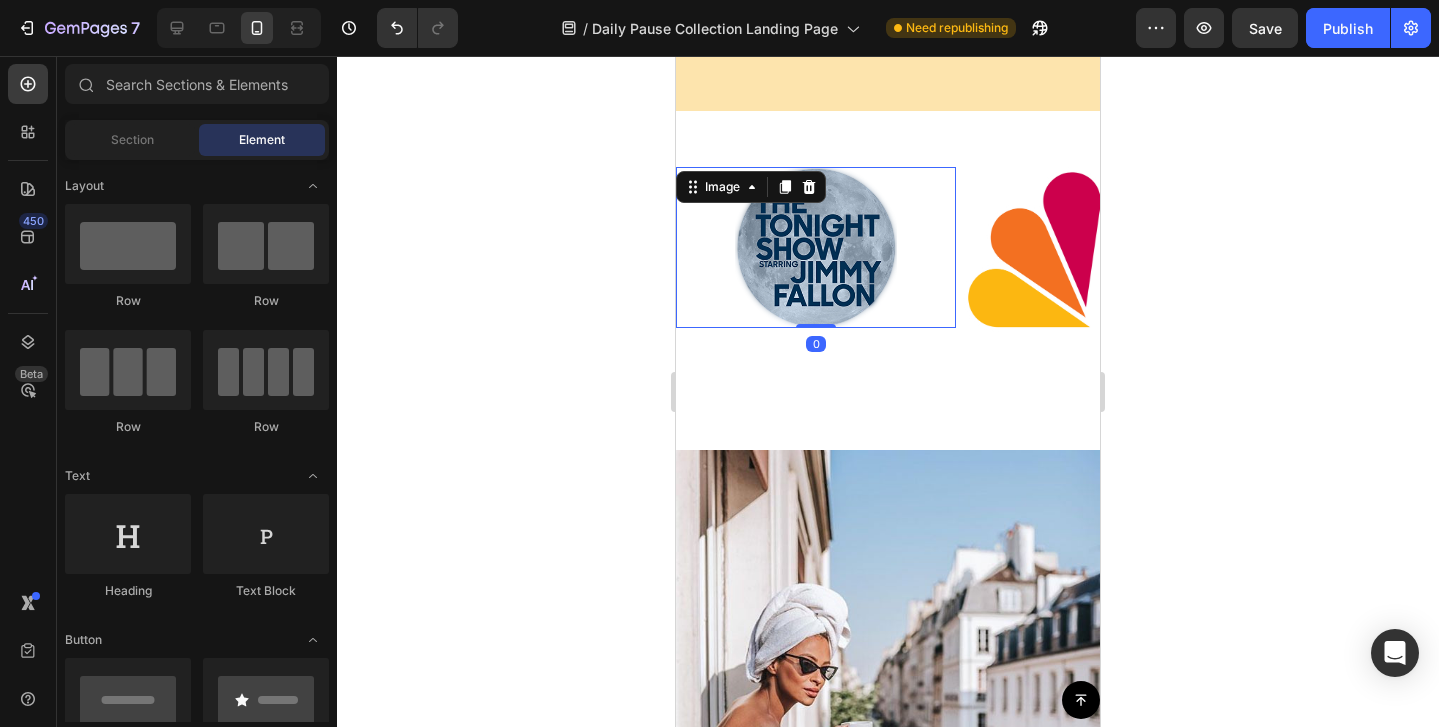 click at bounding box center (816, 247) 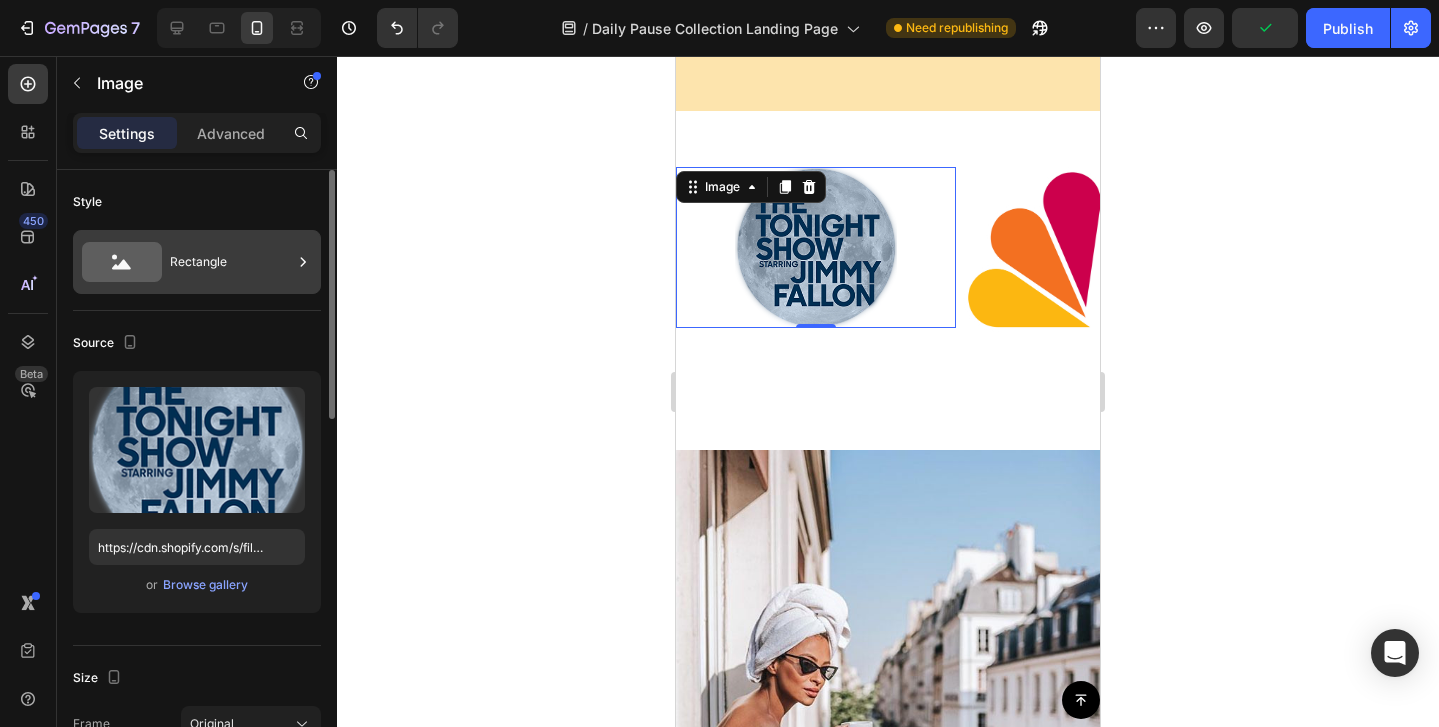 click on "Rectangle" at bounding box center (231, 262) 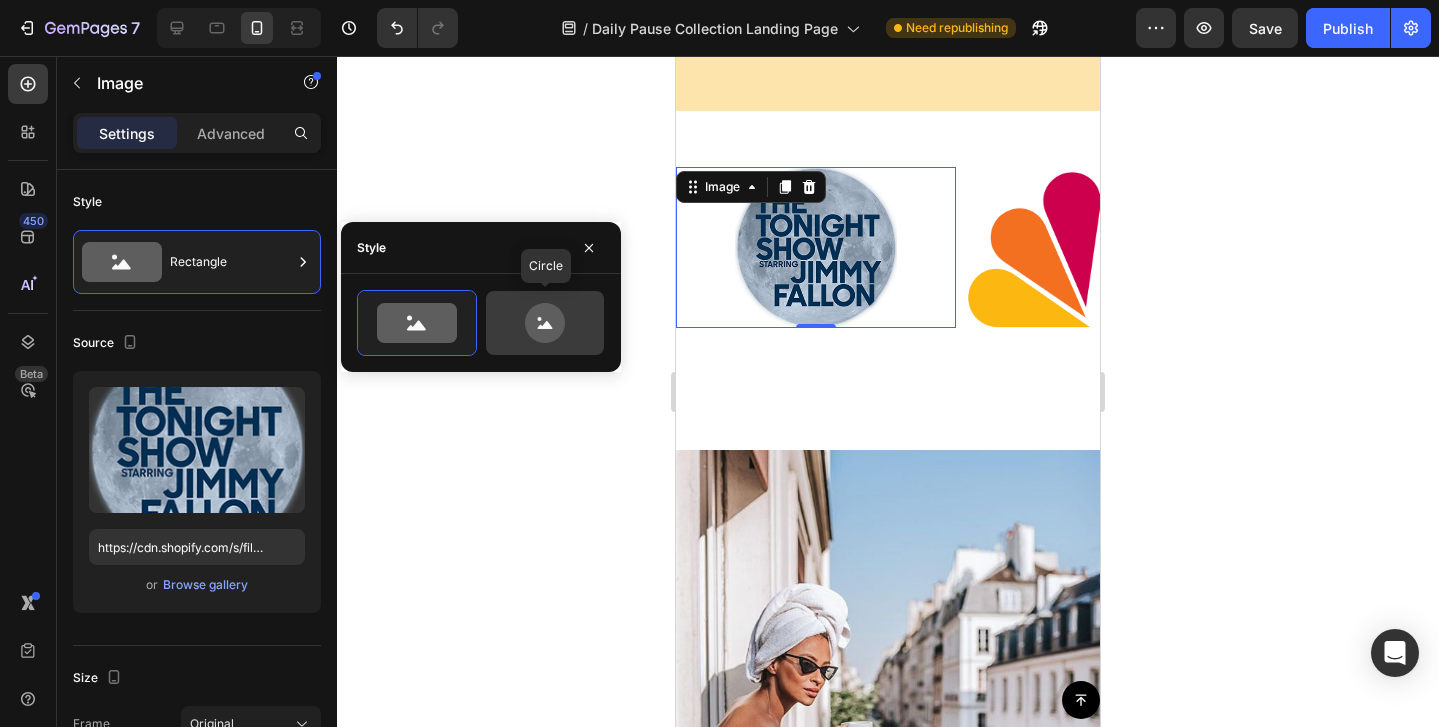 click 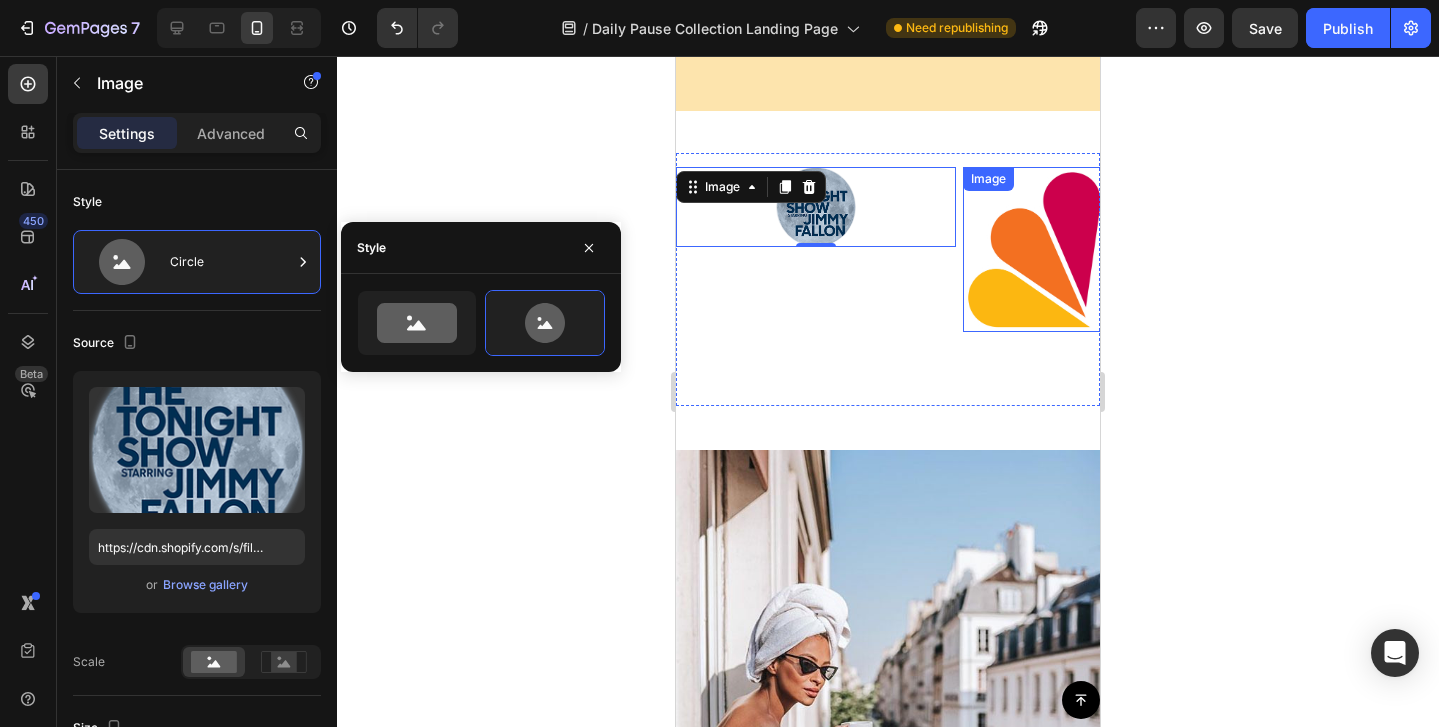 click at bounding box center [1103, 249] 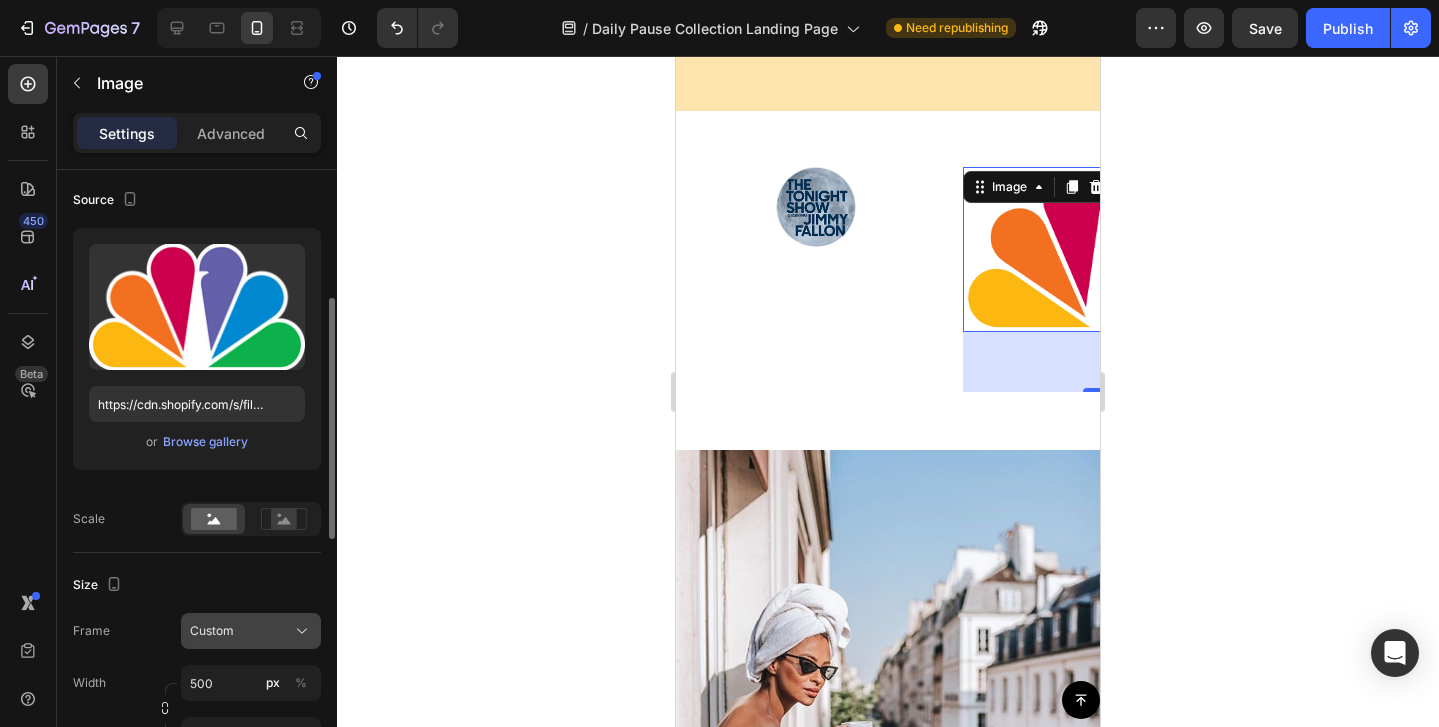 scroll, scrollTop: 0, scrollLeft: 0, axis: both 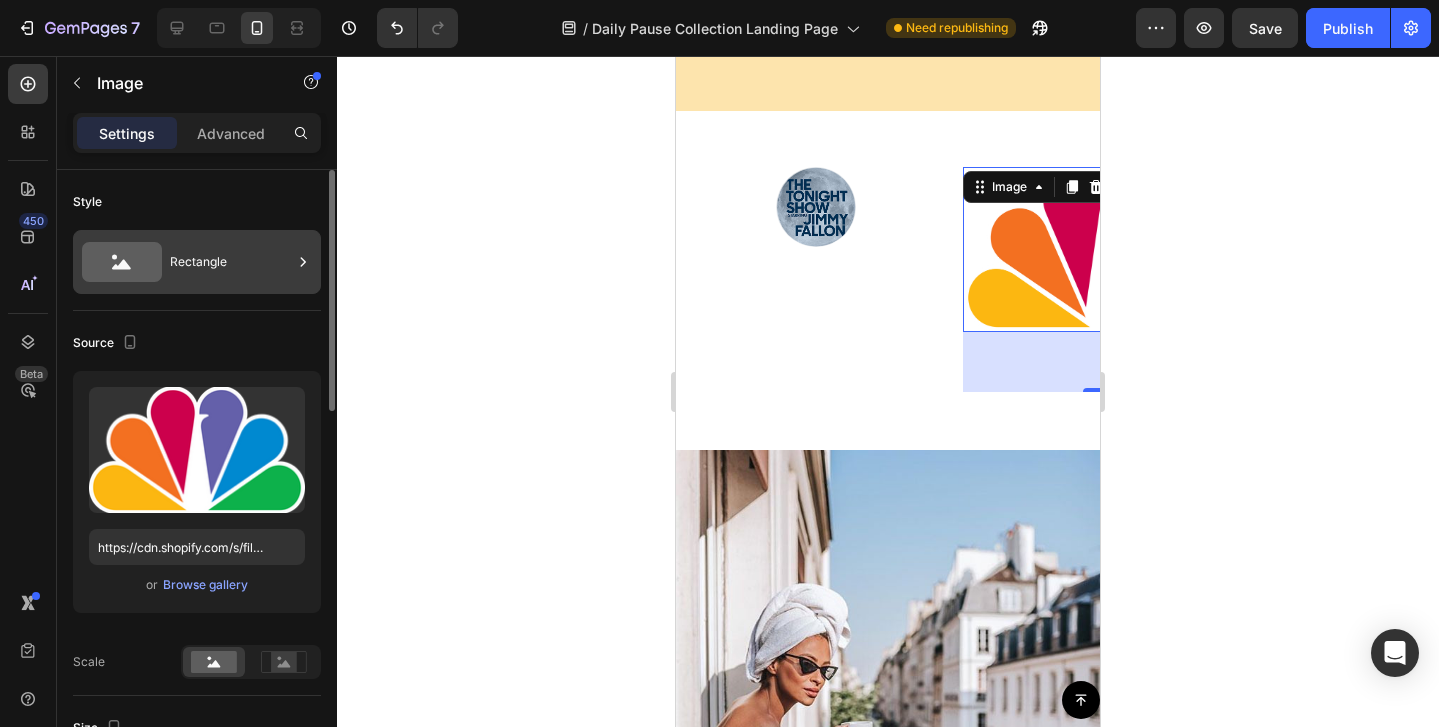 click on "Rectangle" at bounding box center (231, 262) 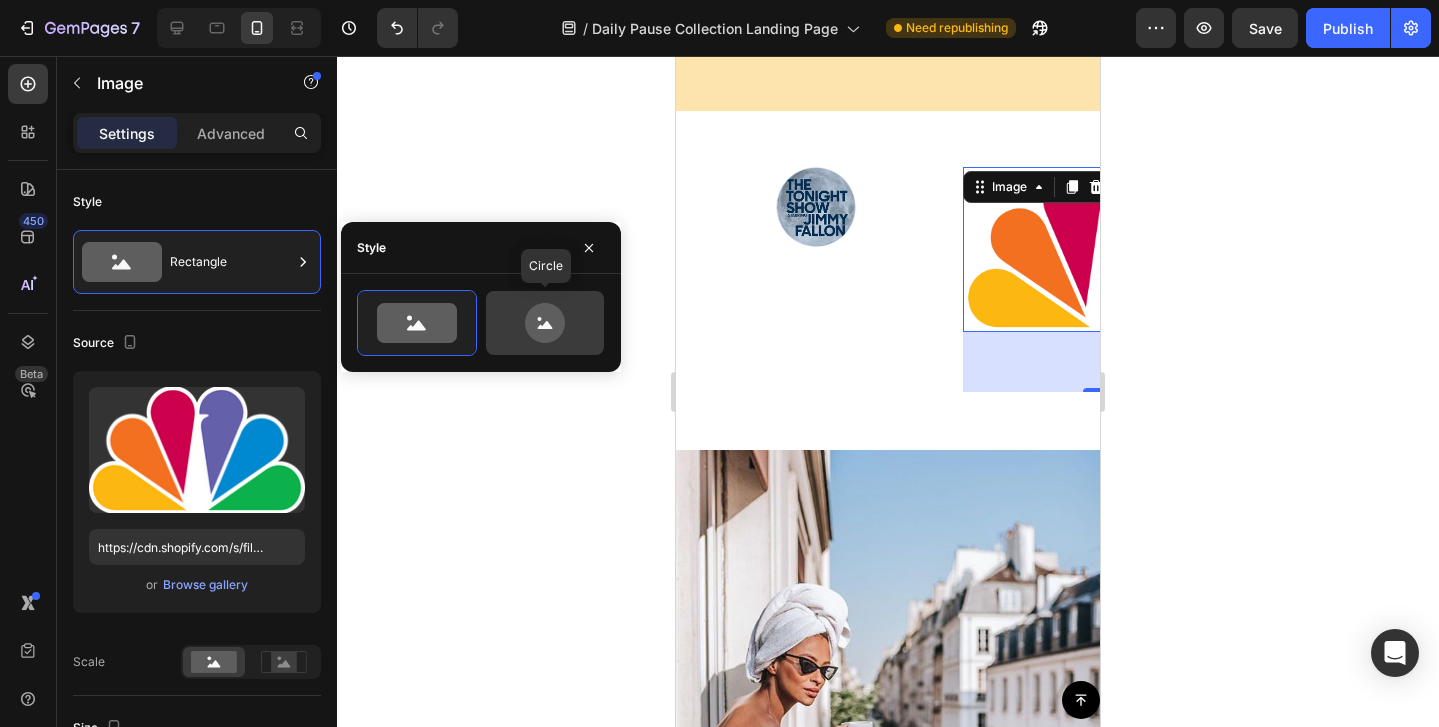 click 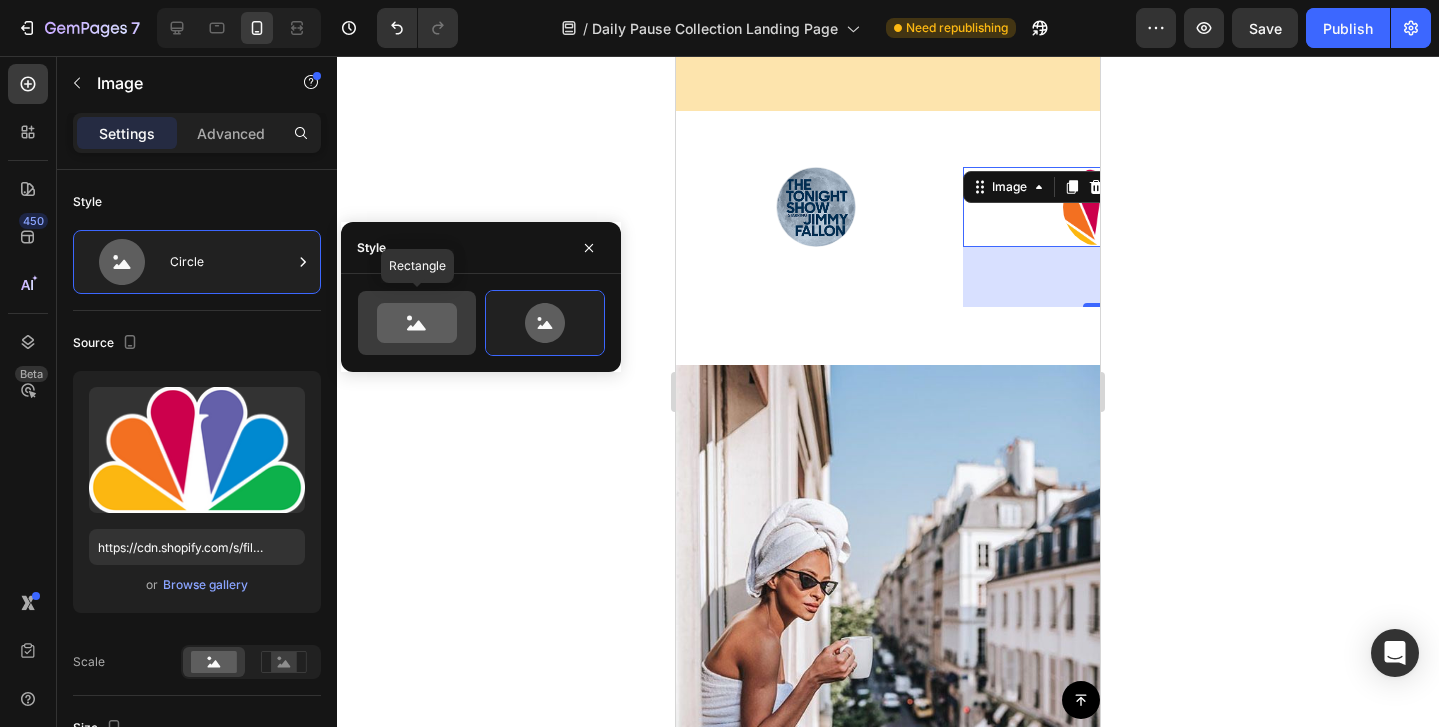 click 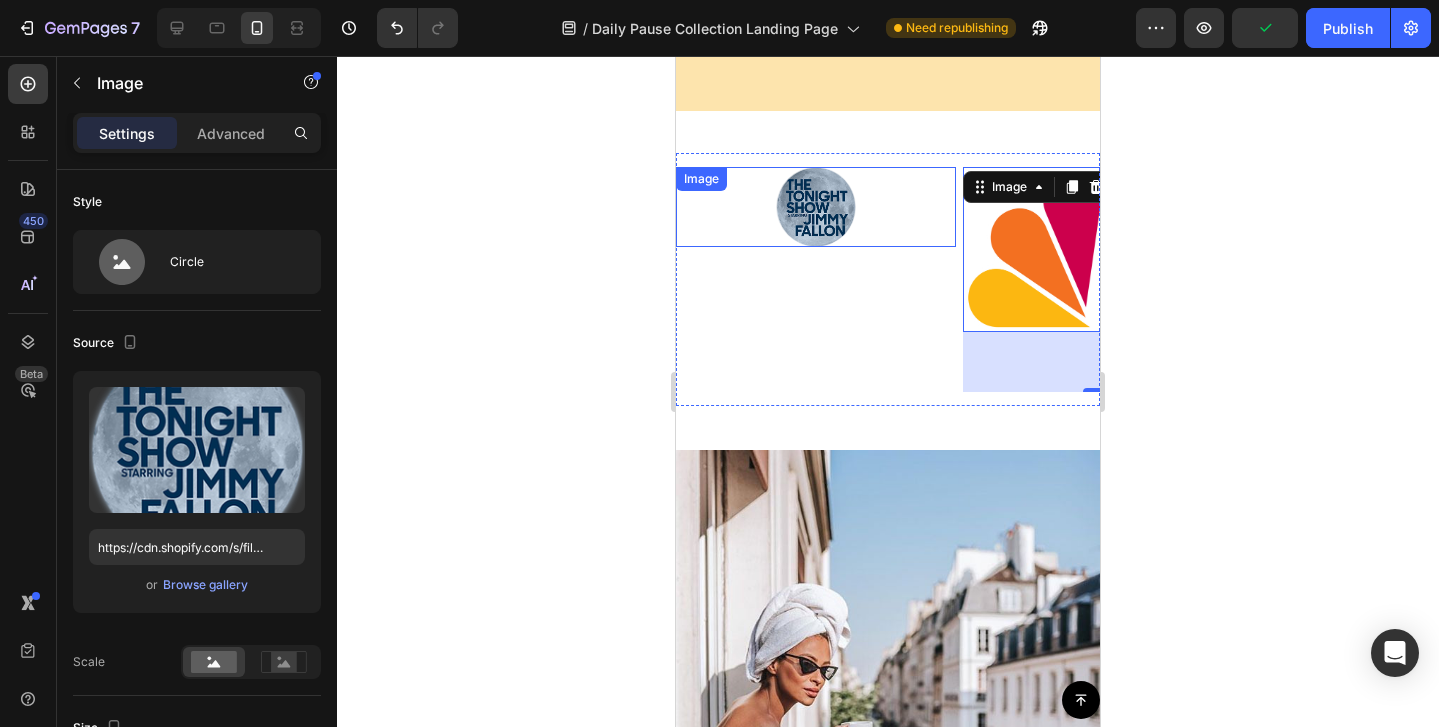 click on "Image" at bounding box center [816, 207] 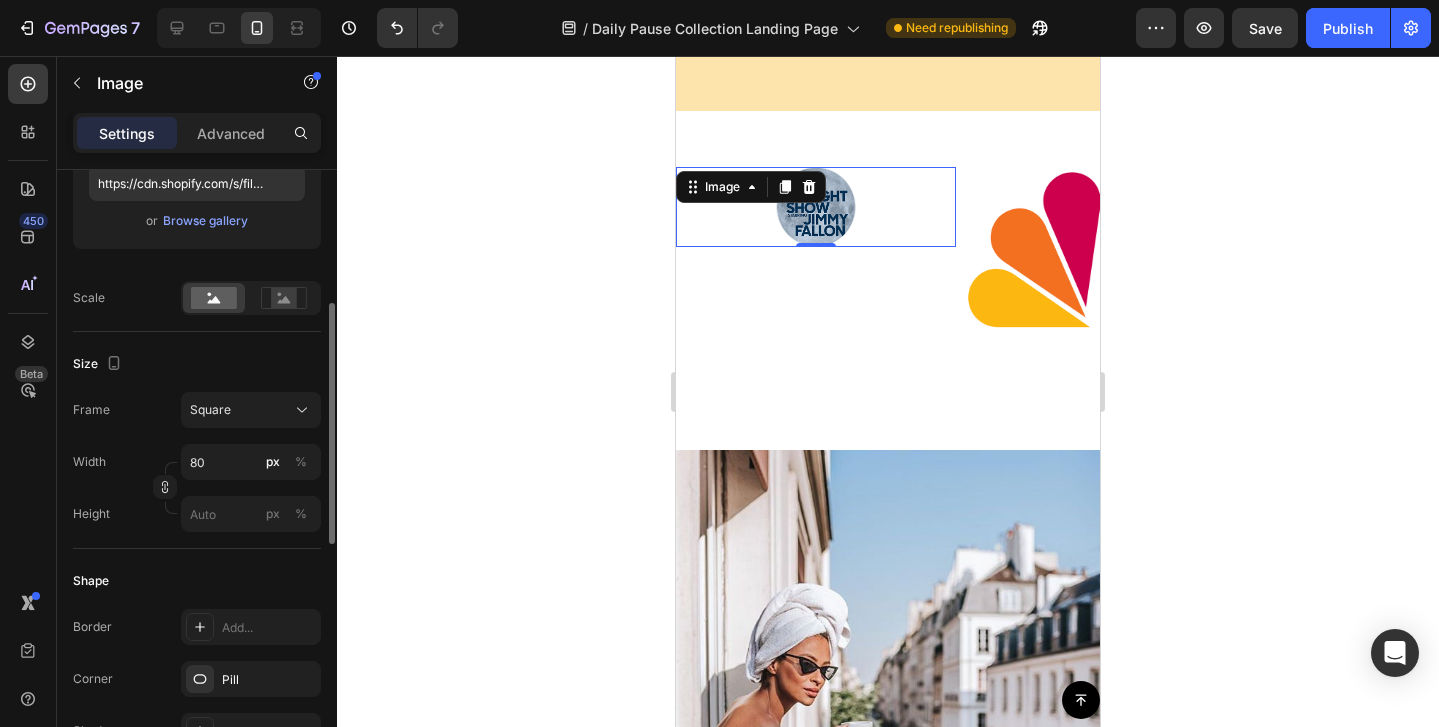 scroll, scrollTop: 409, scrollLeft: 0, axis: vertical 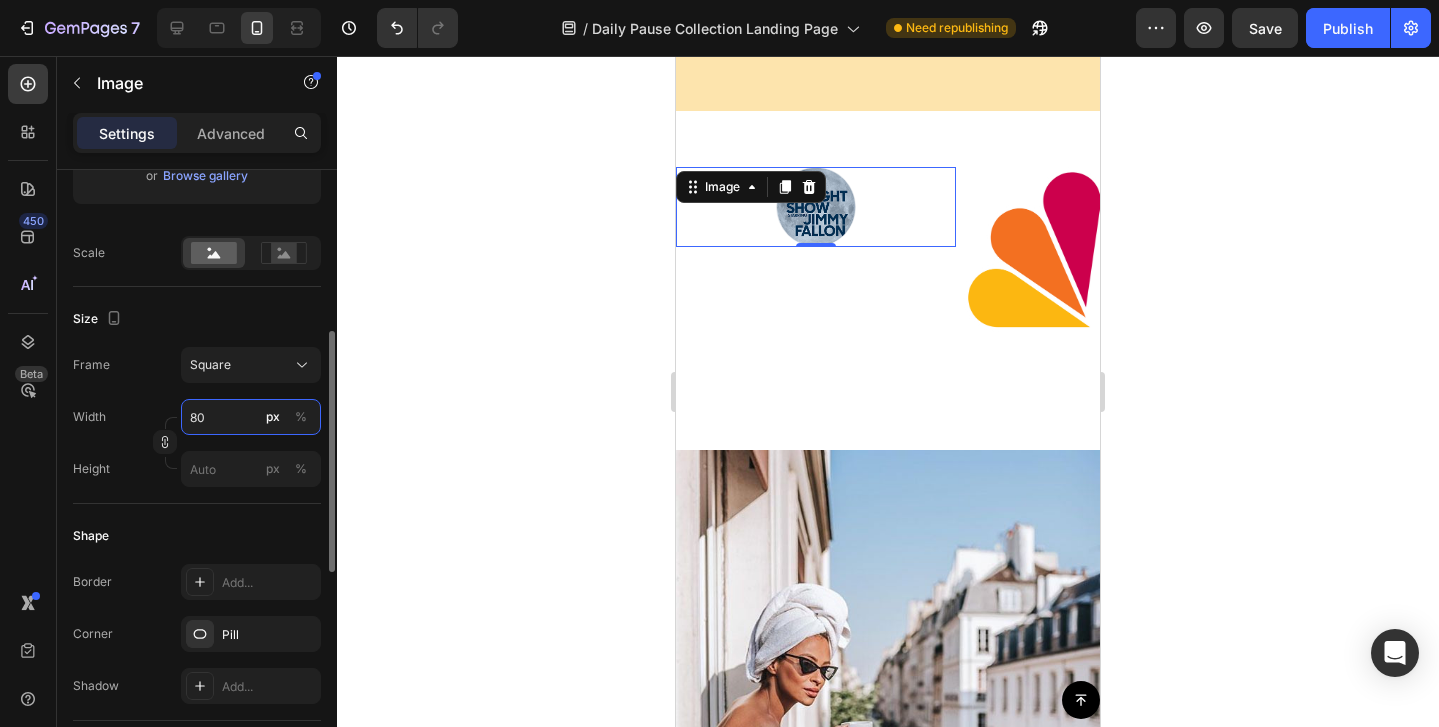 click on "80" at bounding box center (251, 417) 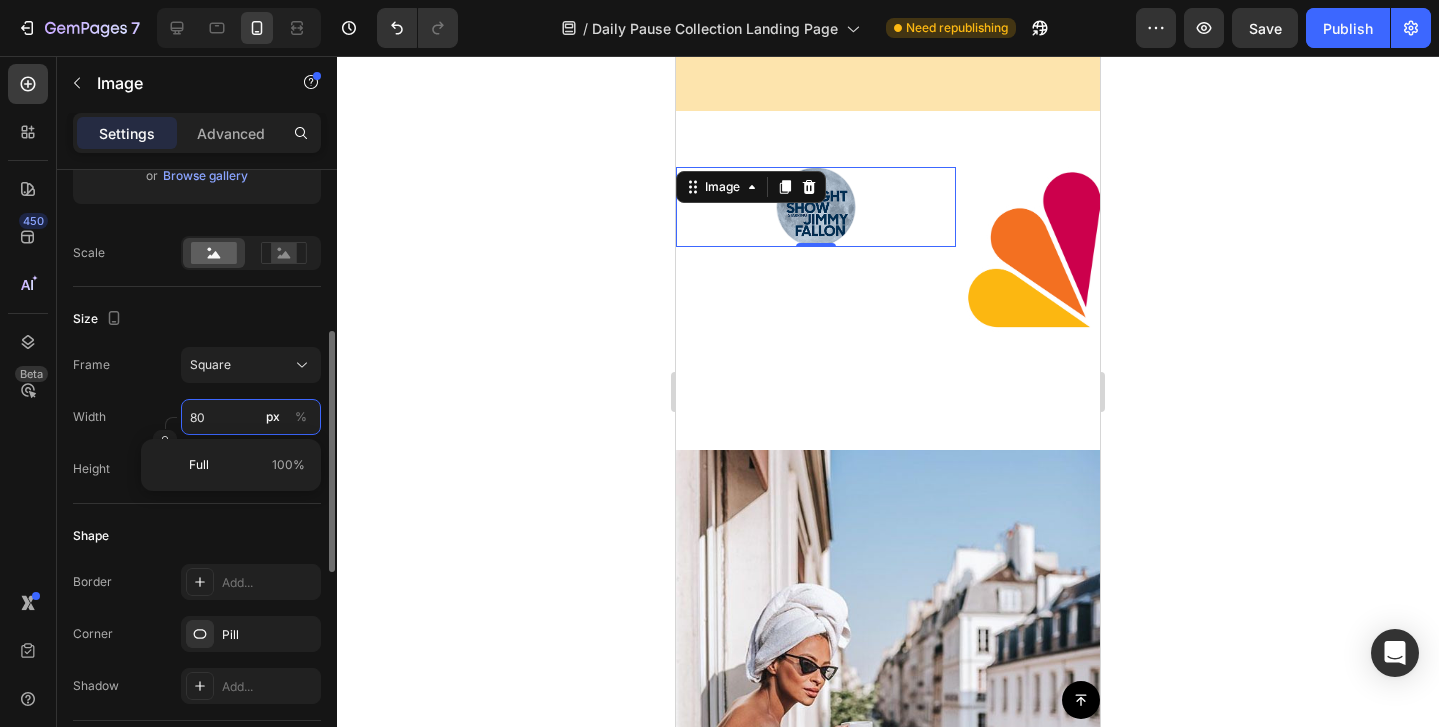 click on "80" at bounding box center (251, 417) 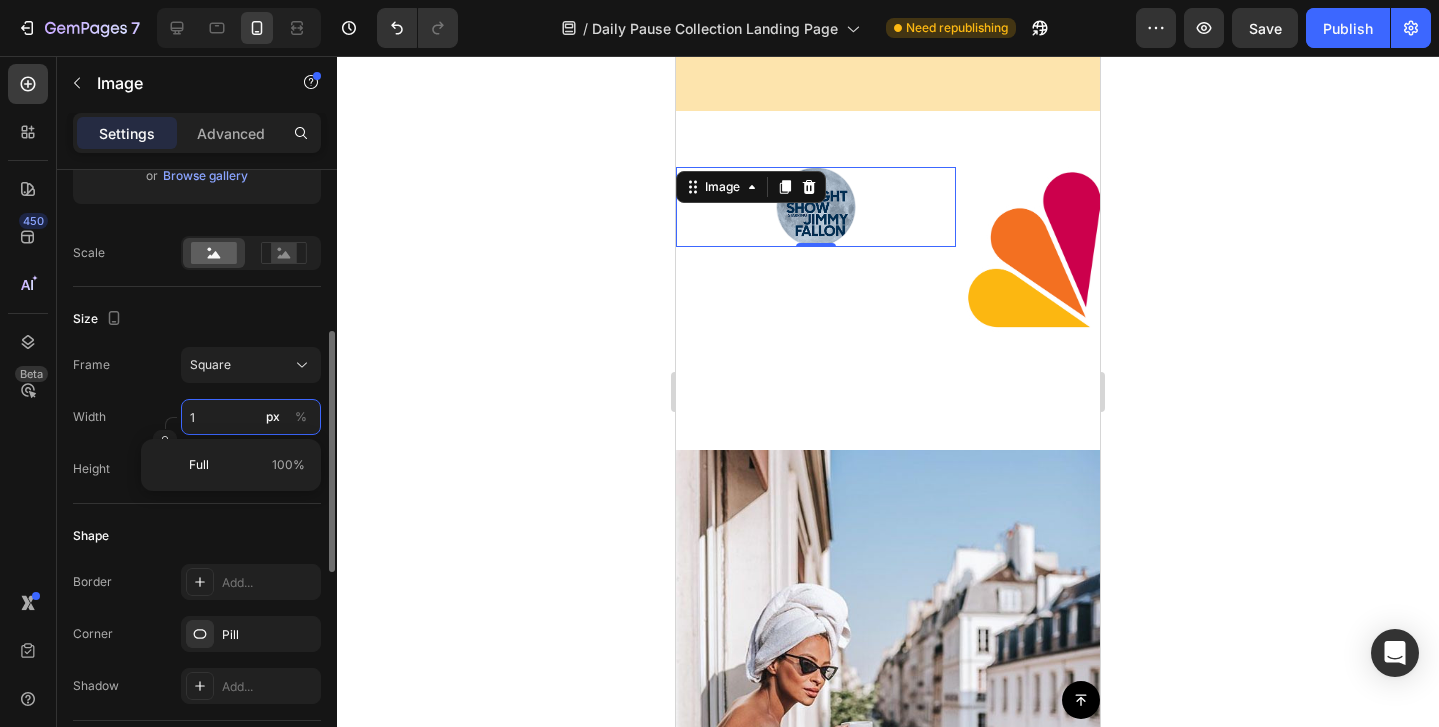 type on "10" 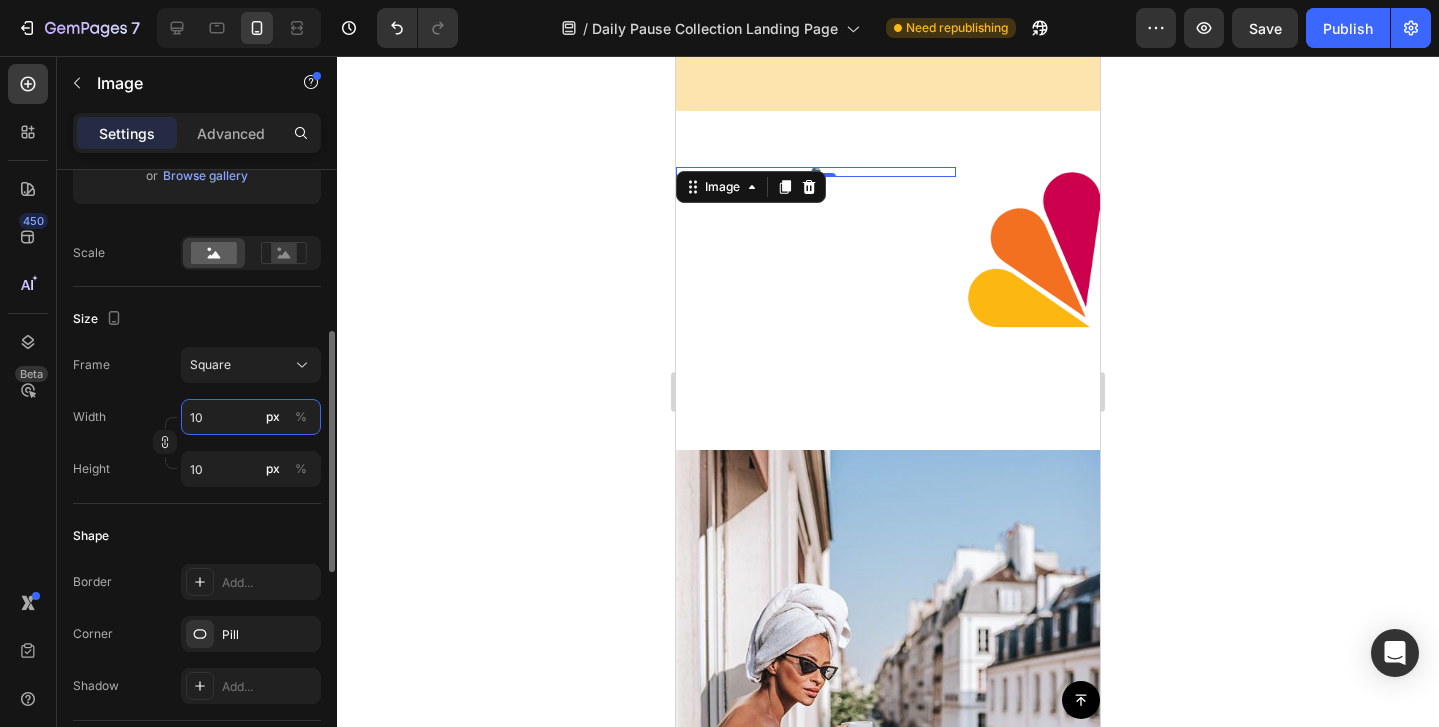 type on "100" 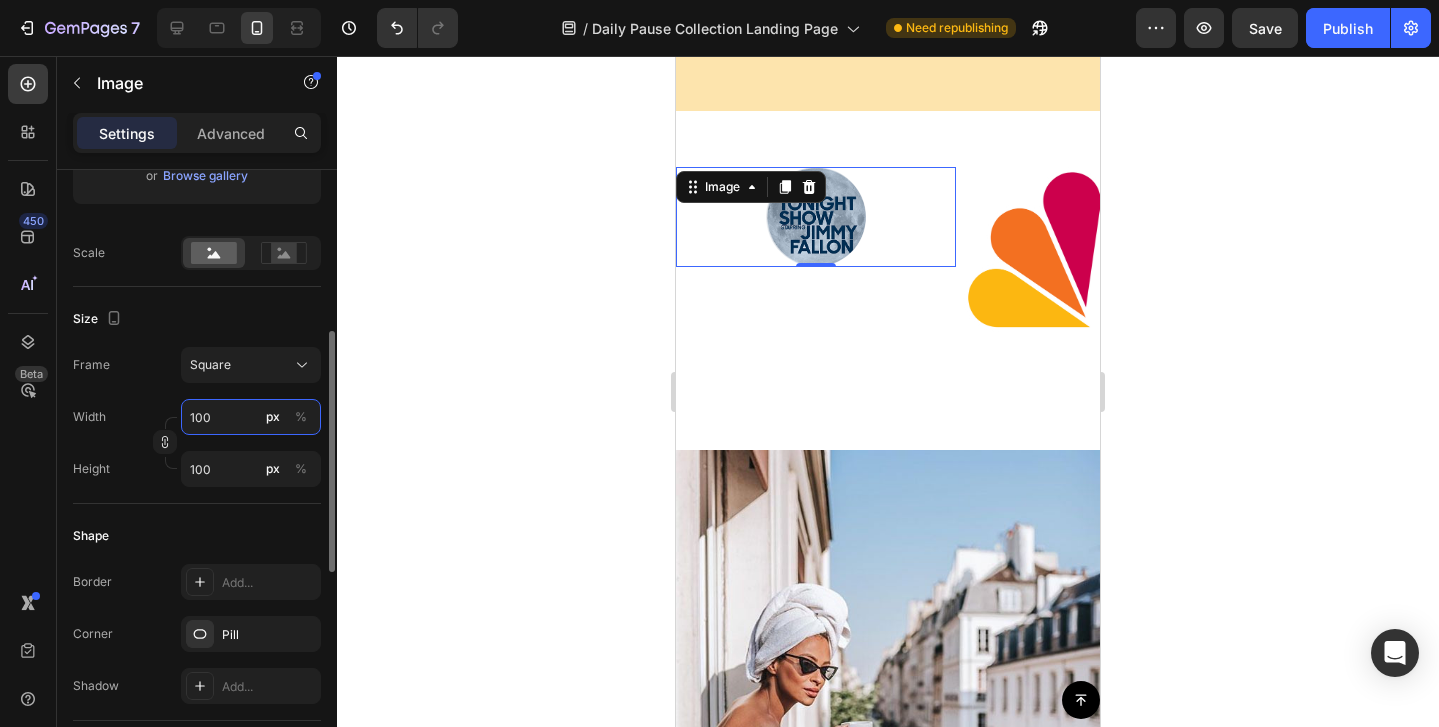 type on "10" 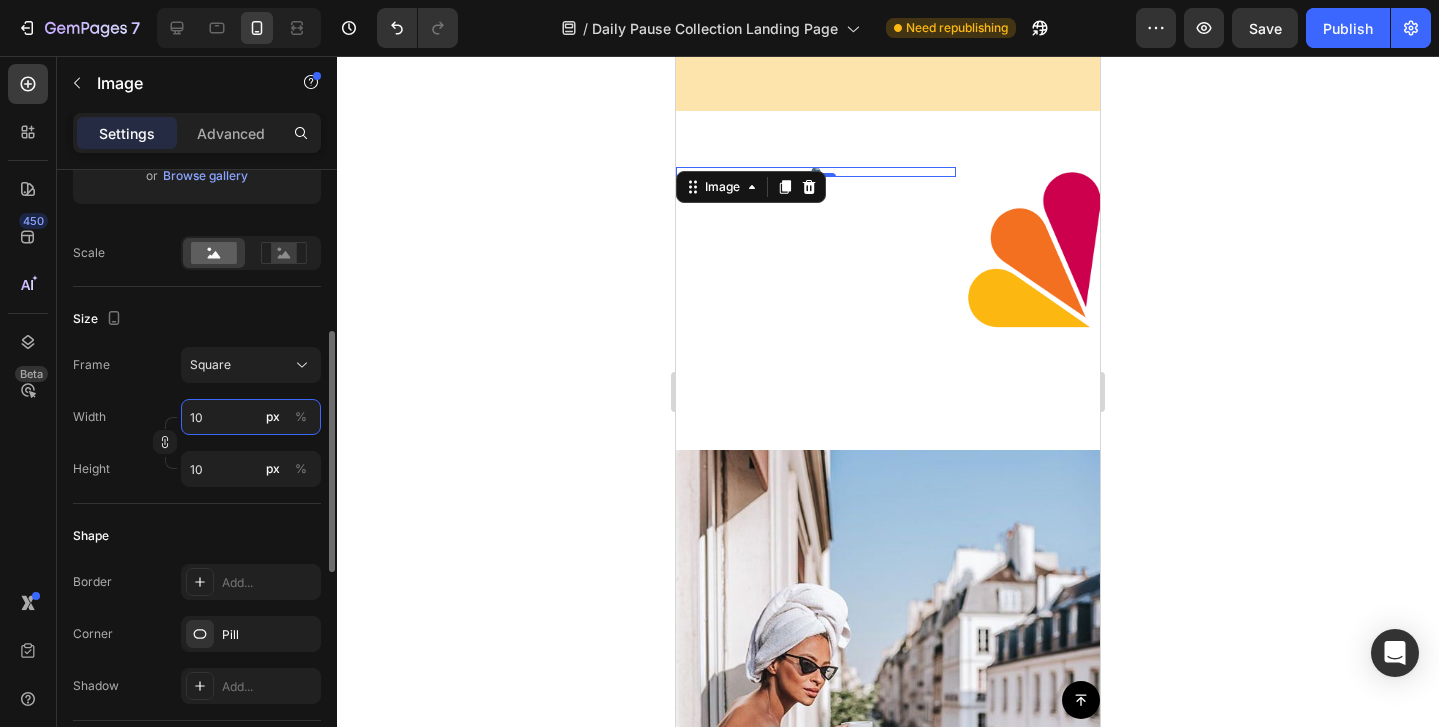 type on "1" 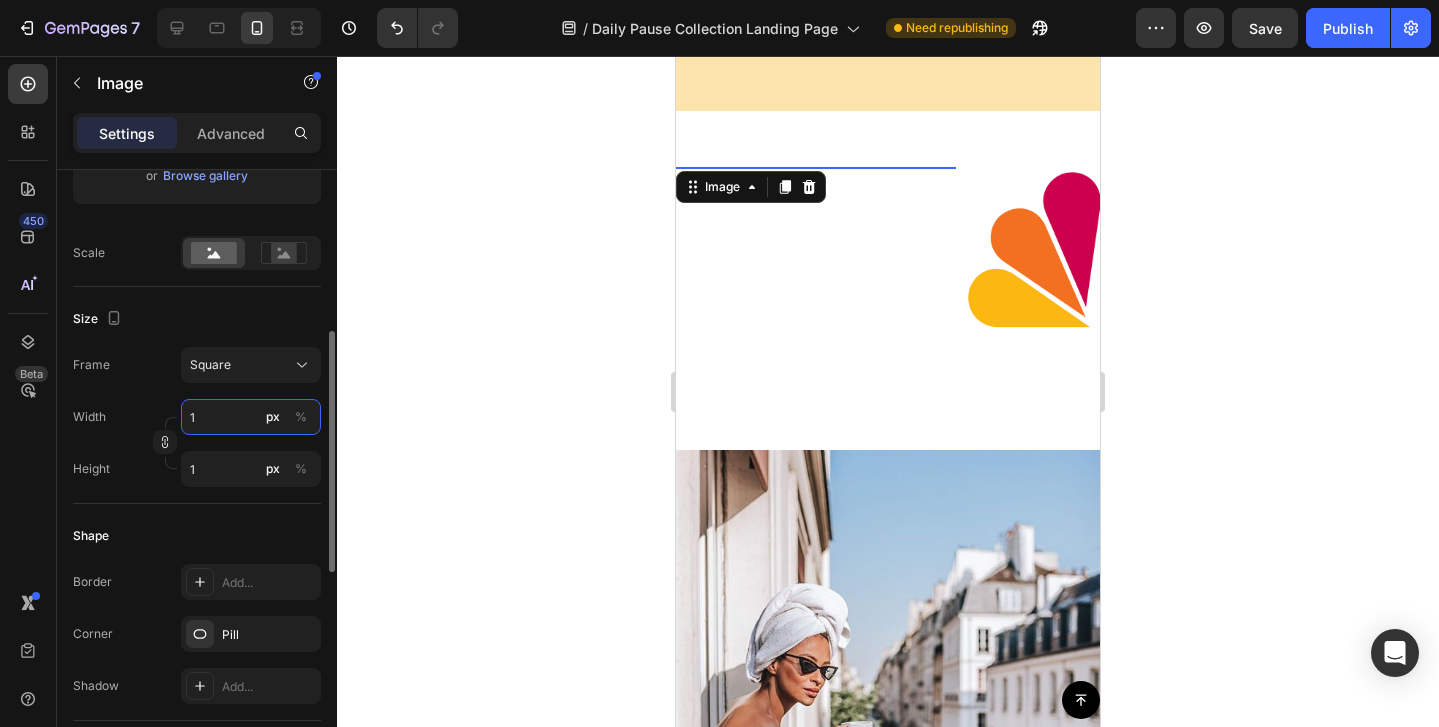 type 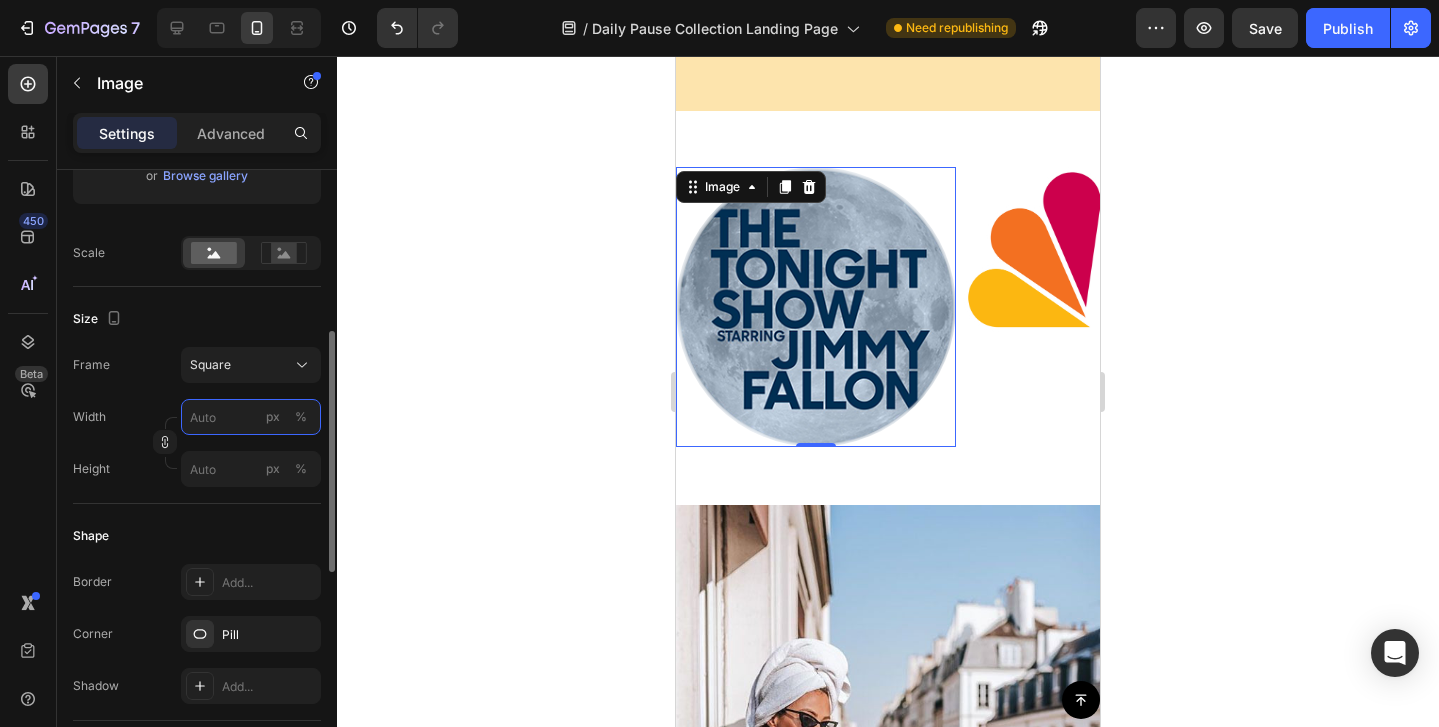 type on "1" 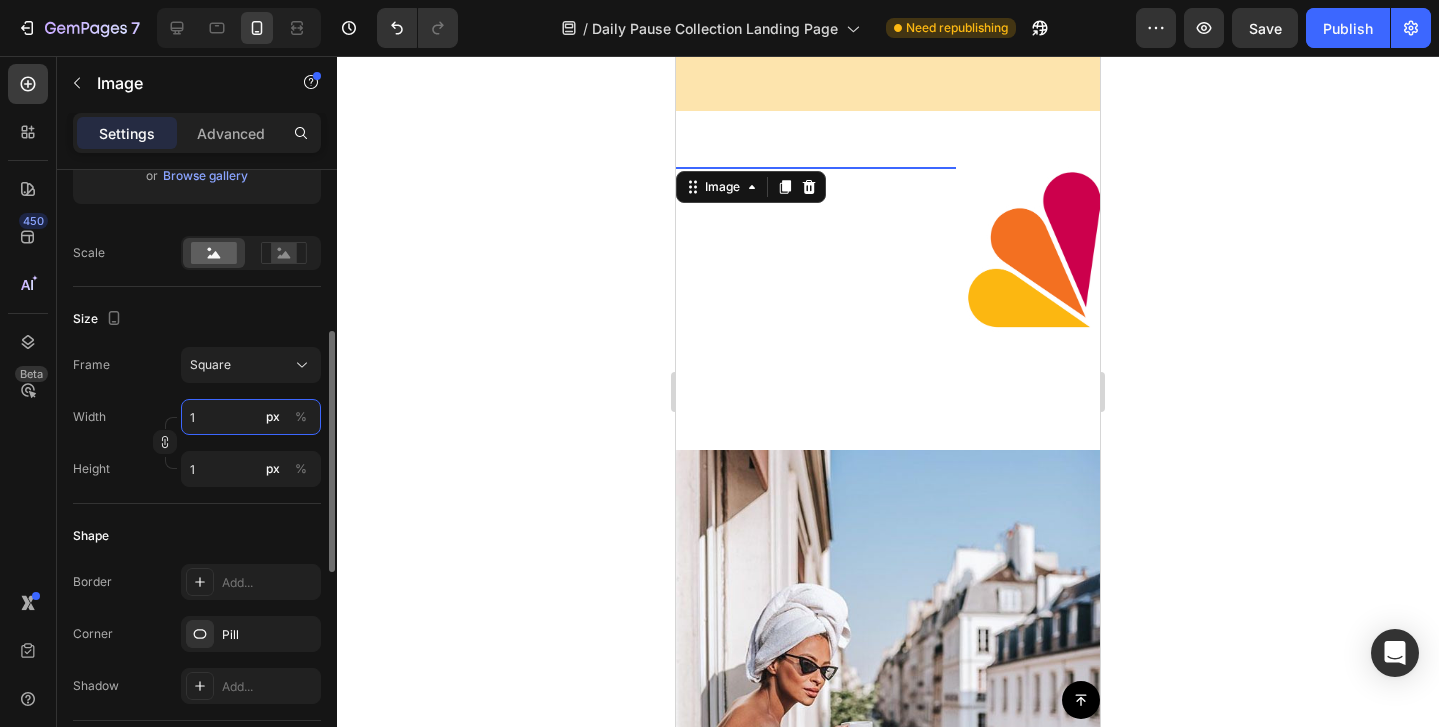 type on "15" 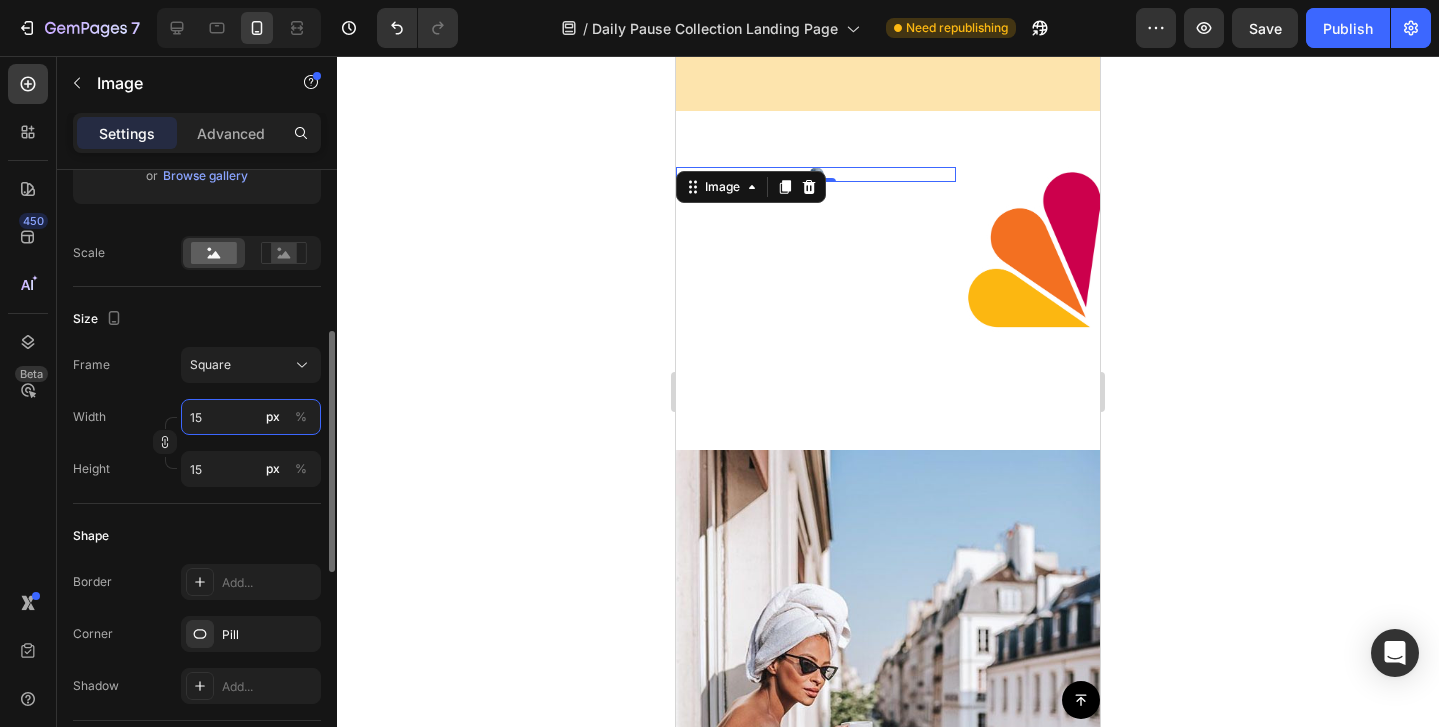 type on "150" 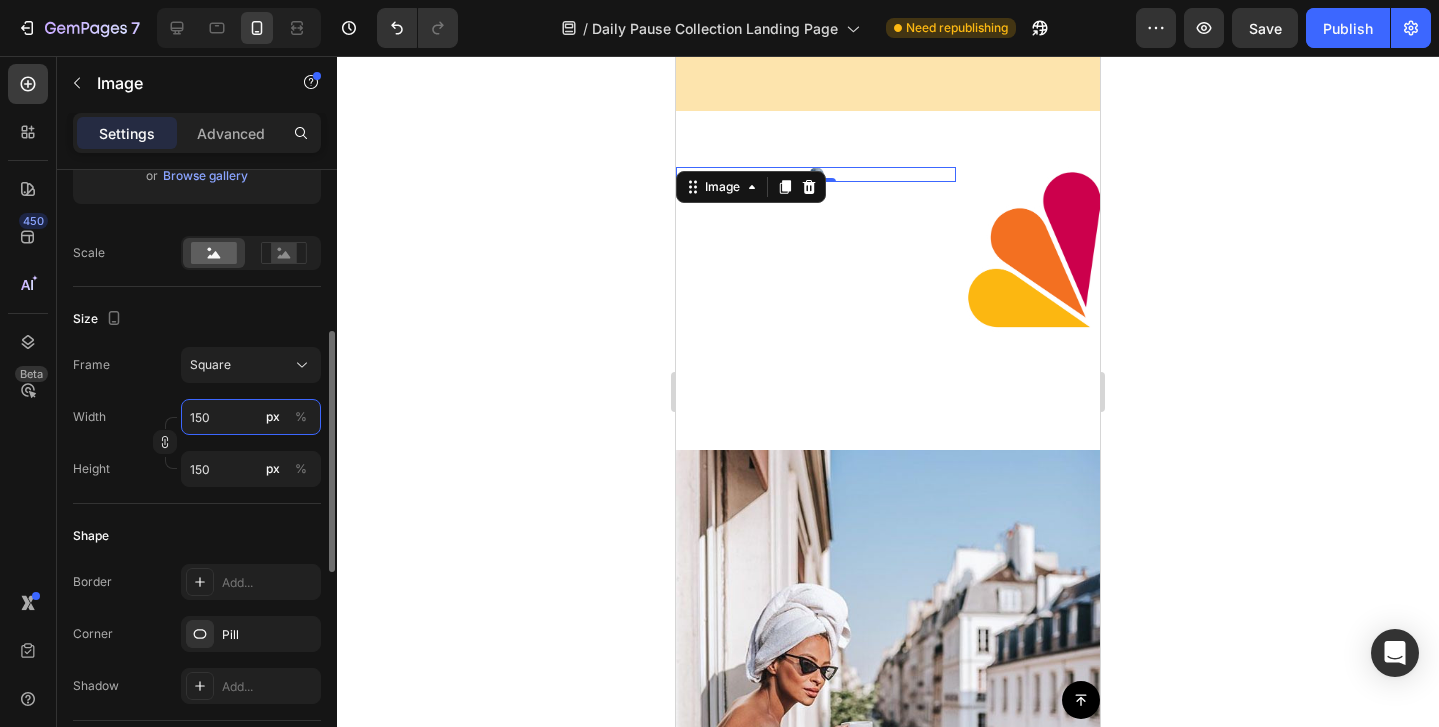 type on "1500" 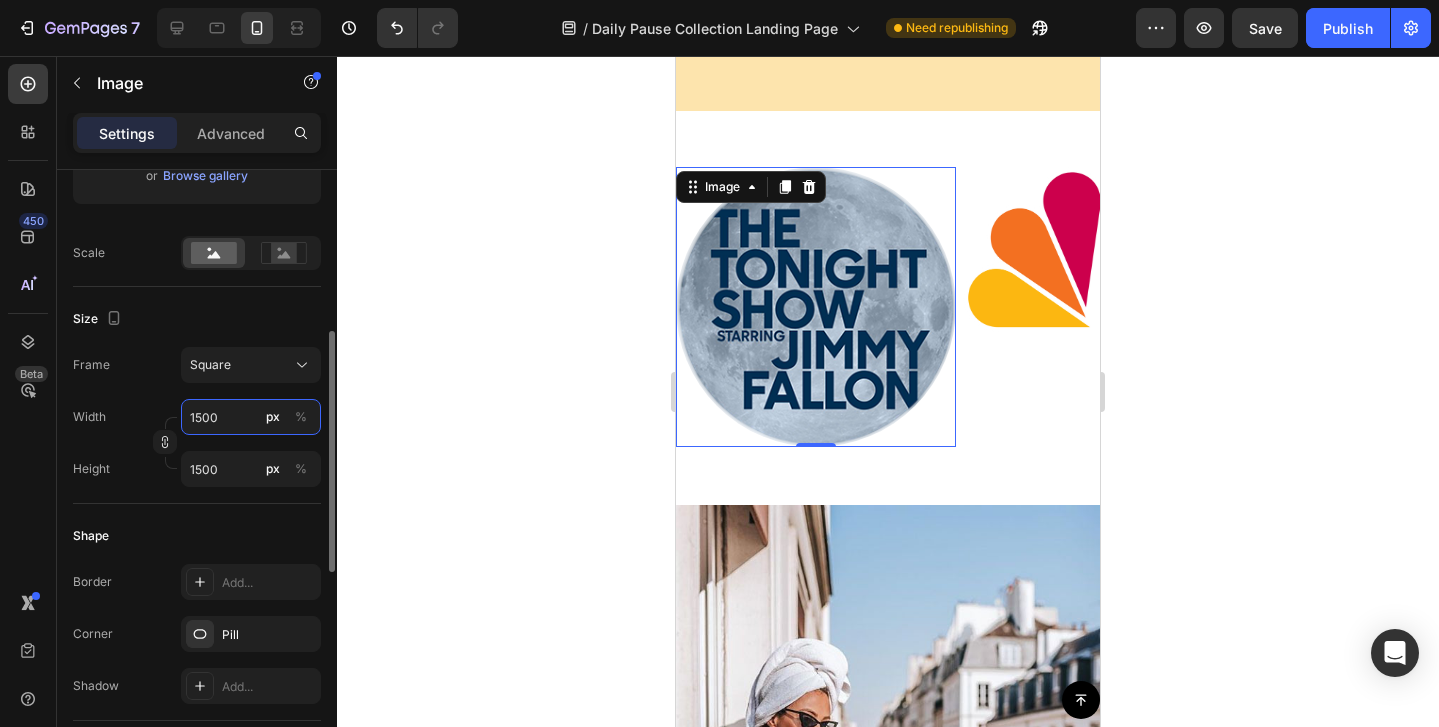 type on "15000" 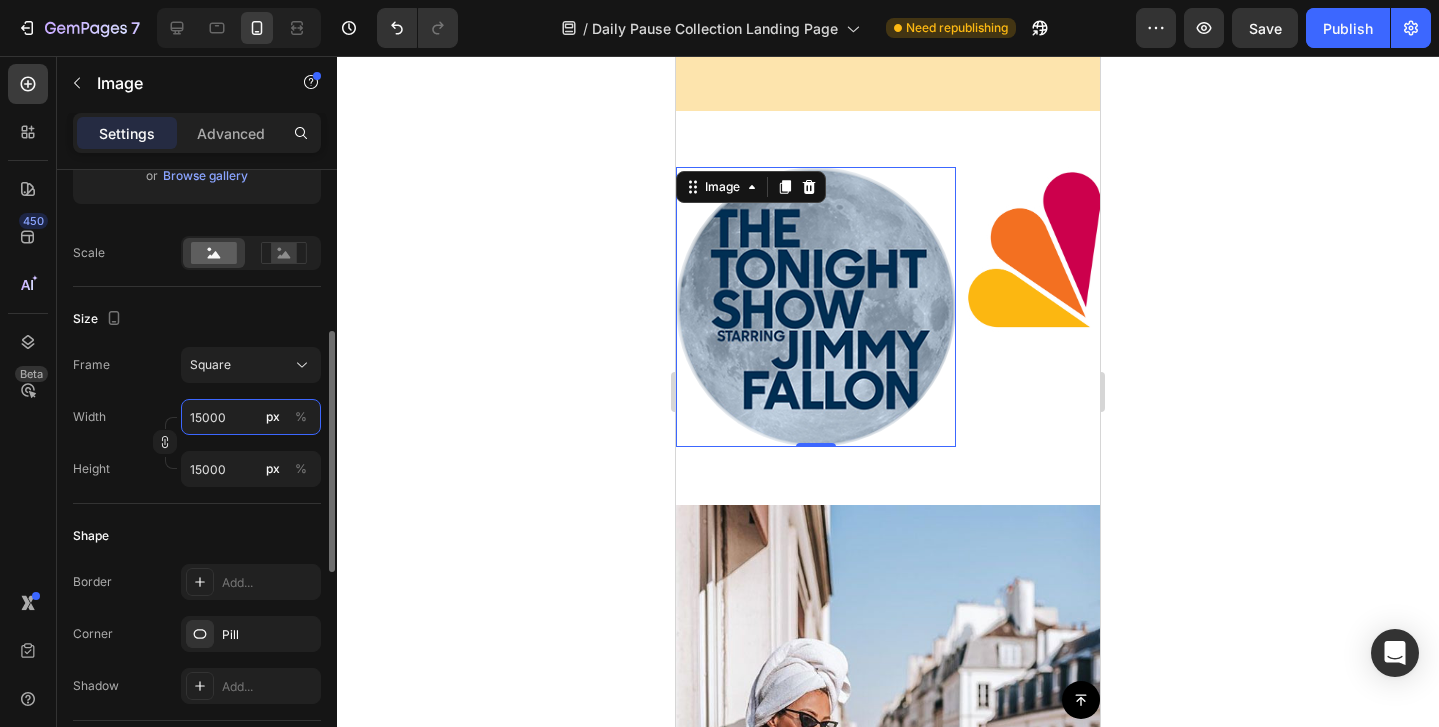 type on "1500" 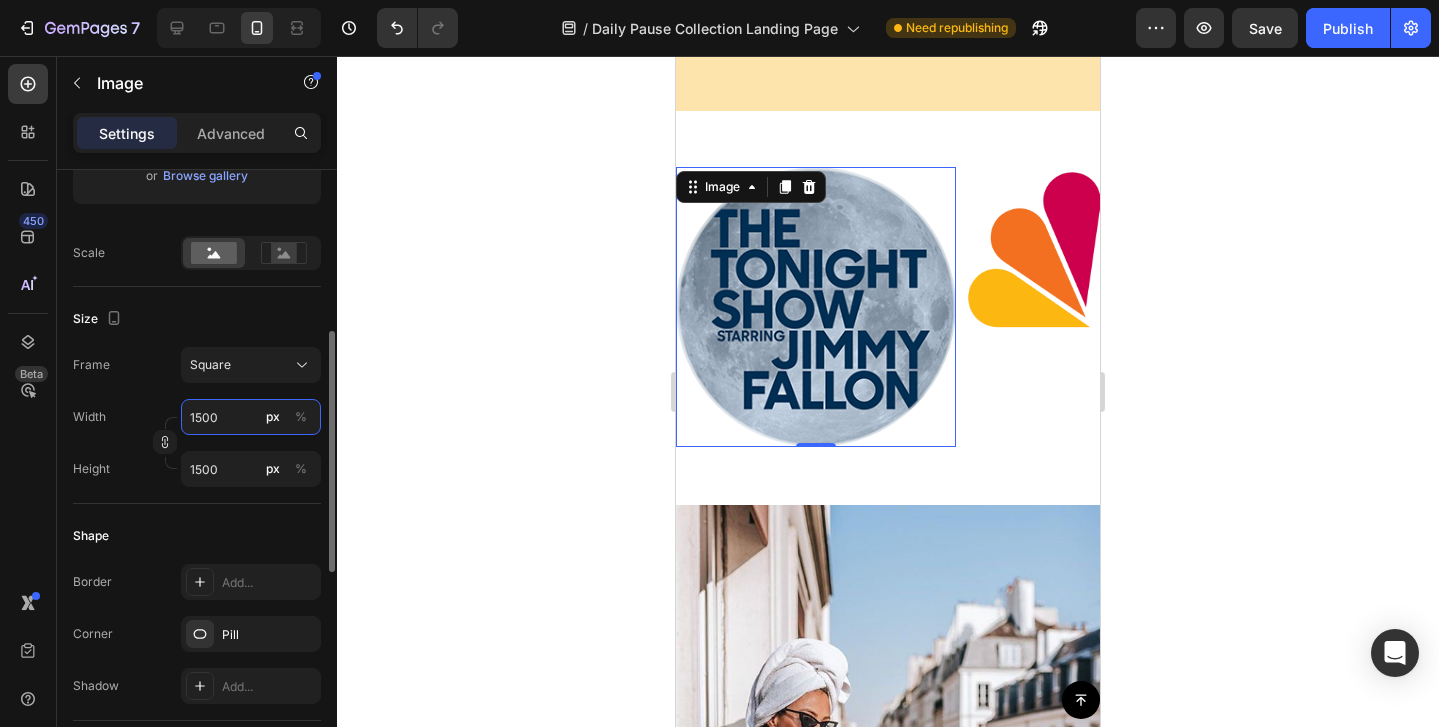 type on "150" 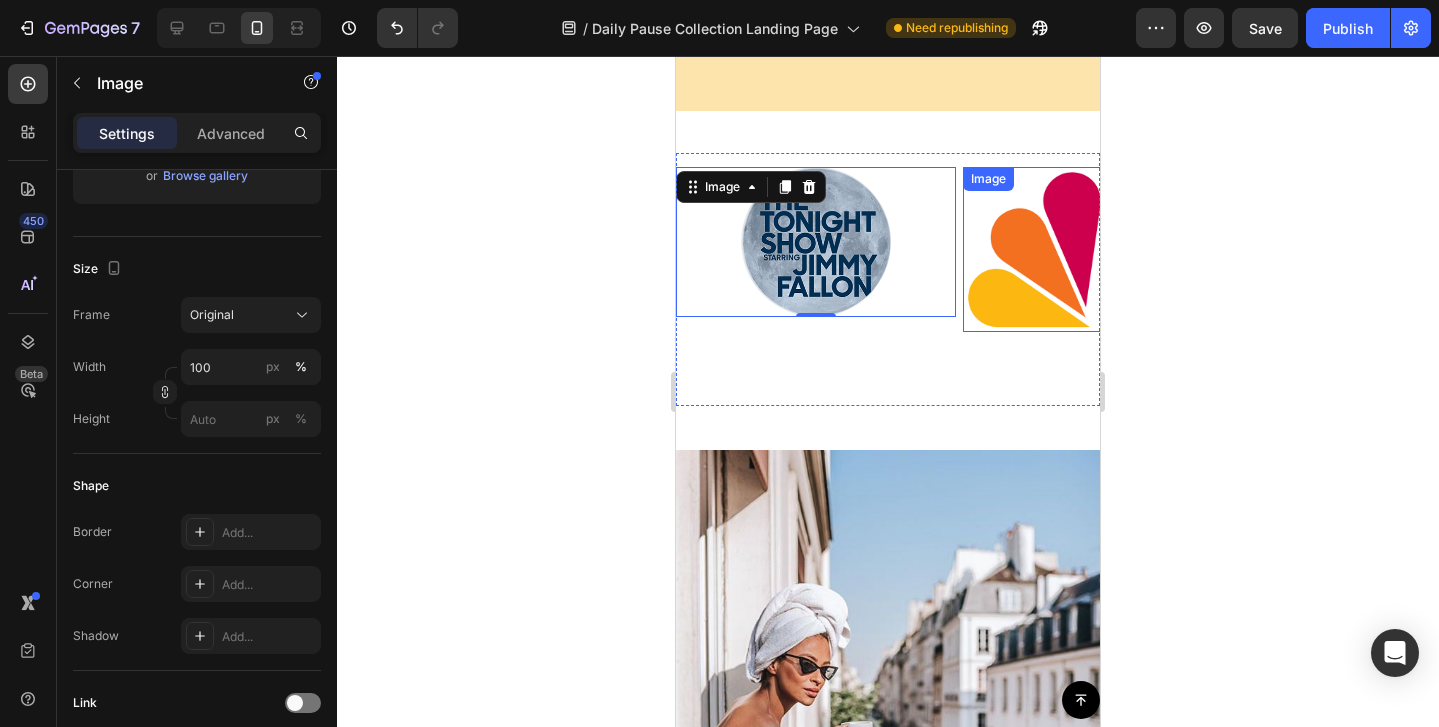 click at bounding box center [1103, 249] 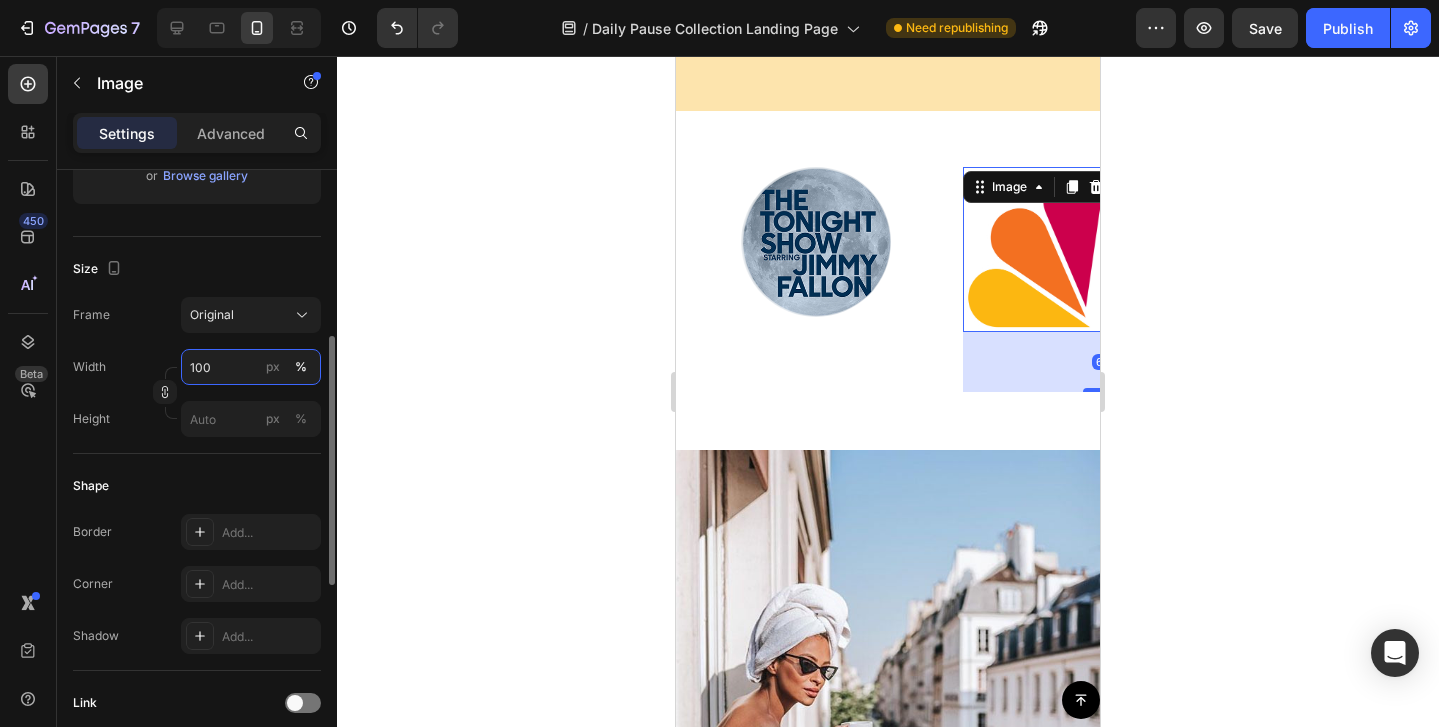 click on "100" at bounding box center (251, 367) 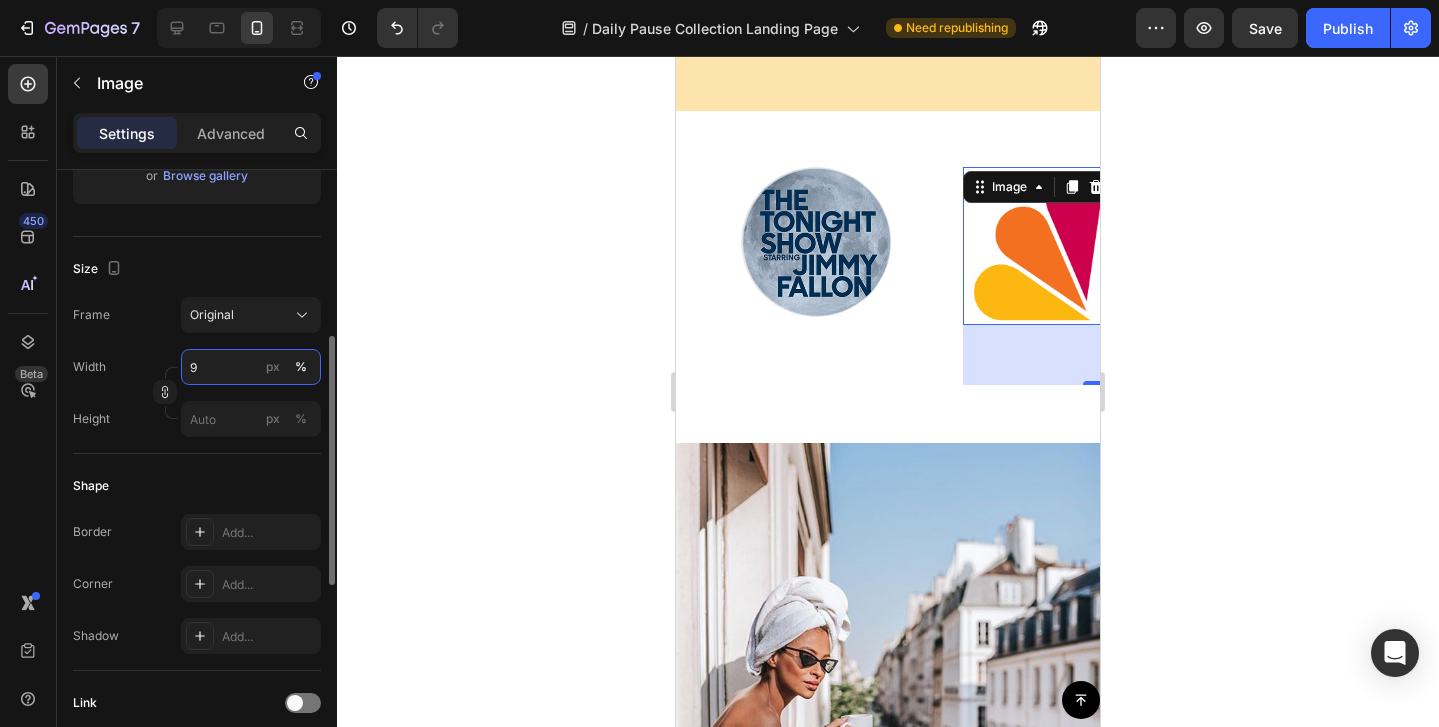 type on "95" 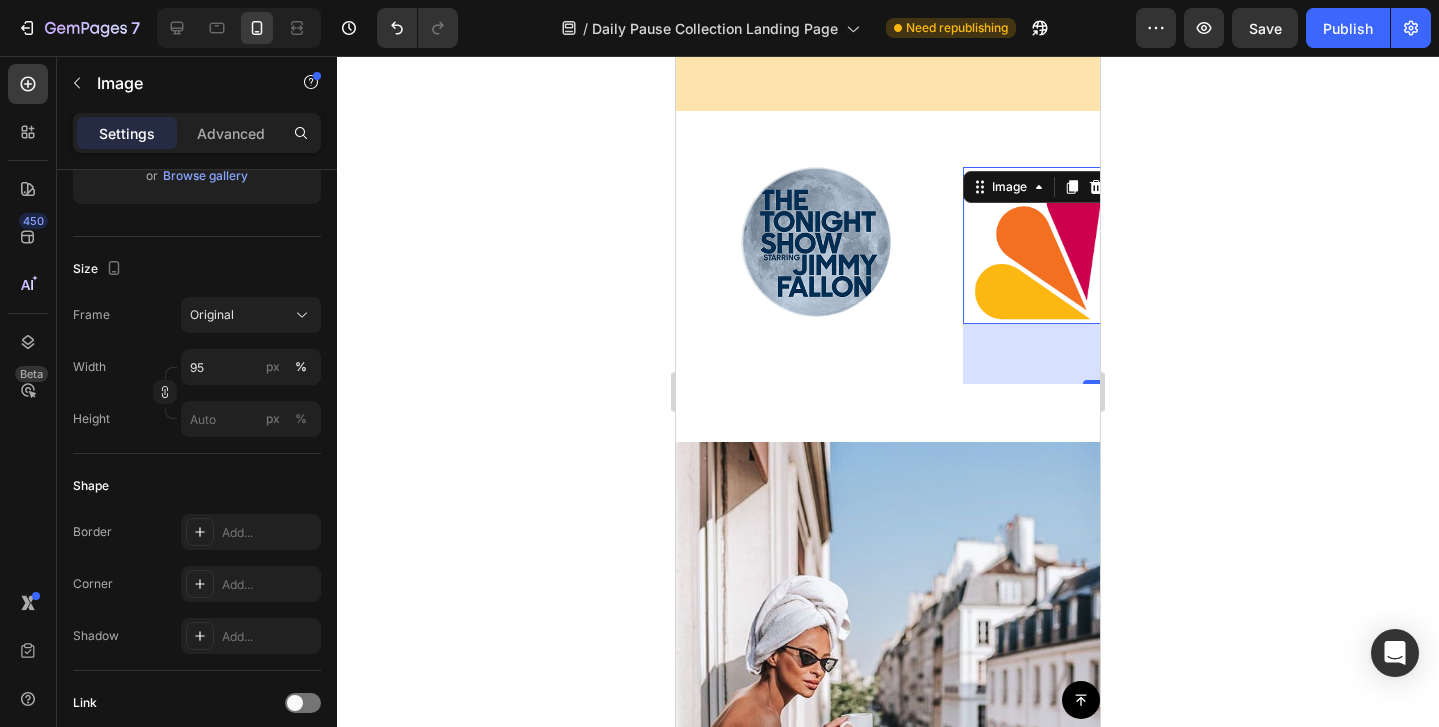 click 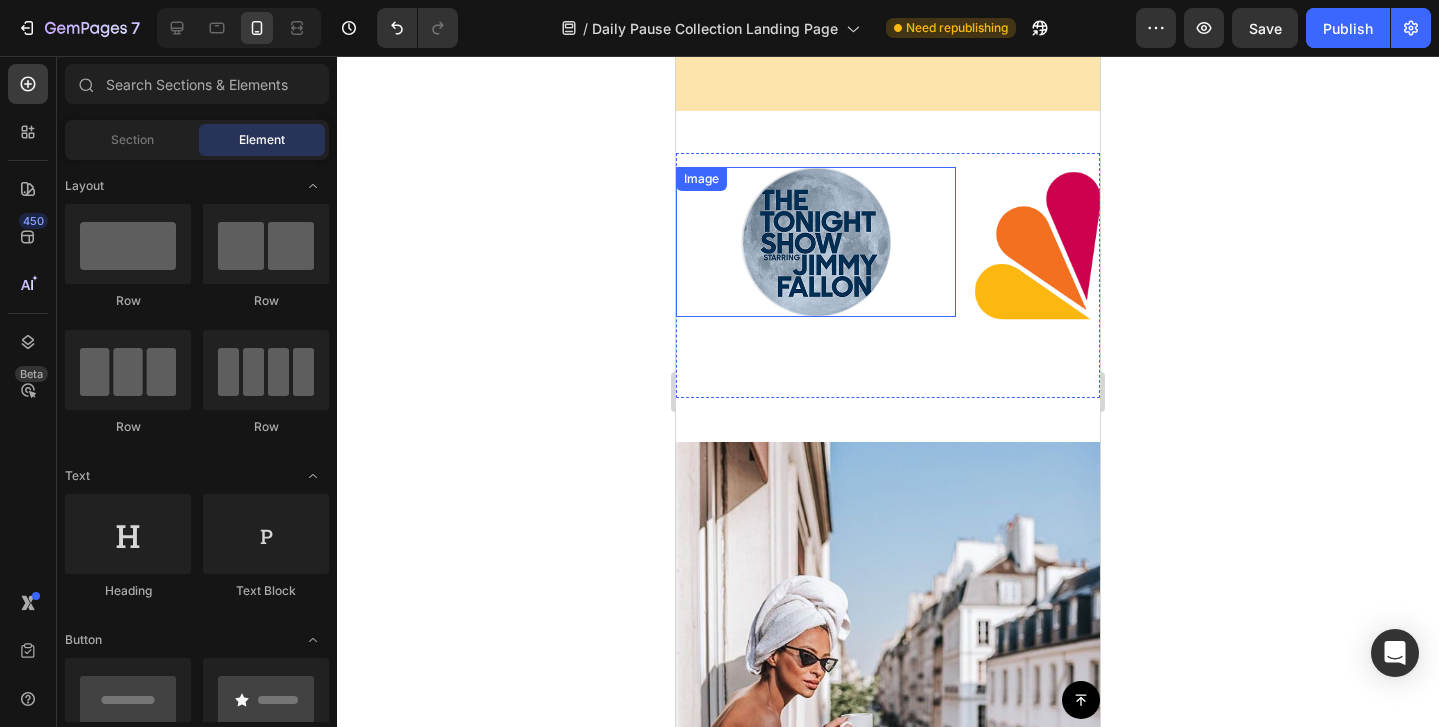 click at bounding box center (816, 242) 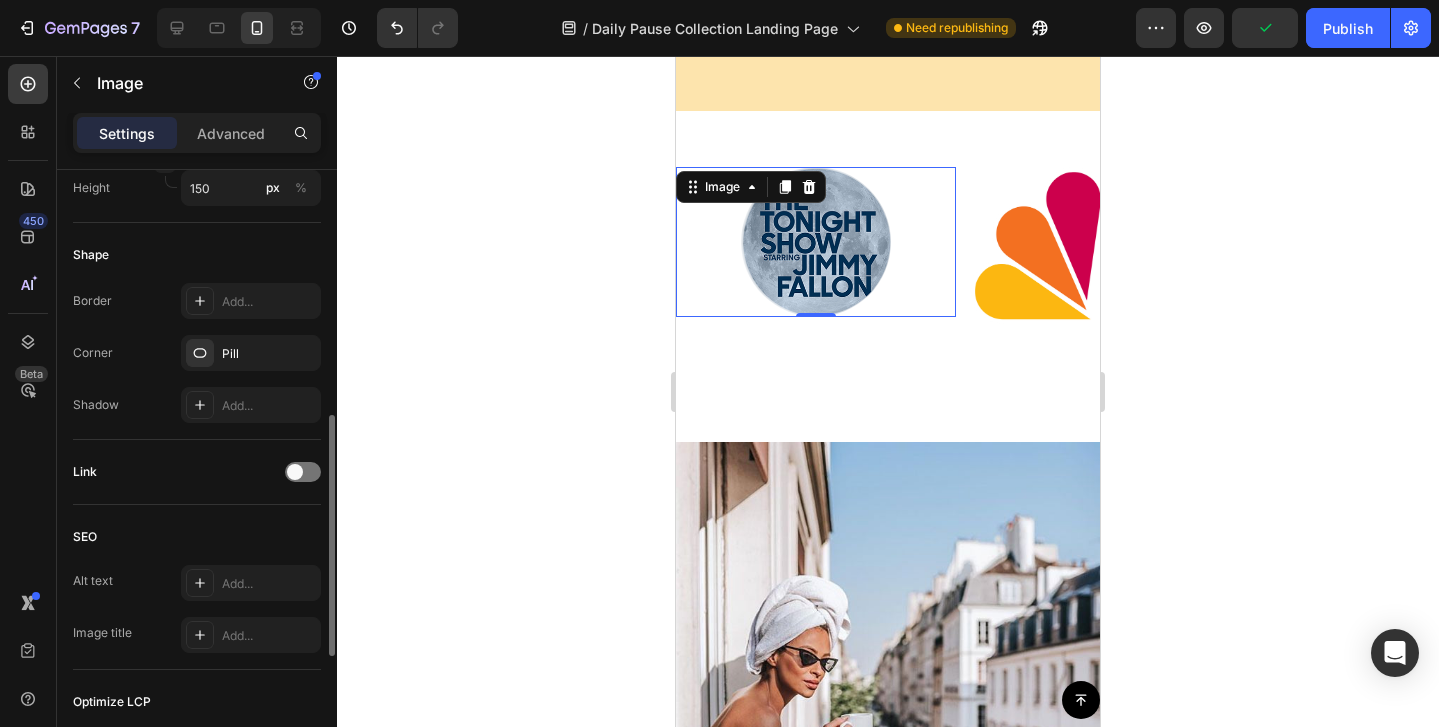 scroll, scrollTop: 946, scrollLeft: 0, axis: vertical 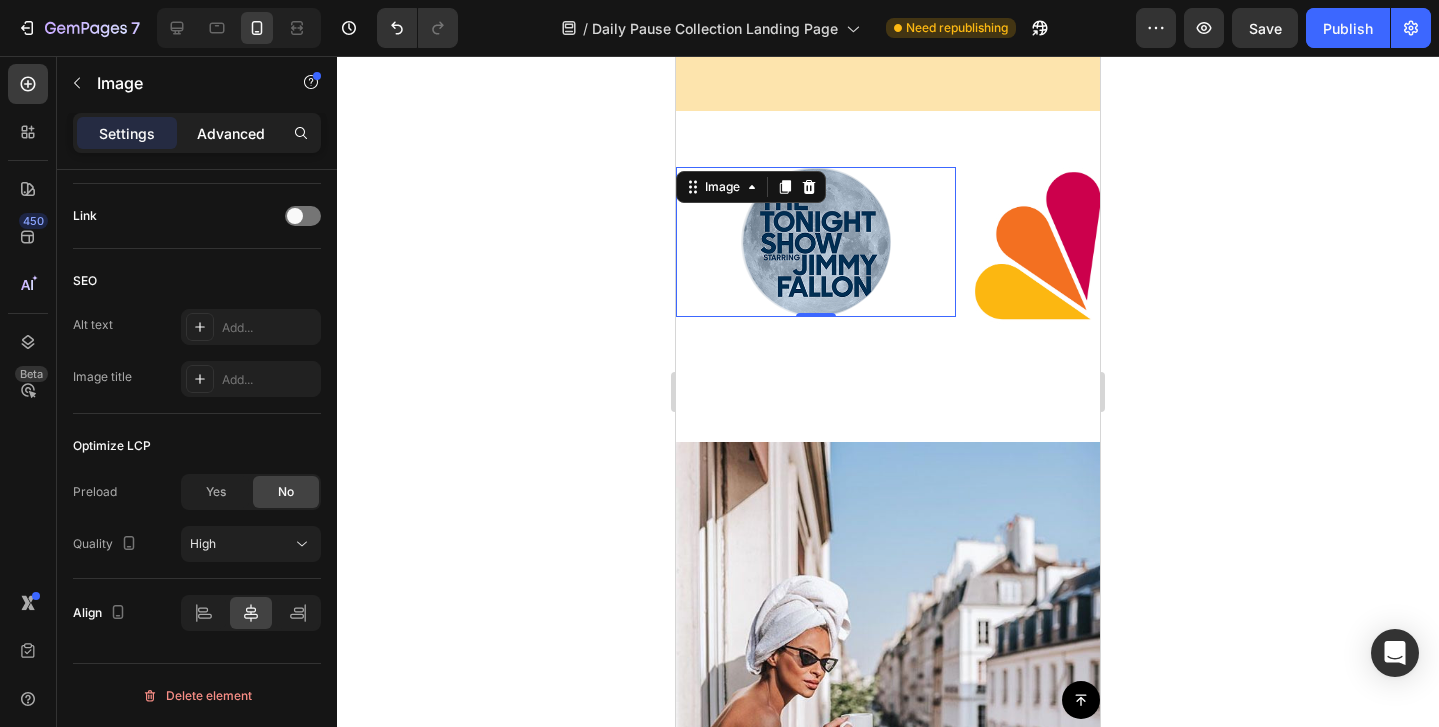 click on "Advanced" at bounding box center (231, 133) 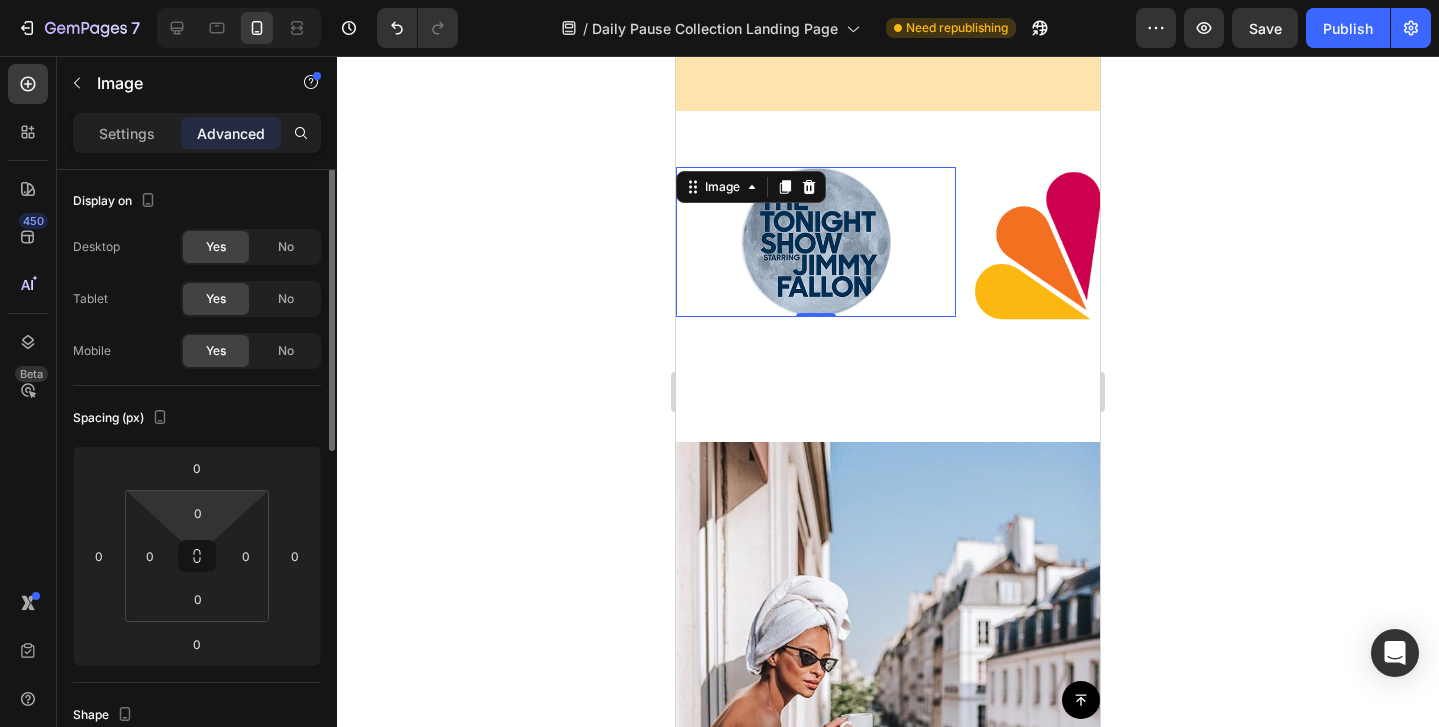 scroll, scrollTop: 0, scrollLeft: 0, axis: both 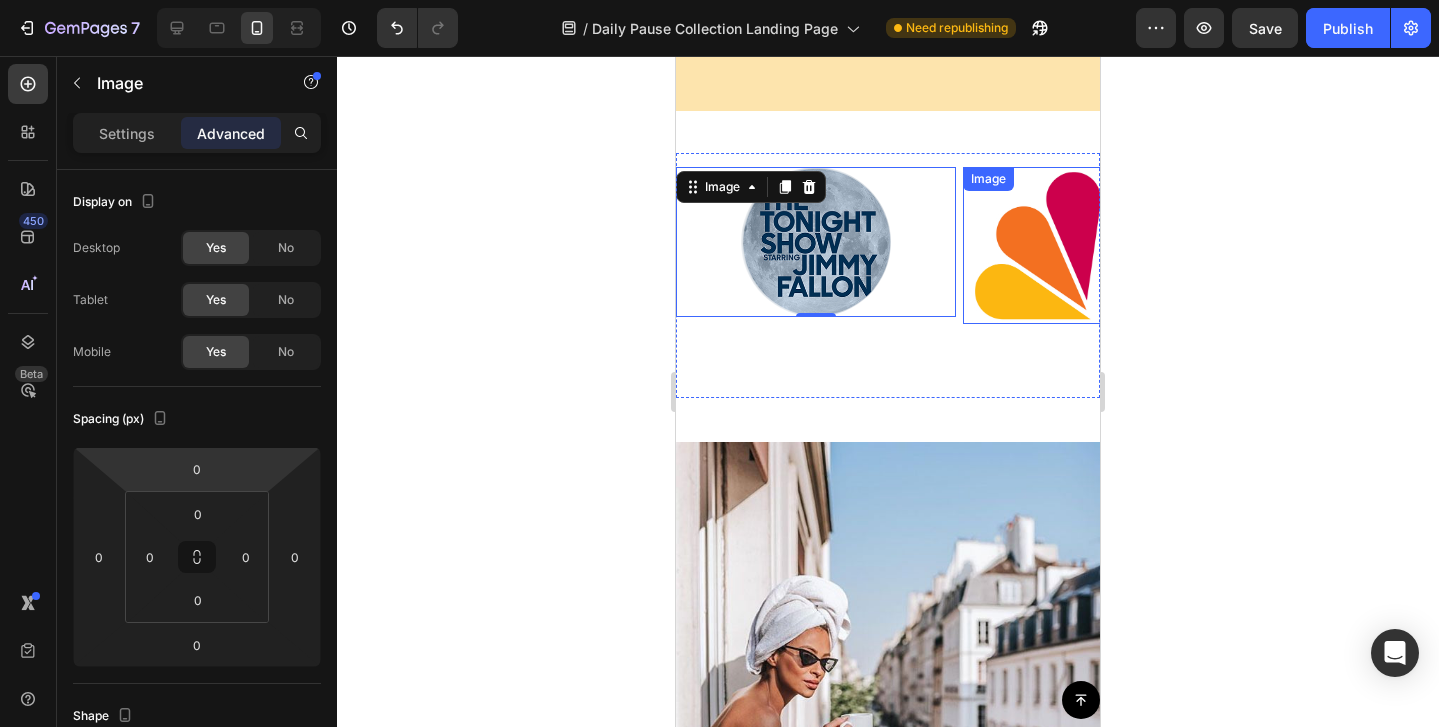 click at bounding box center [1103, 245] 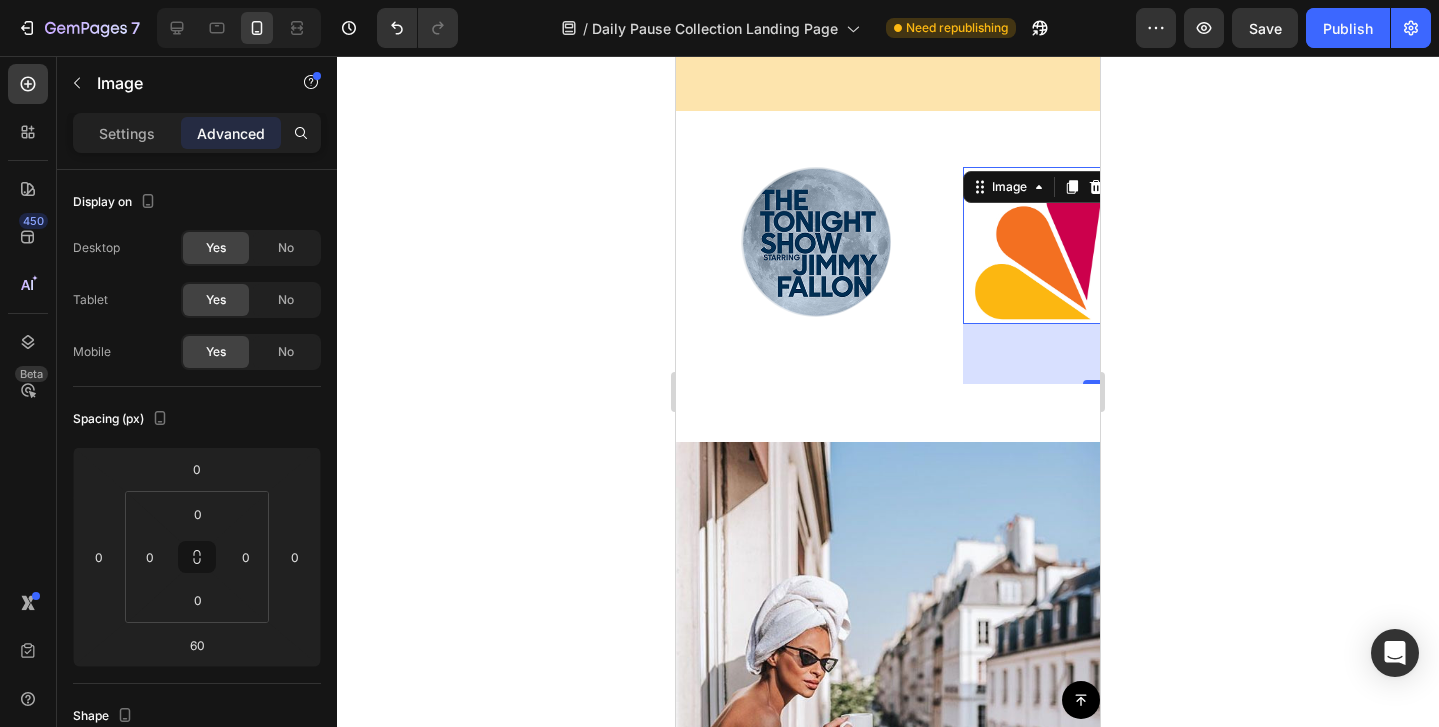 click 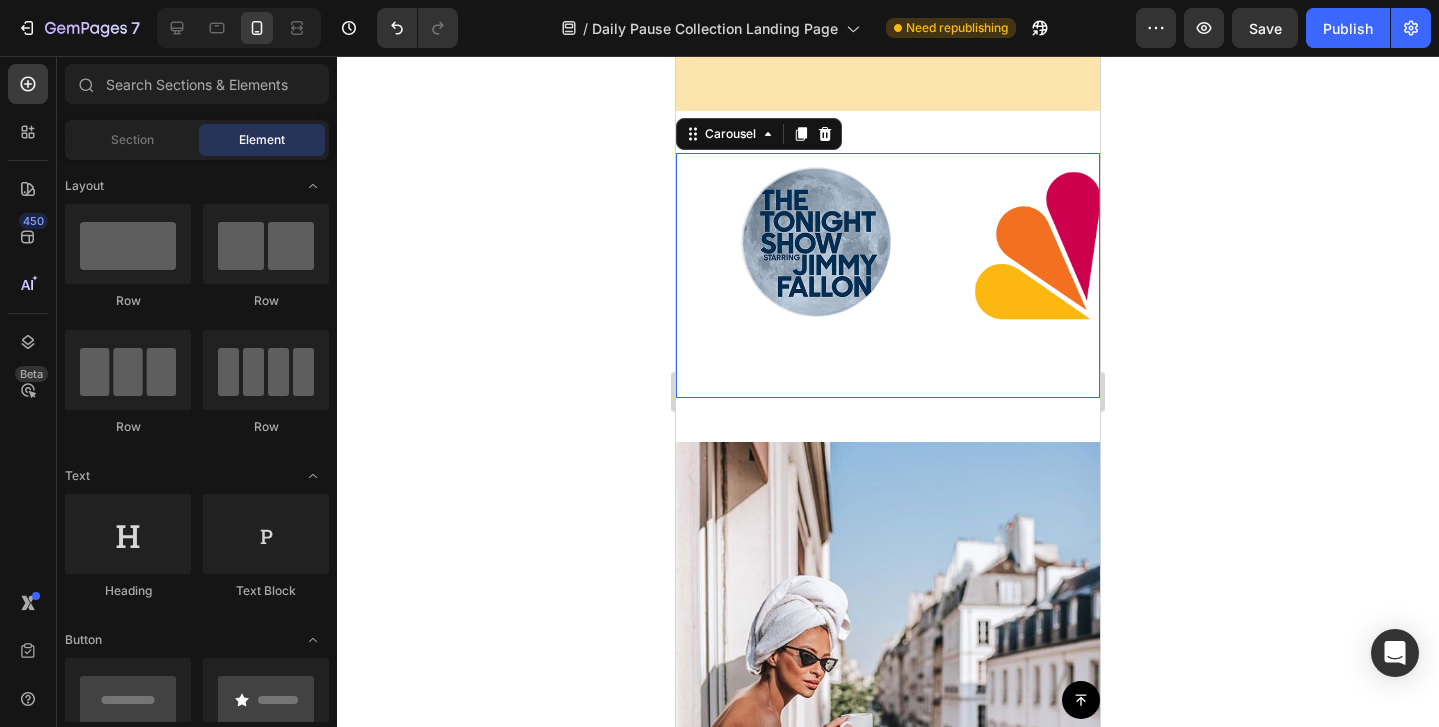click on "Image Image
Drop element here Image Image Image Image Image Carousel   0" at bounding box center [888, 275] 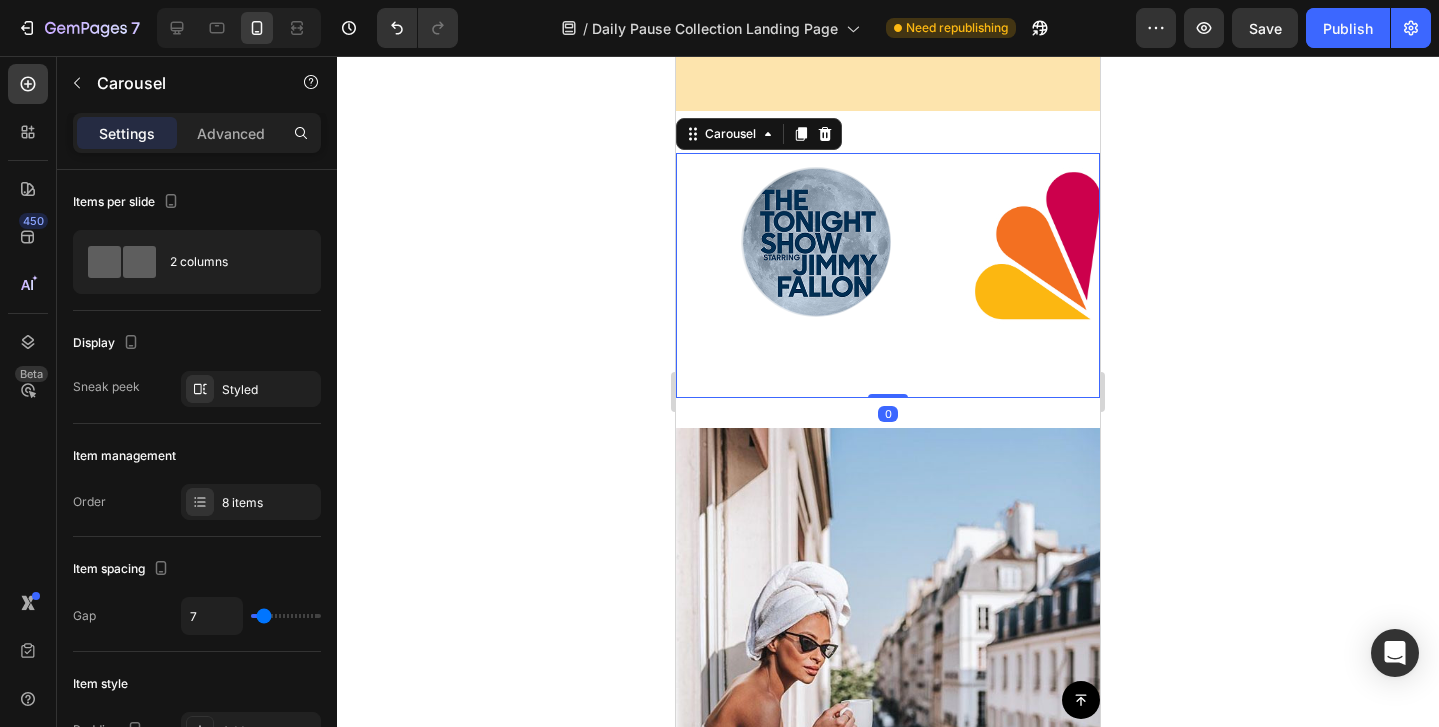 drag, startPoint x: 890, startPoint y: 410, endPoint x: 890, endPoint y: 360, distance: 50 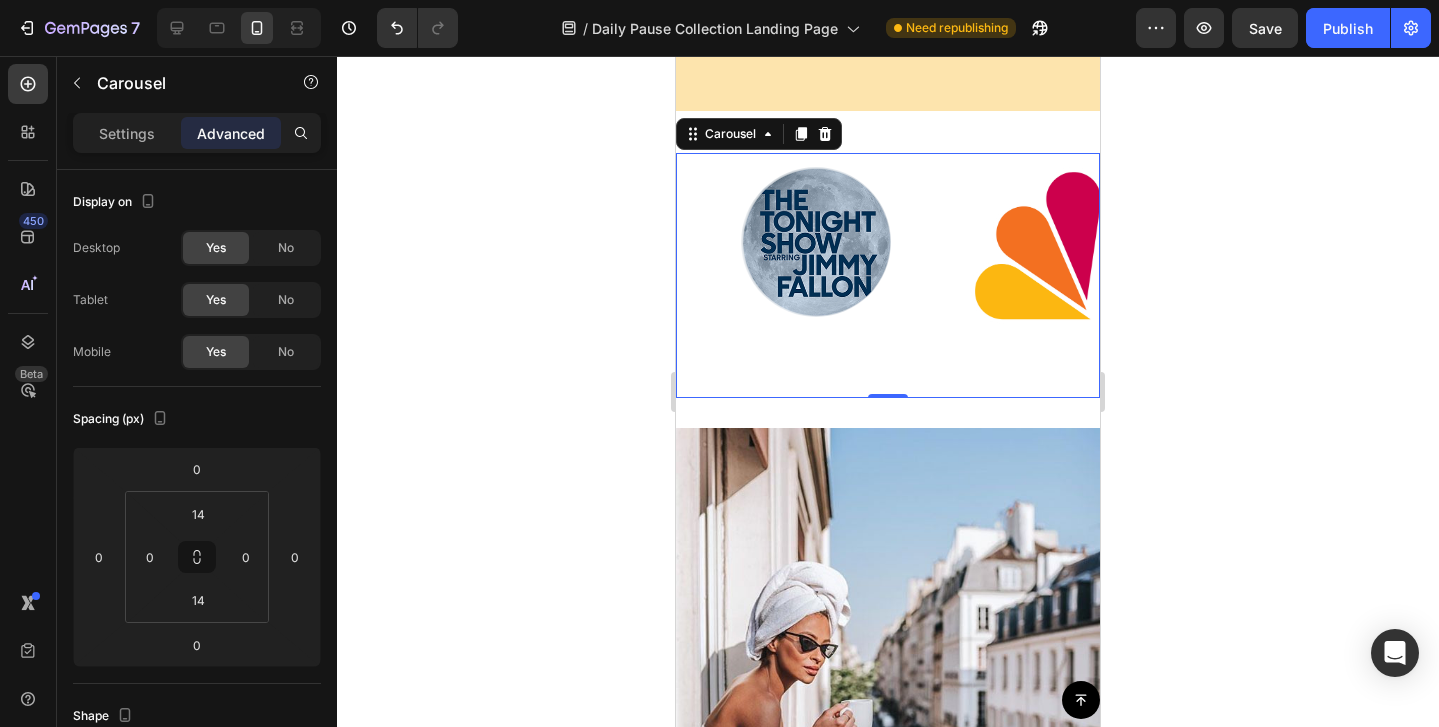 click 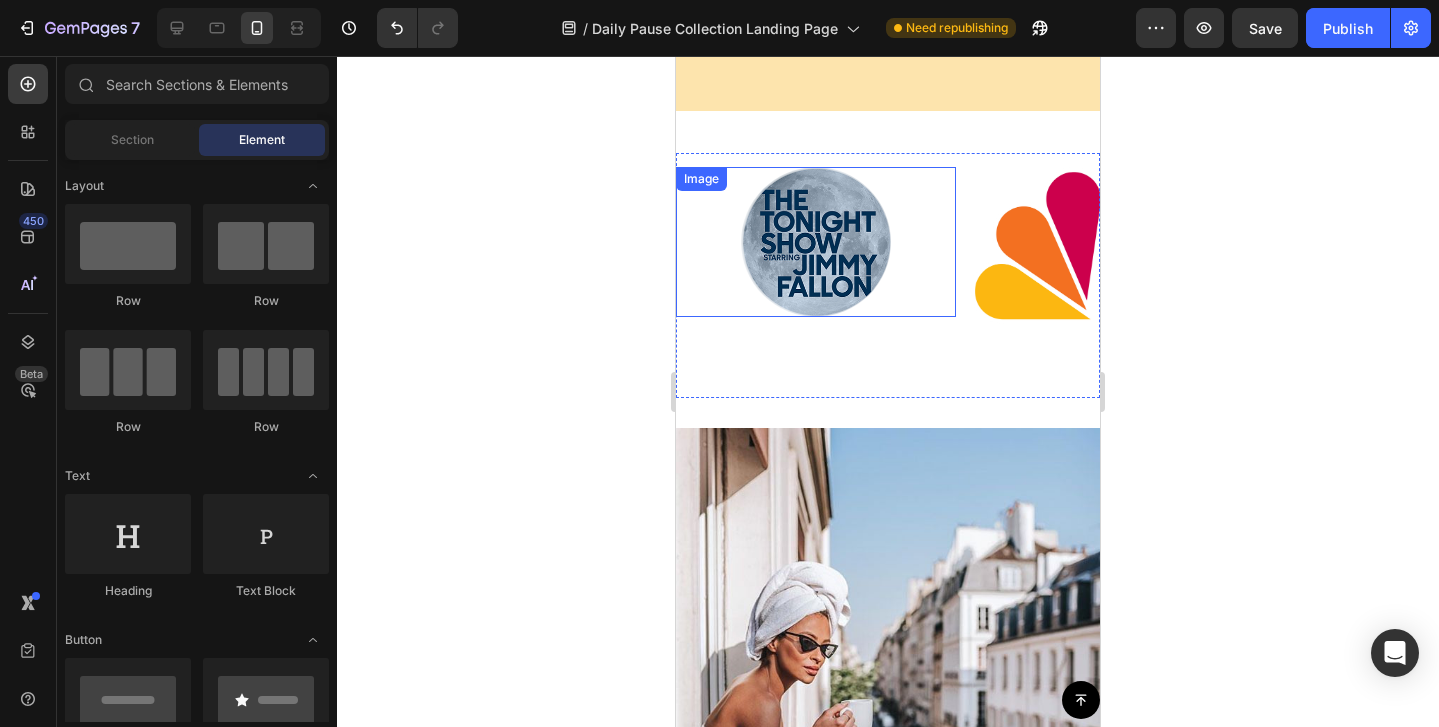 click at bounding box center (816, 242) 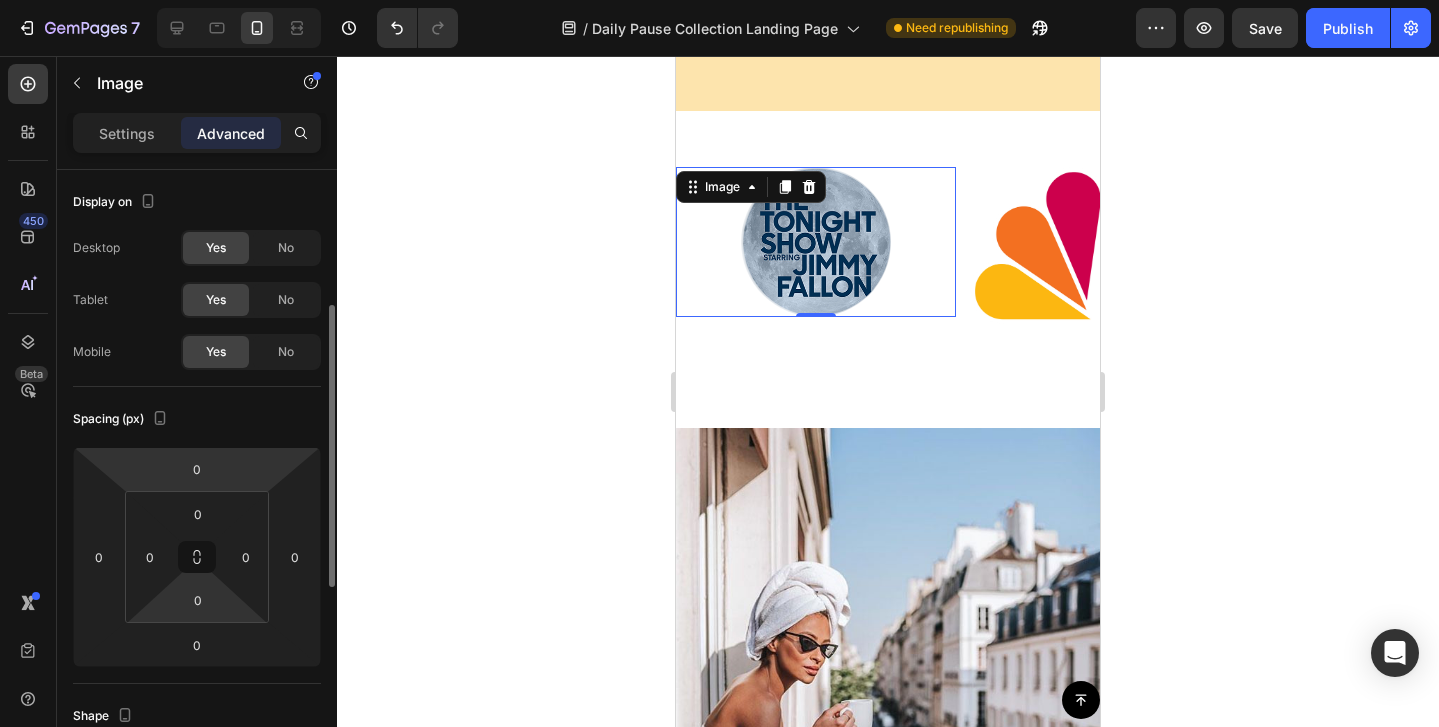 scroll, scrollTop: 414, scrollLeft: 0, axis: vertical 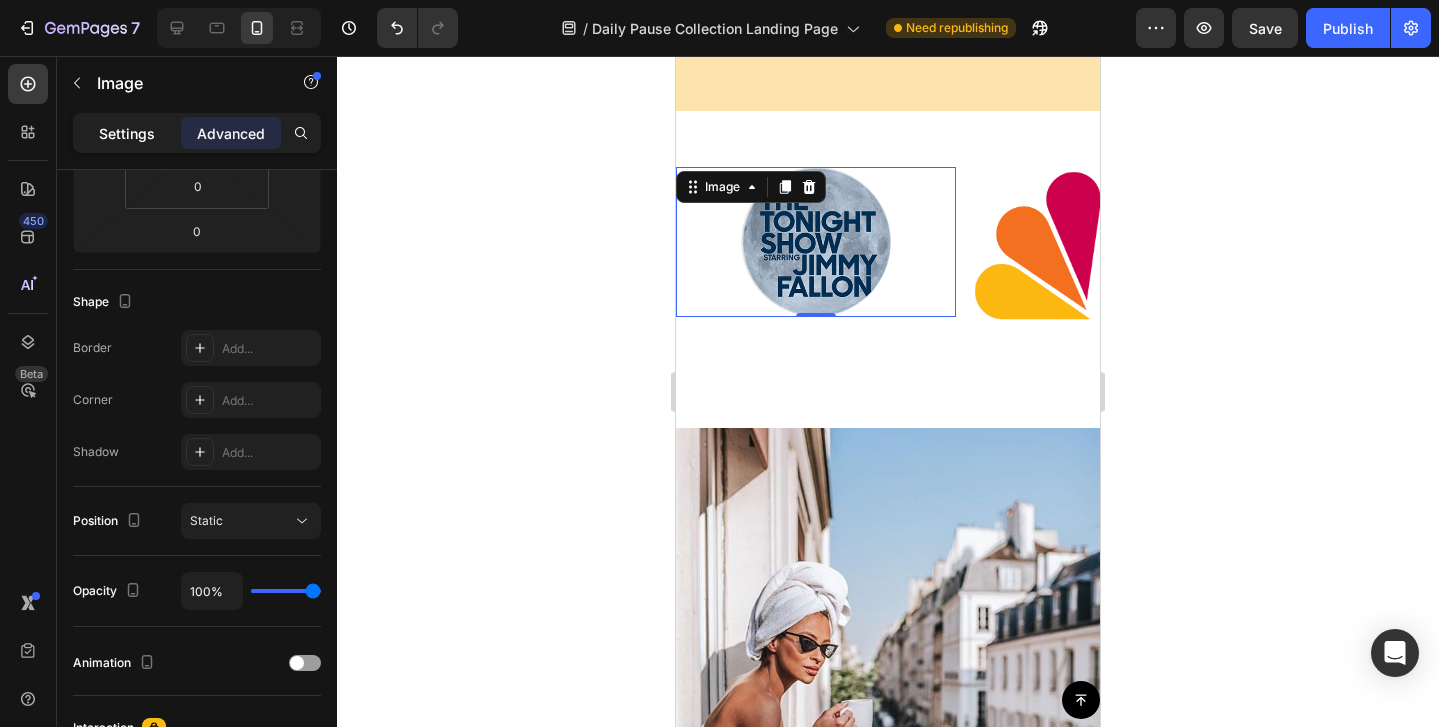 click on "Settings" at bounding box center [127, 133] 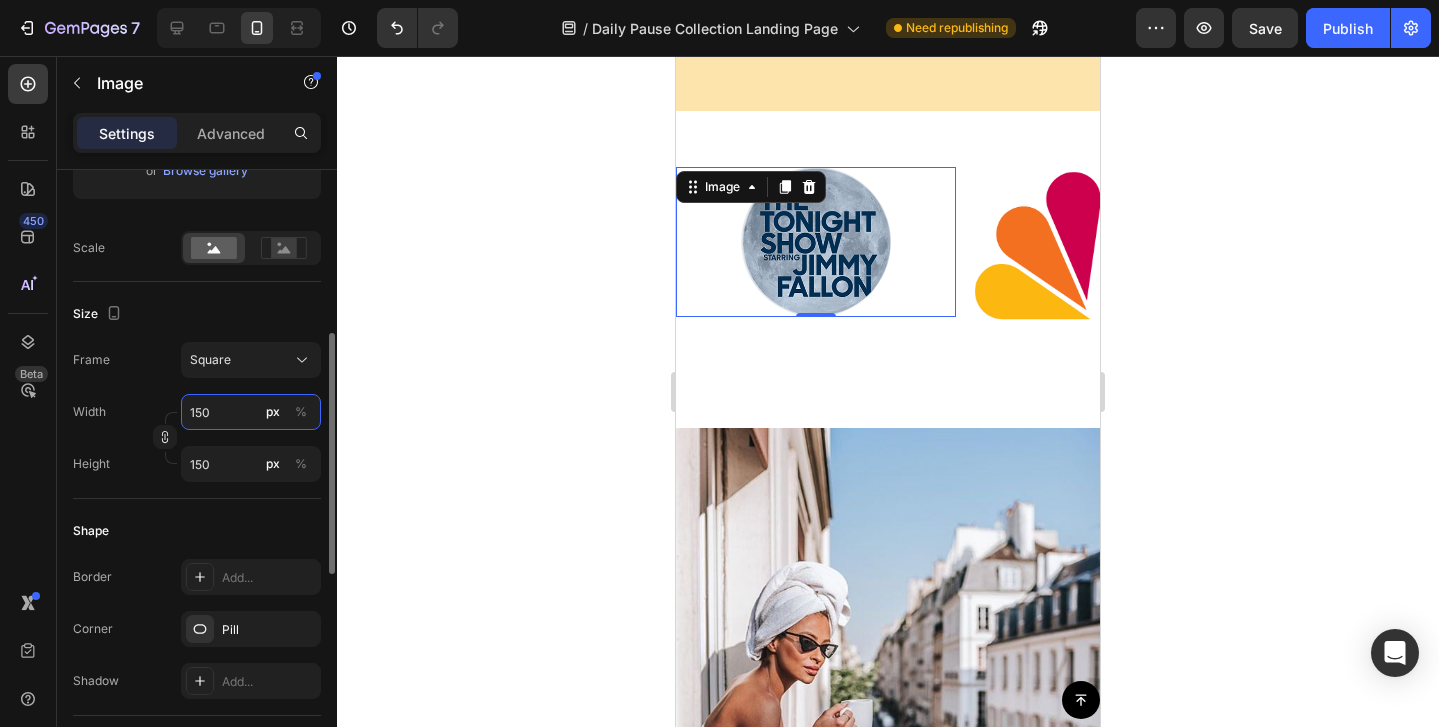 click on "150" at bounding box center (251, 412) 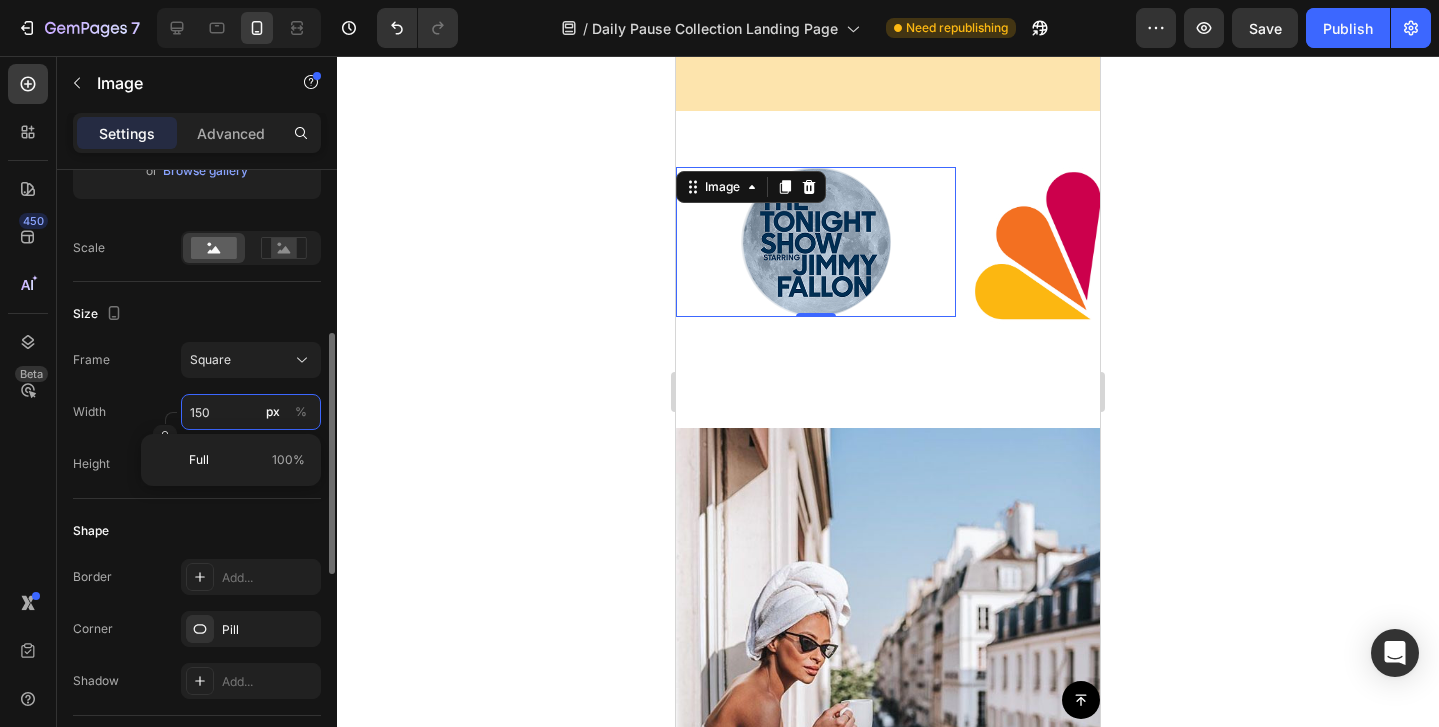 type on "2" 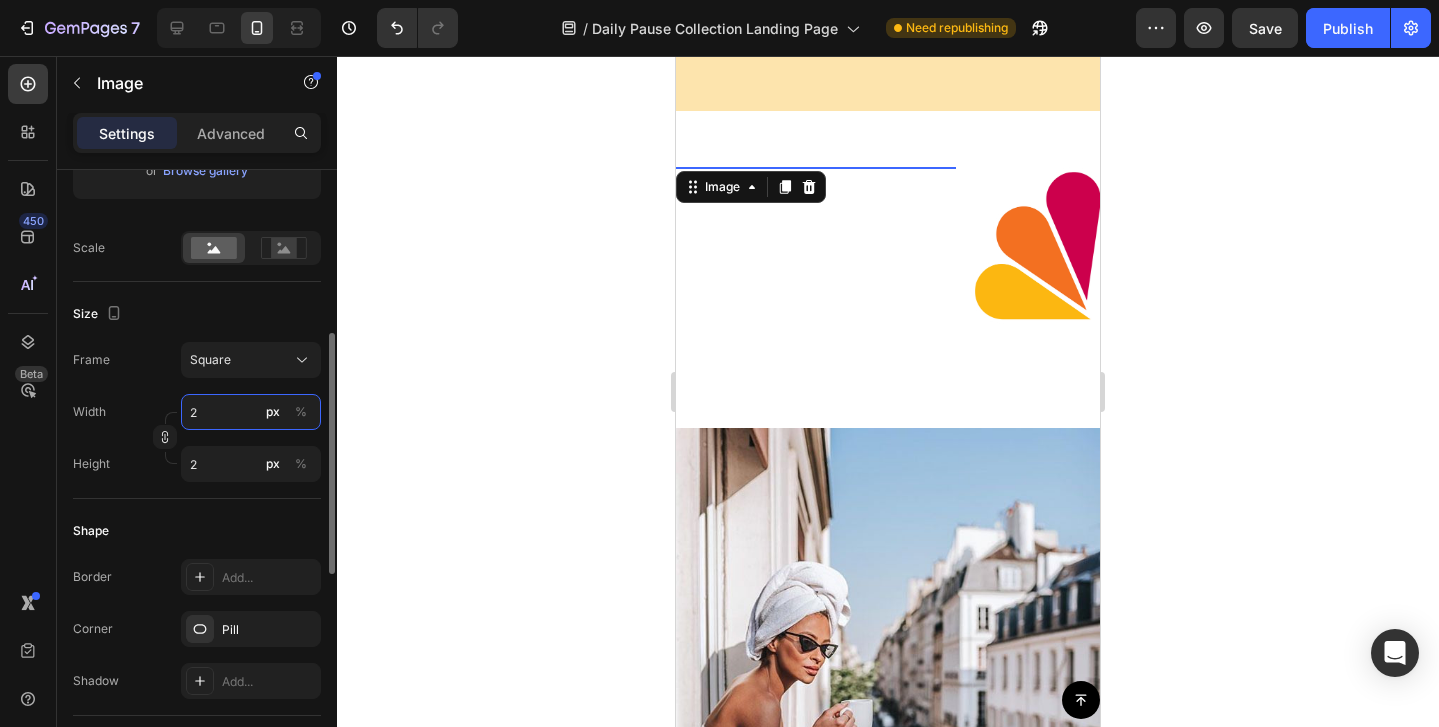 type on "25" 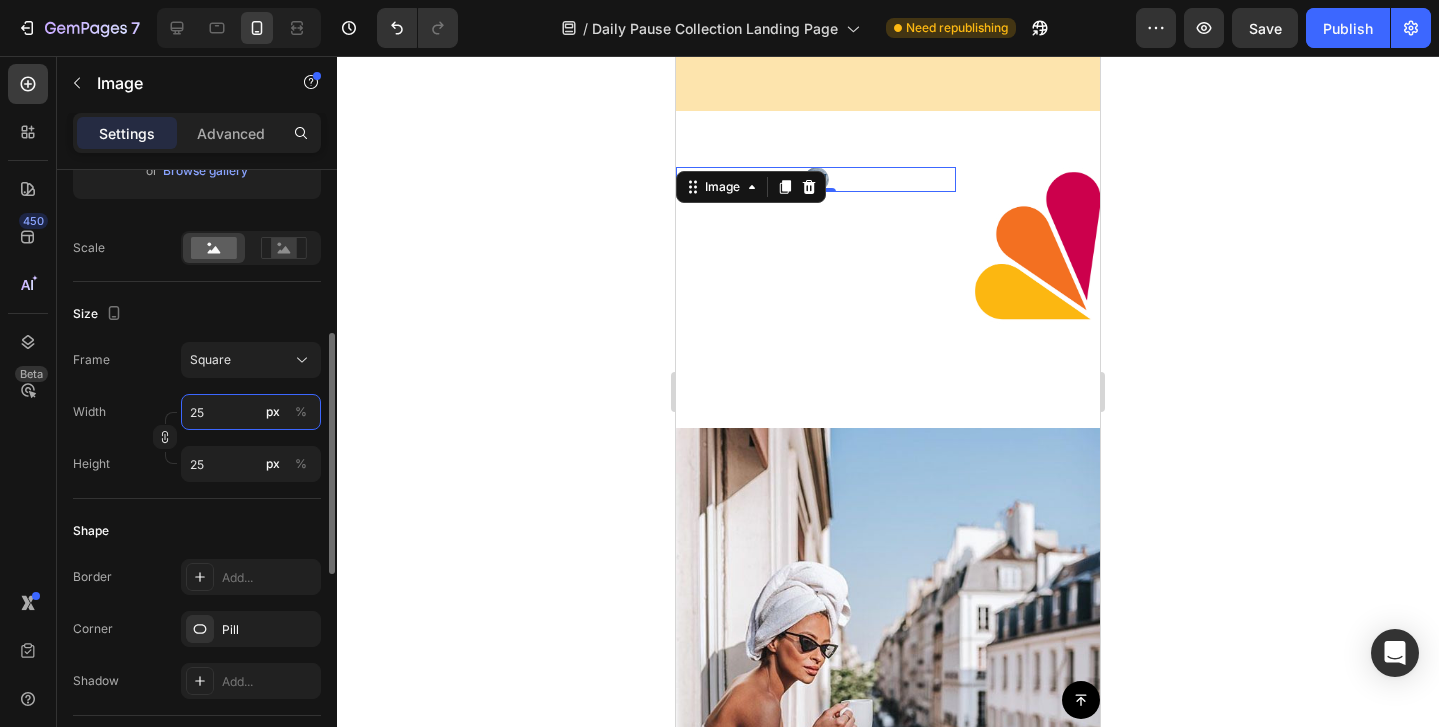 type on "250" 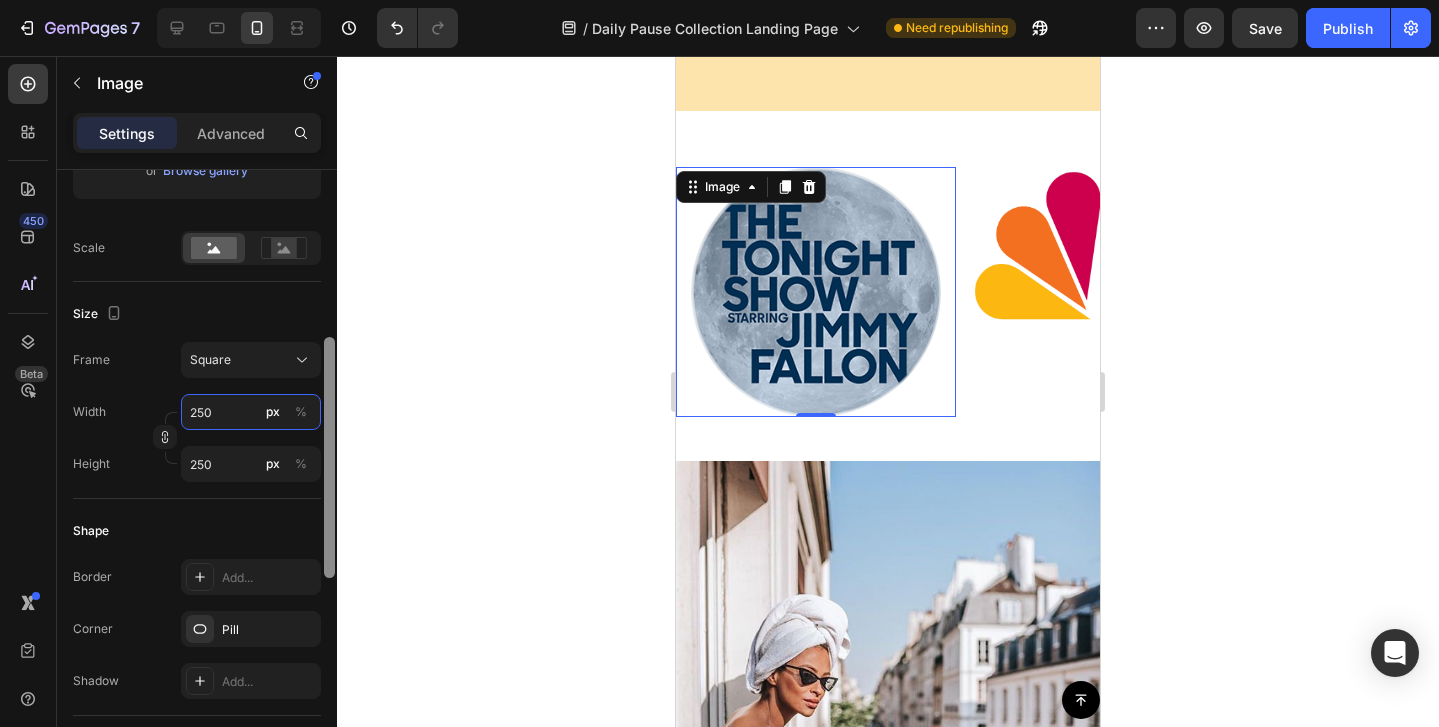 scroll, scrollTop: 417, scrollLeft: 0, axis: vertical 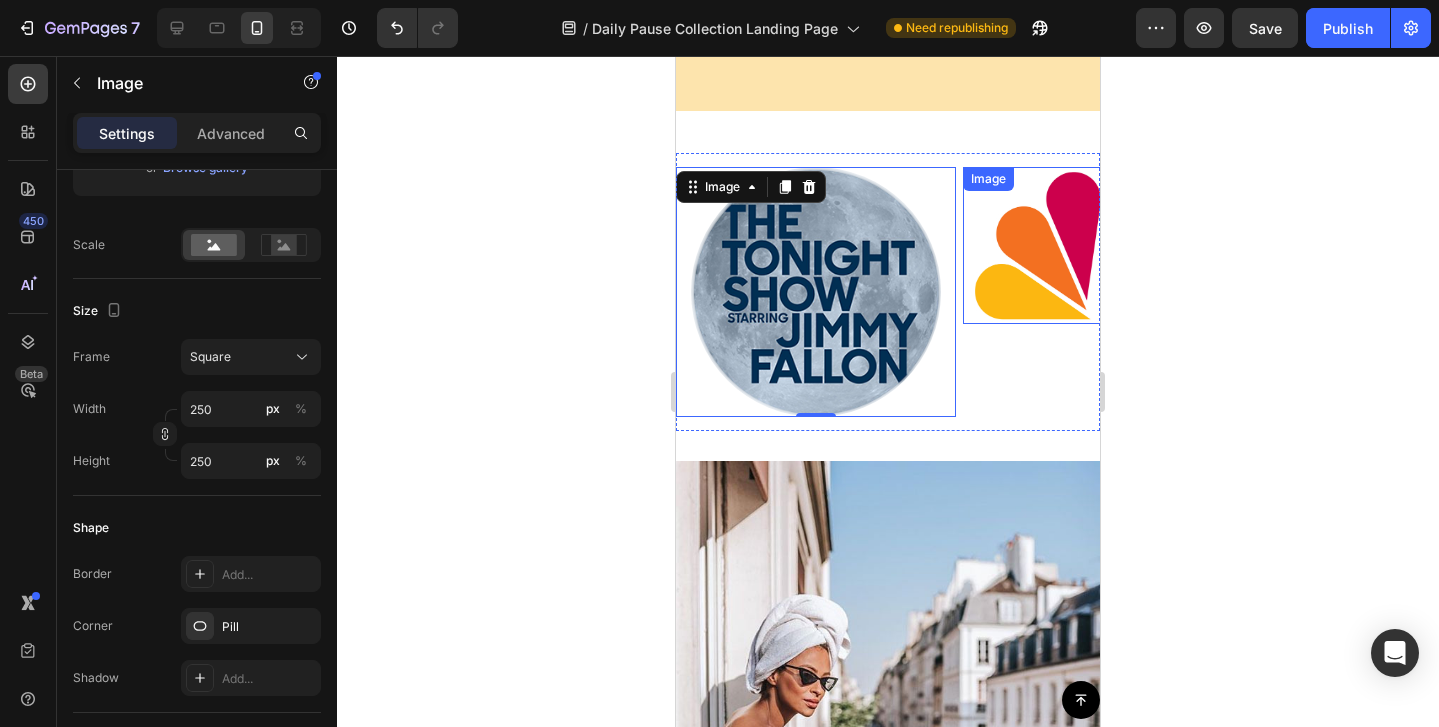 click at bounding box center (1103, 245) 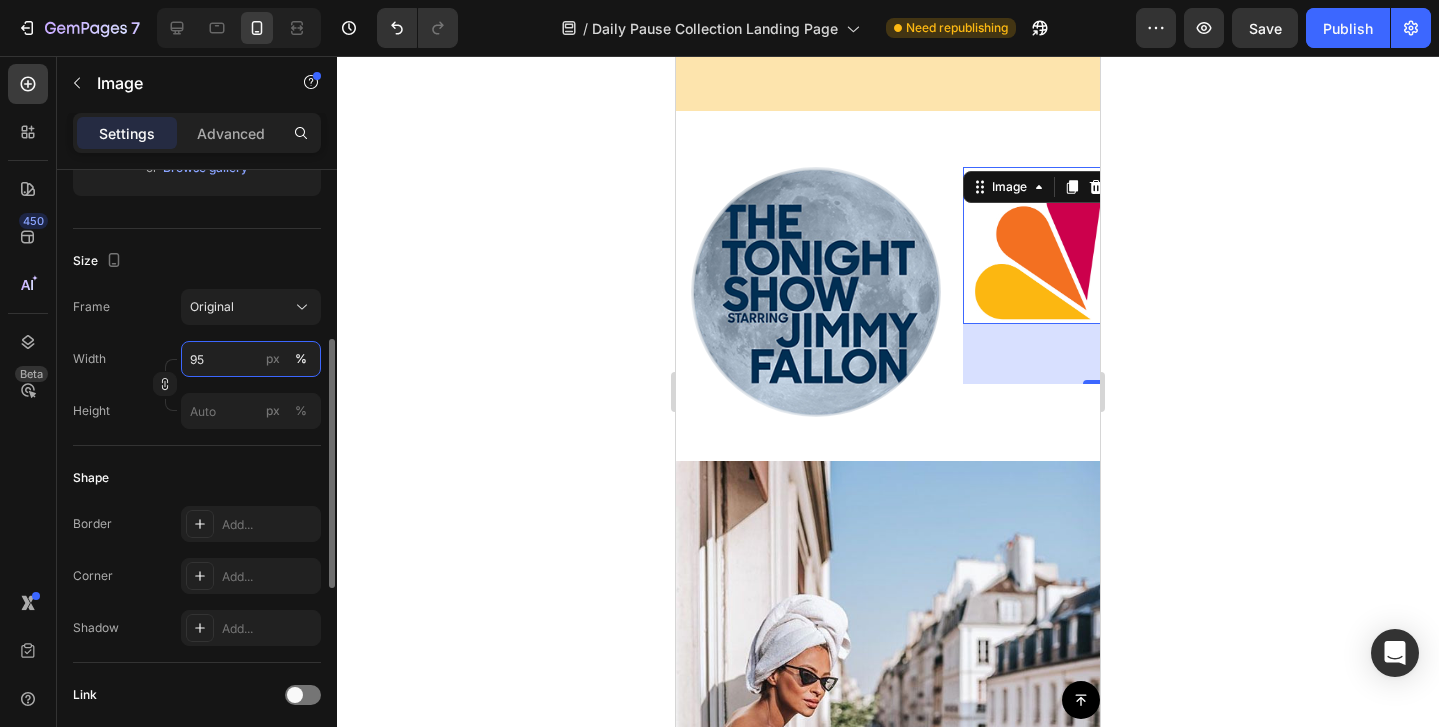 click on "95" at bounding box center [251, 359] 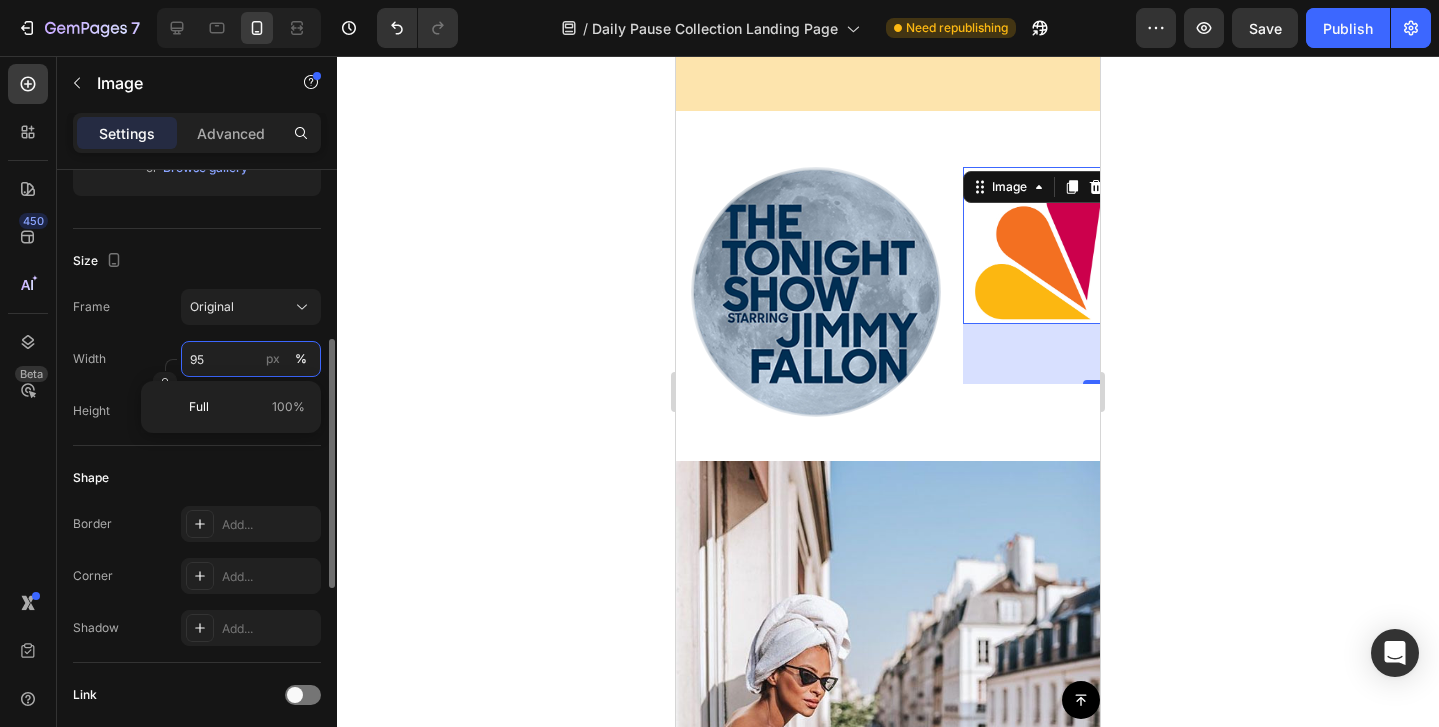click on "95" at bounding box center (251, 359) 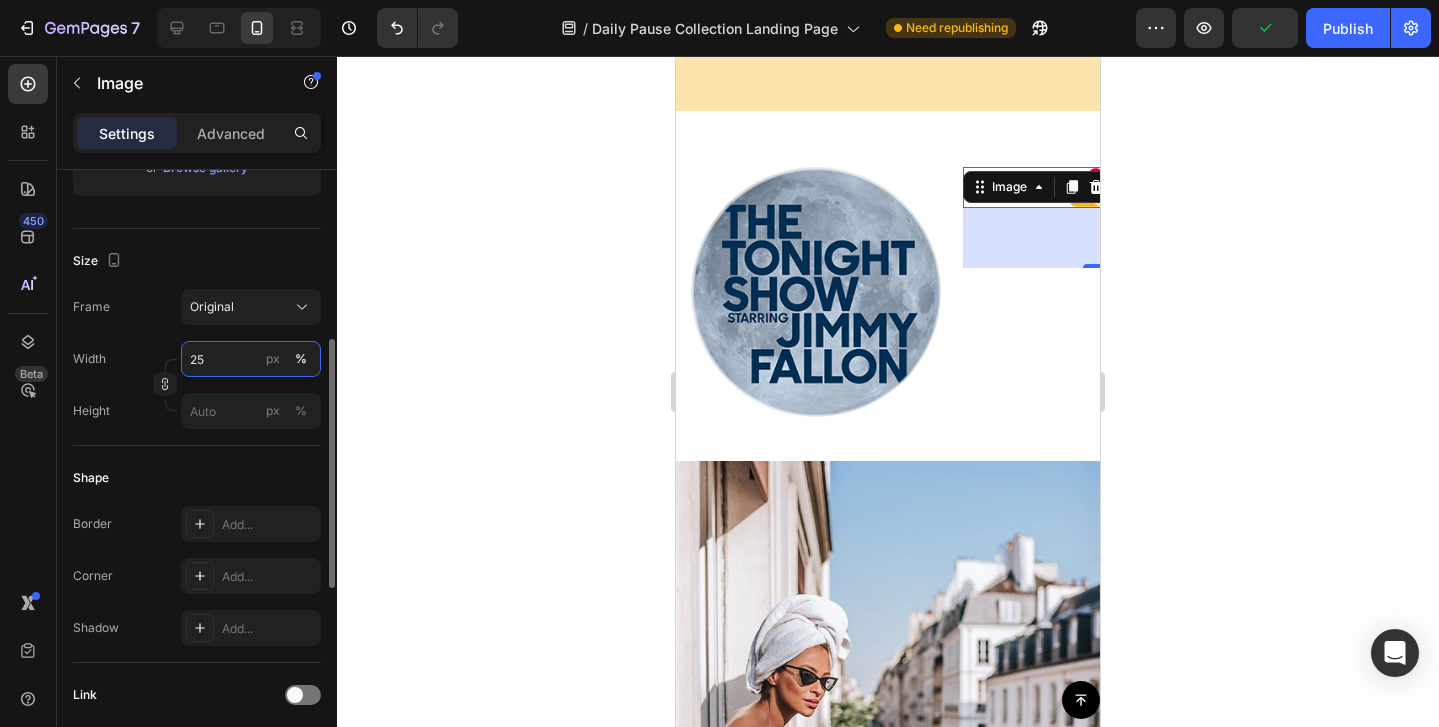 type on "2" 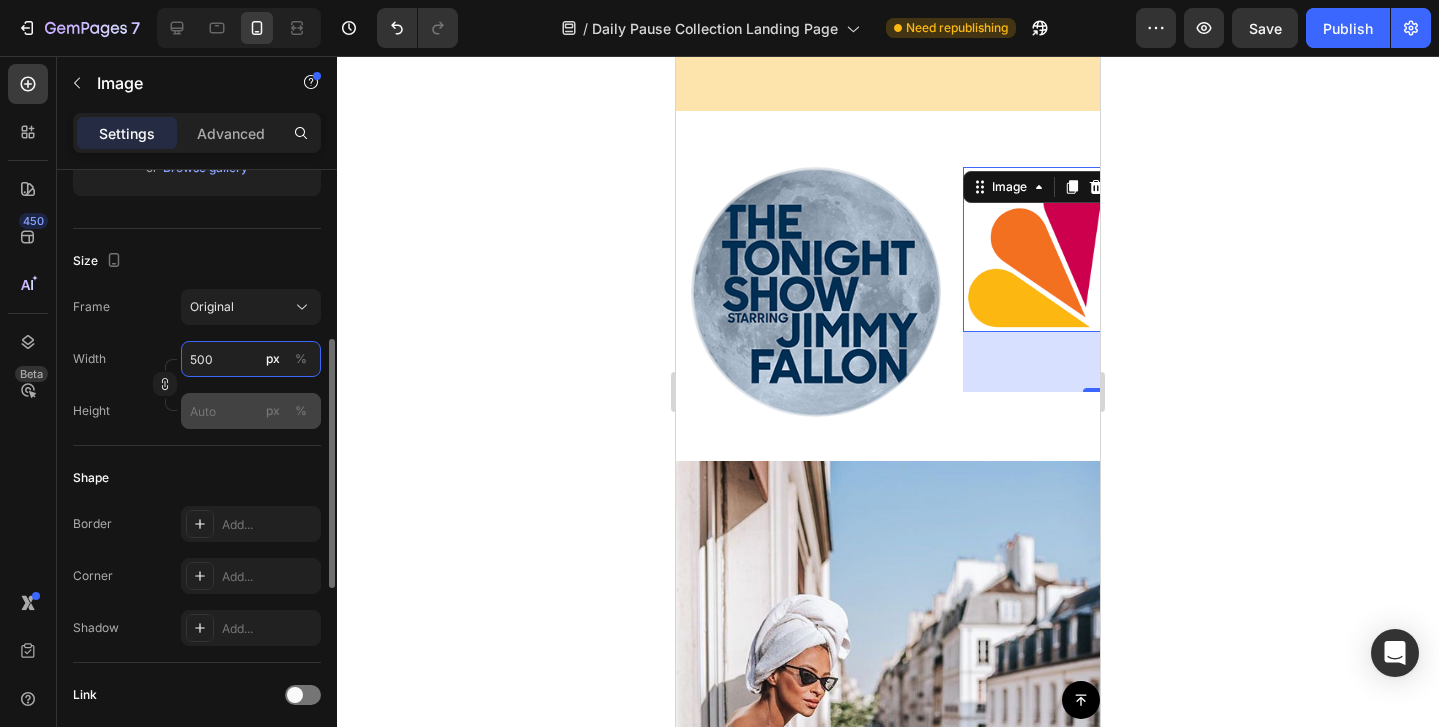 type on "500" 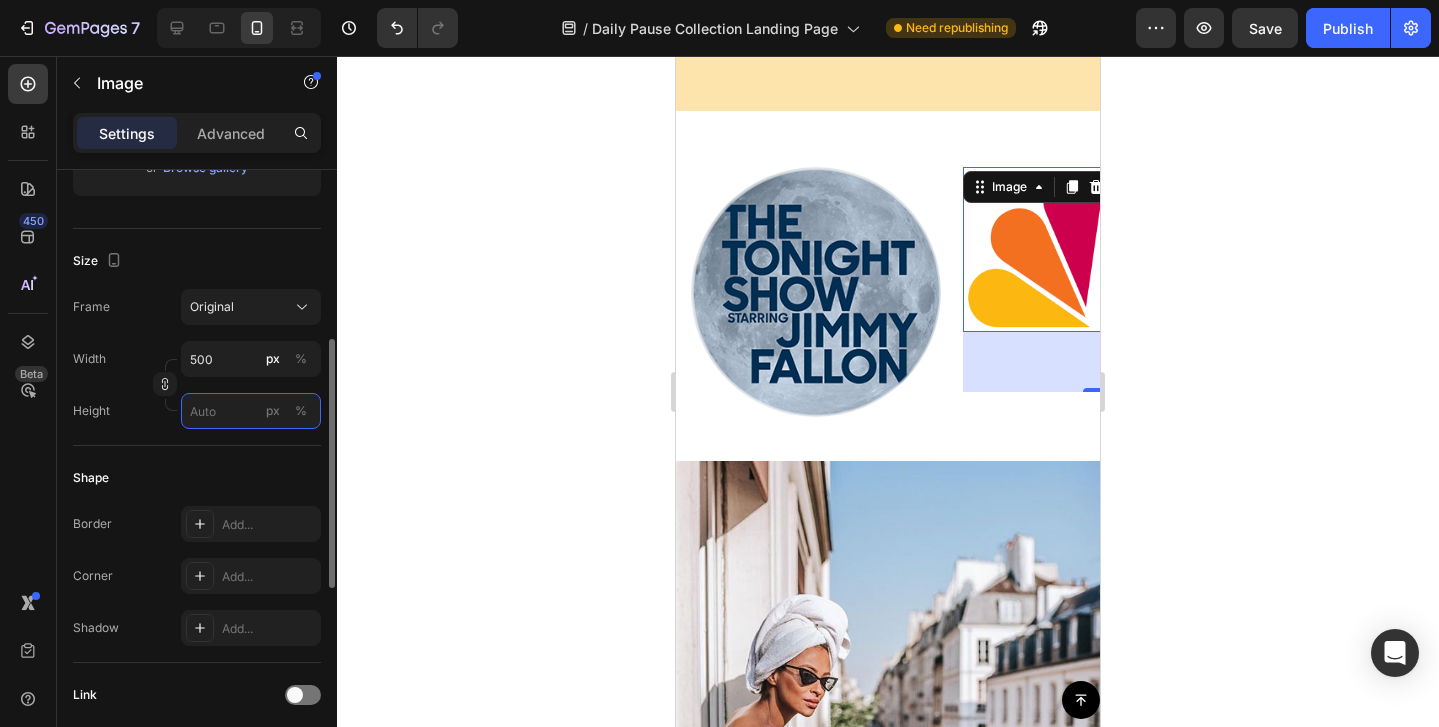 click on "px %" at bounding box center (251, 411) 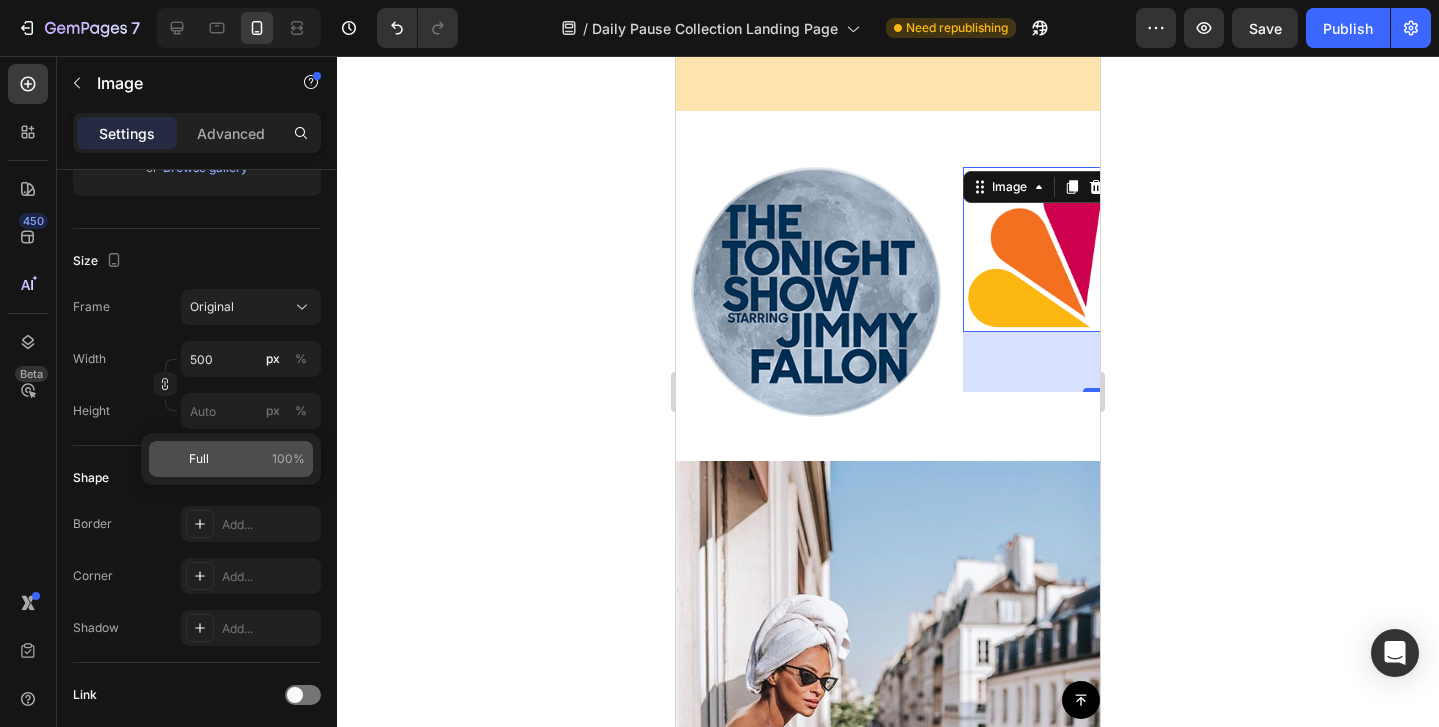 click on "Full 100%" at bounding box center (247, 459) 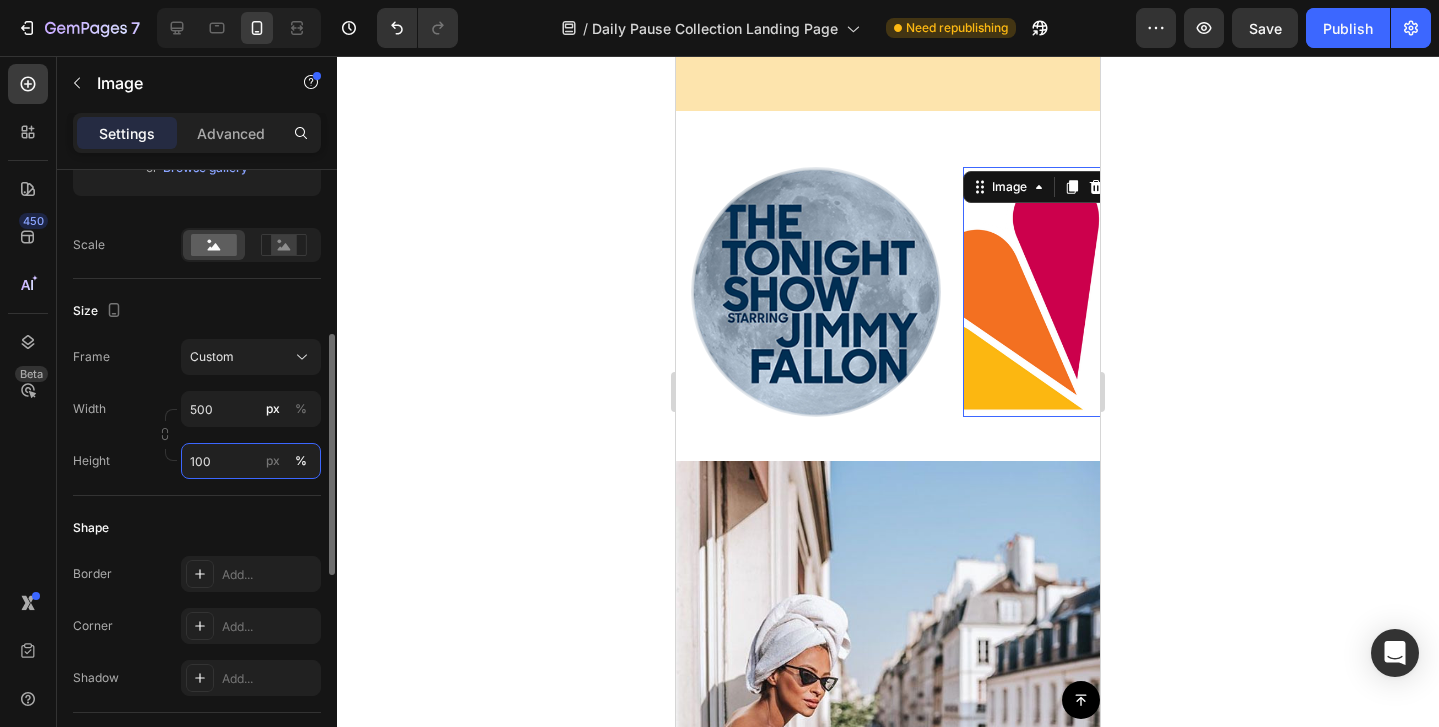 click on "100" at bounding box center (251, 461) 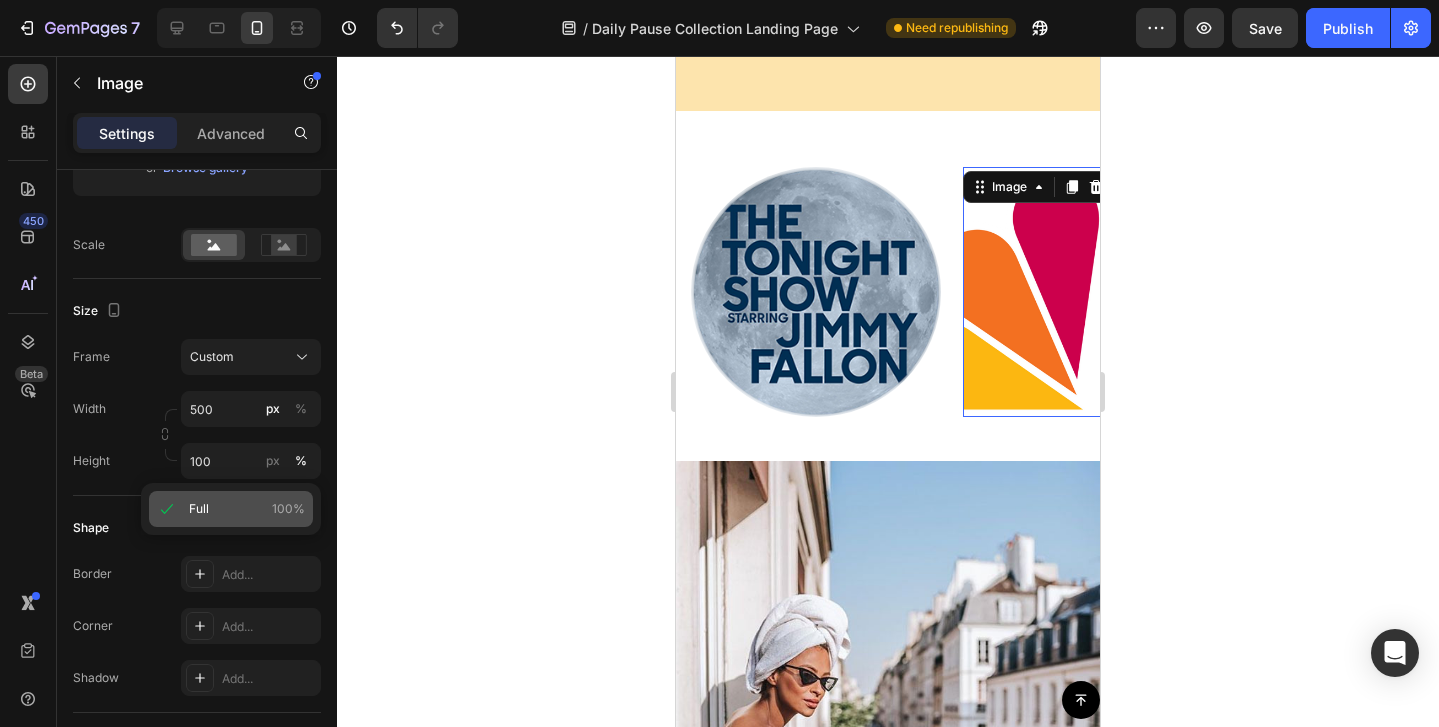 click on "100%" at bounding box center (288, 509) 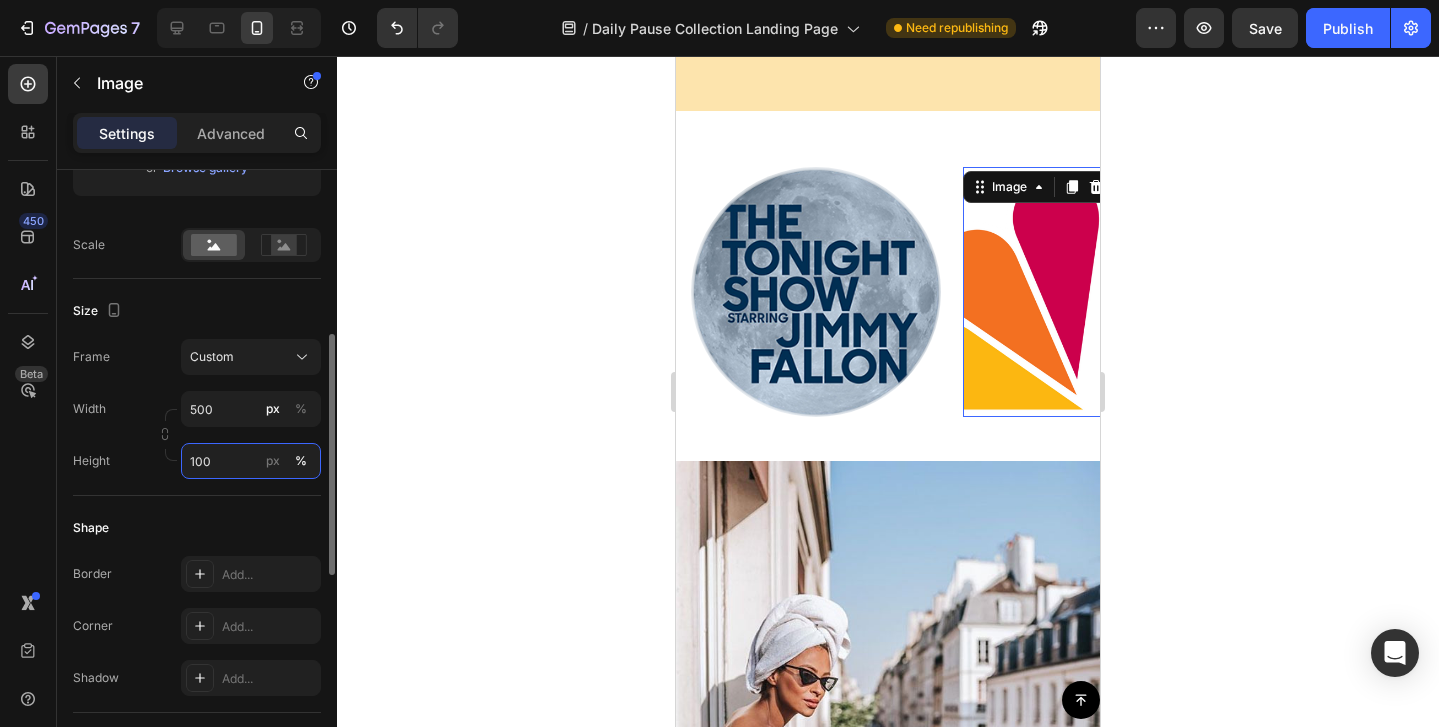 click on "100" at bounding box center [251, 461] 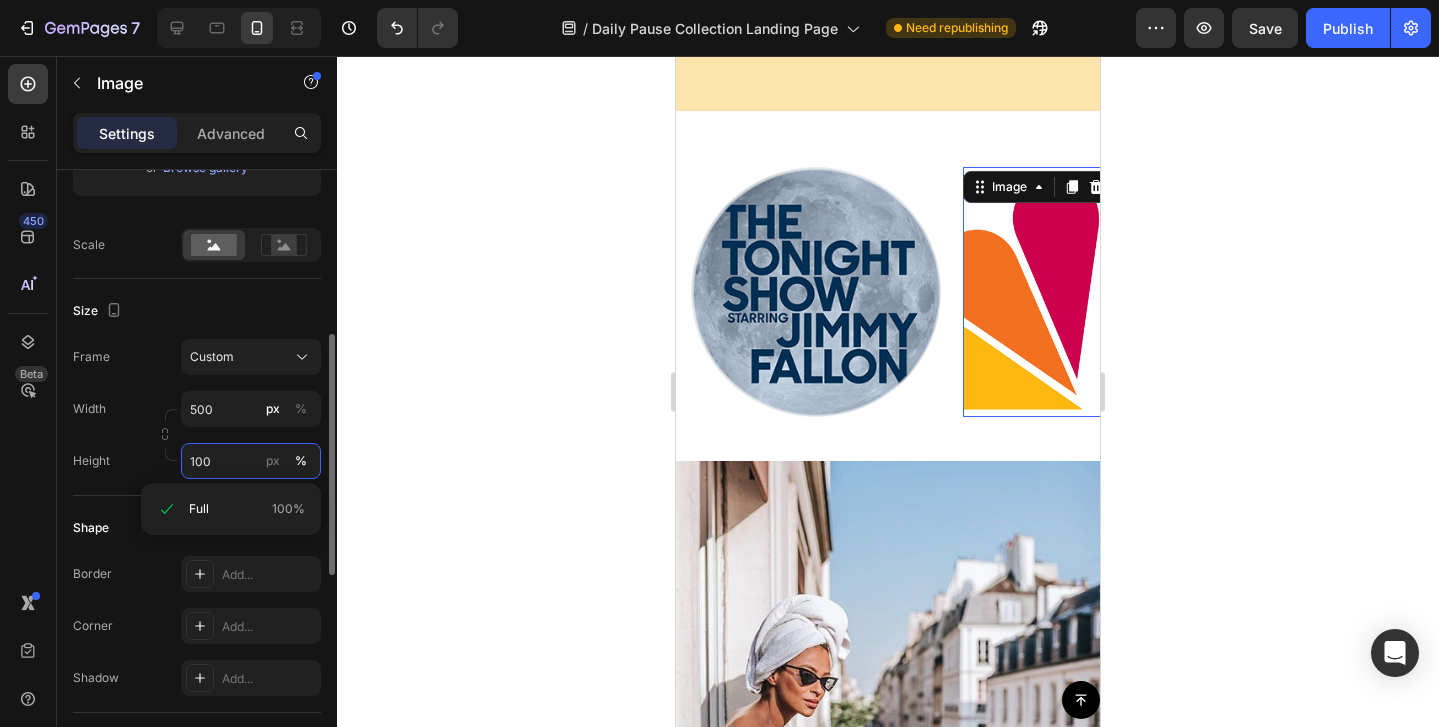 click on "100" at bounding box center [251, 461] 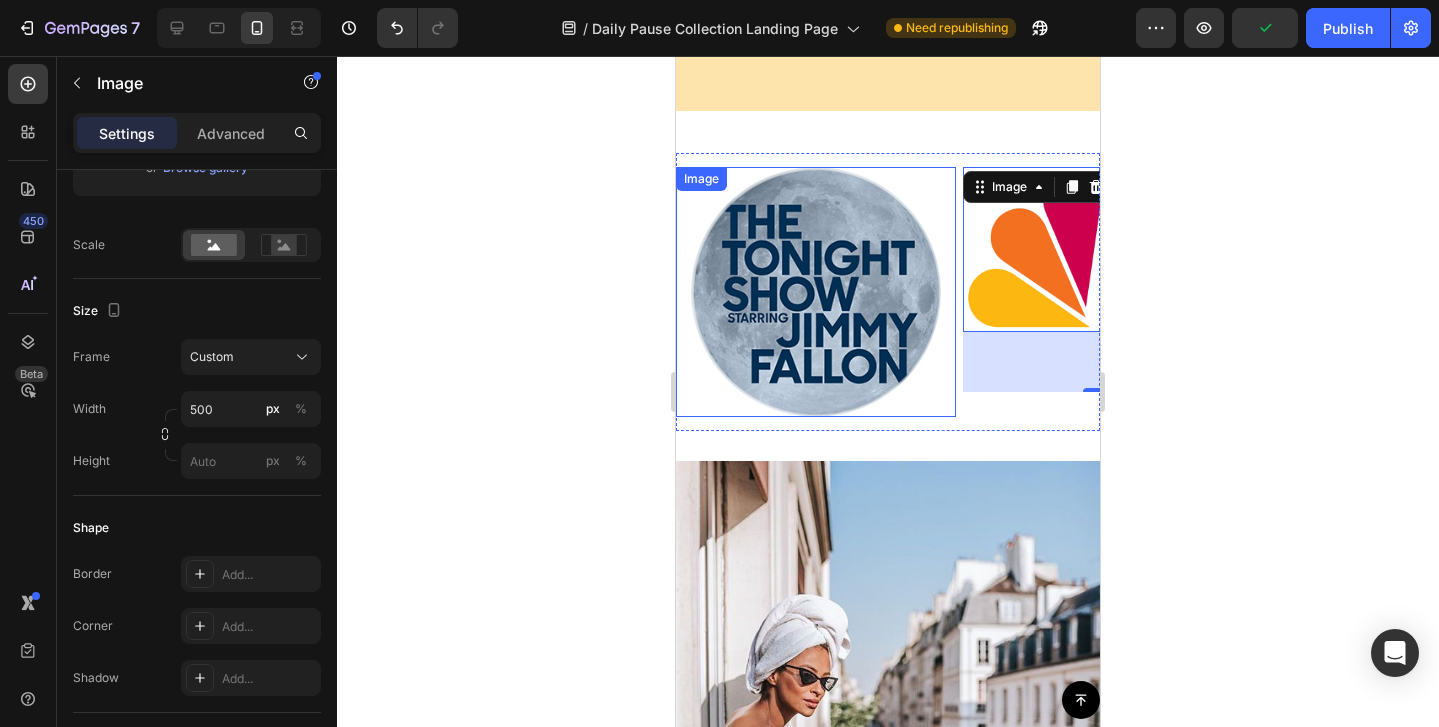 click at bounding box center (816, 292) 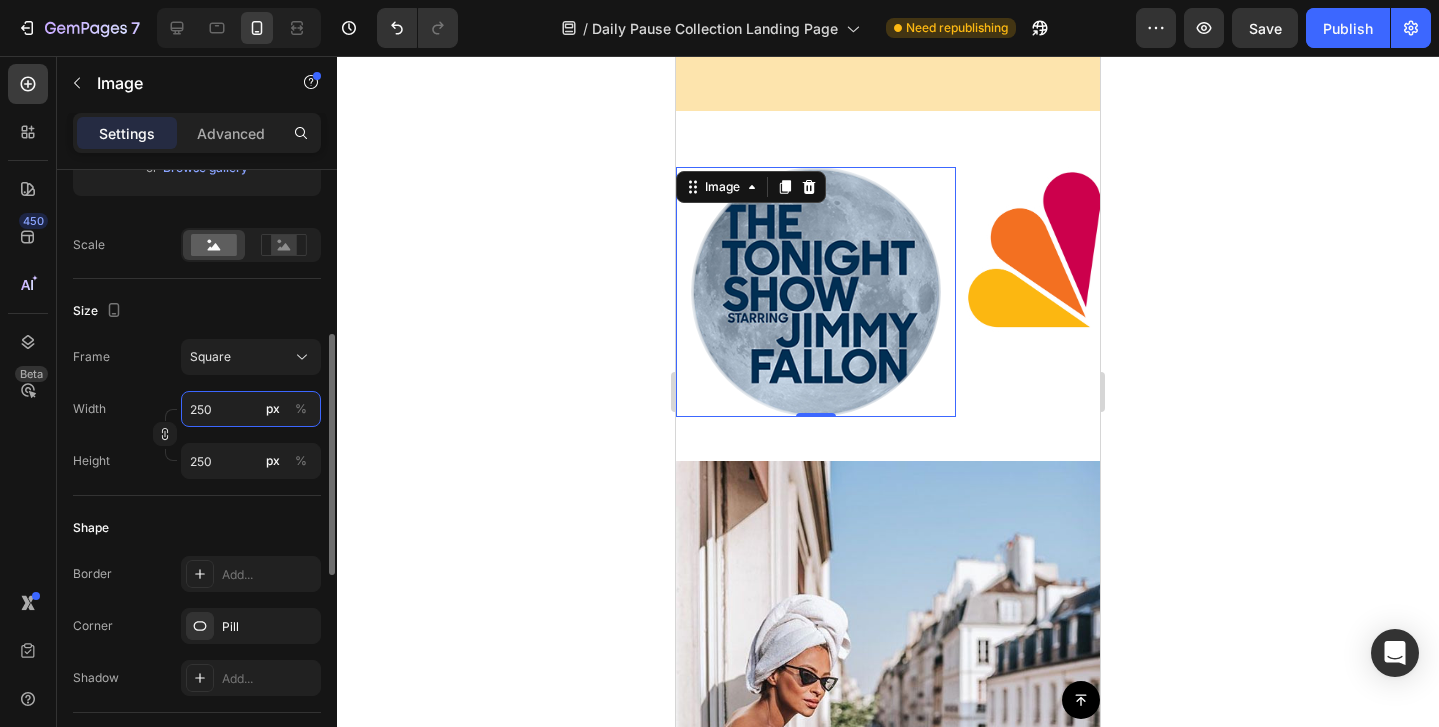 click on "250" at bounding box center (251, 409) 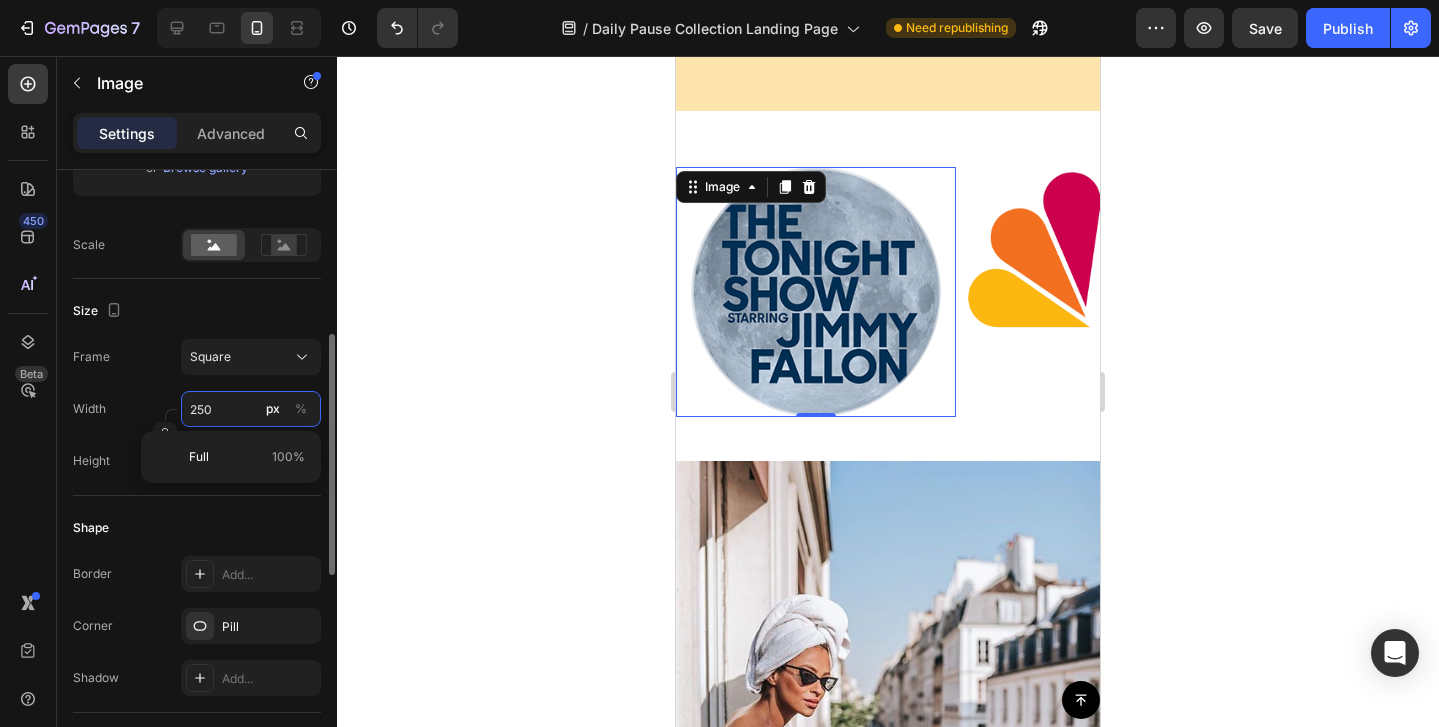 click on "250" at bounding box center (251, 409) 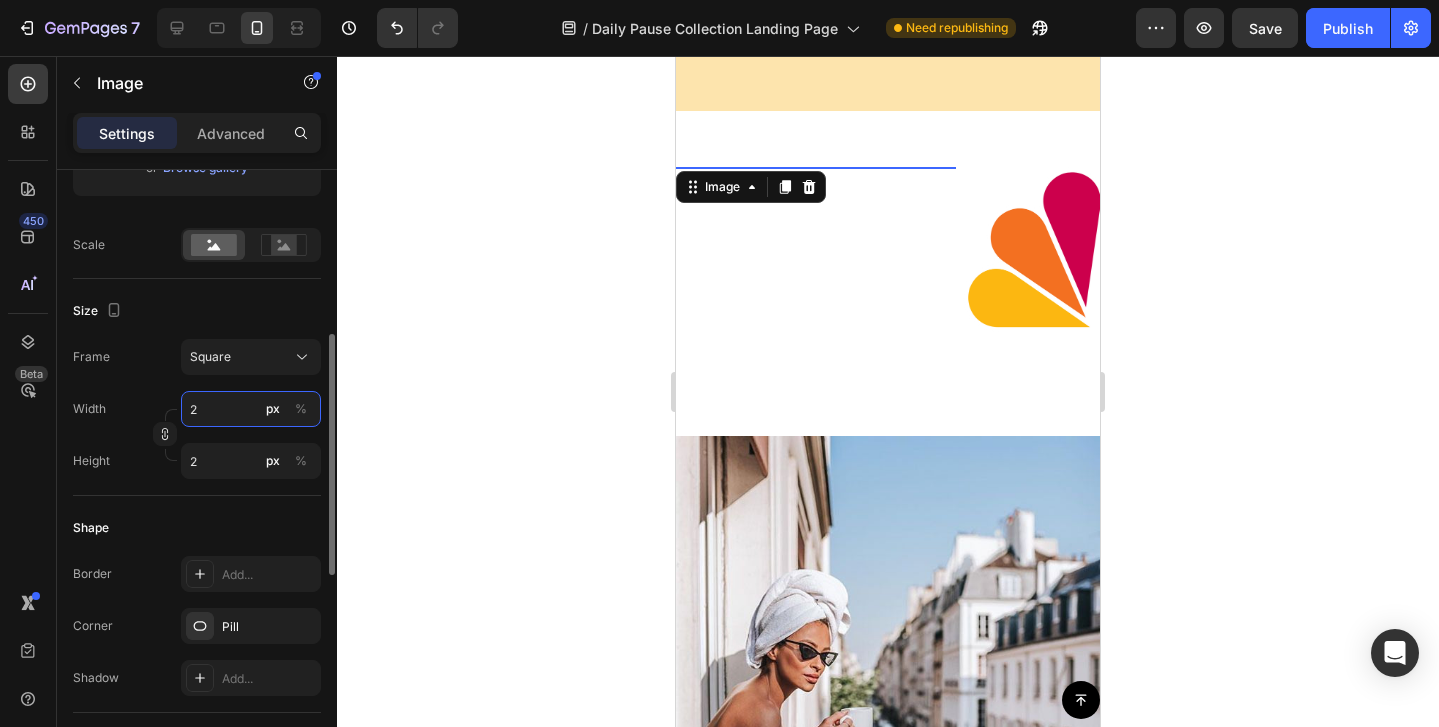 type on "20" 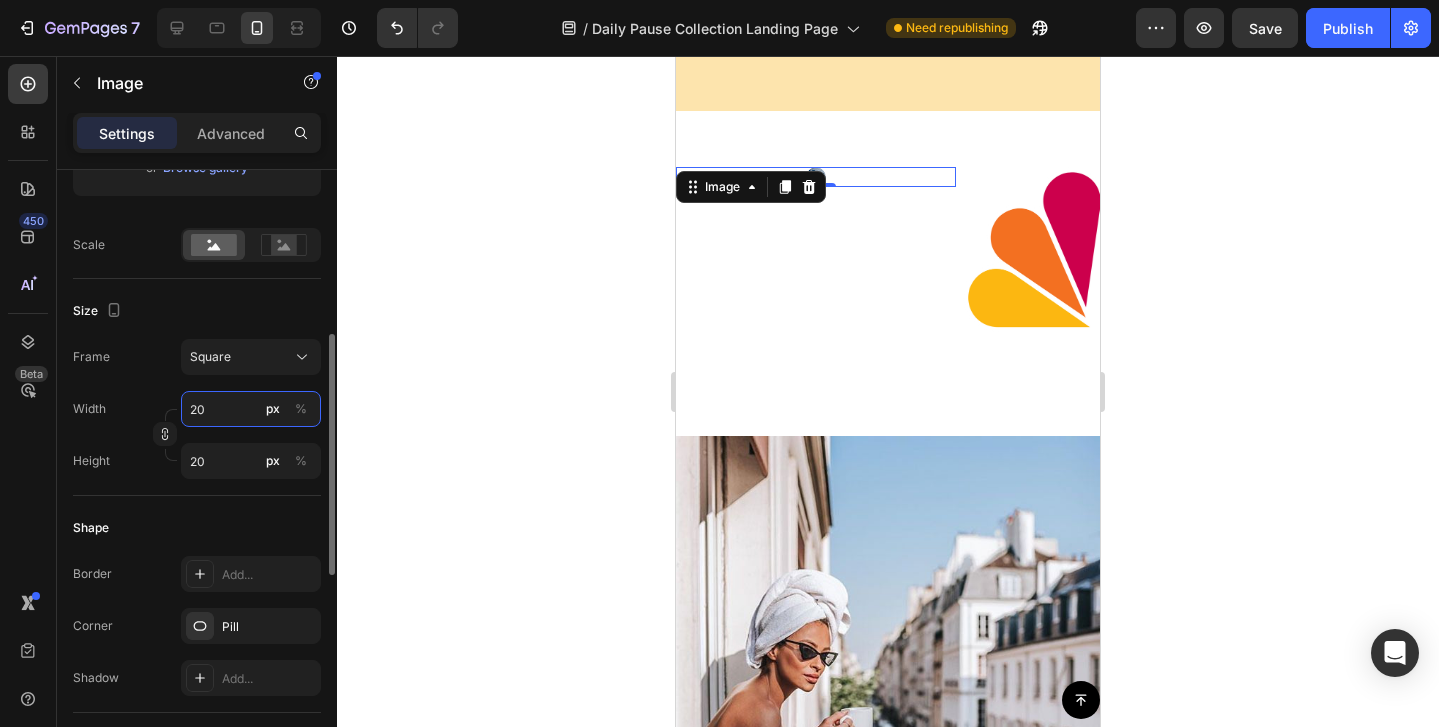 type on "200" 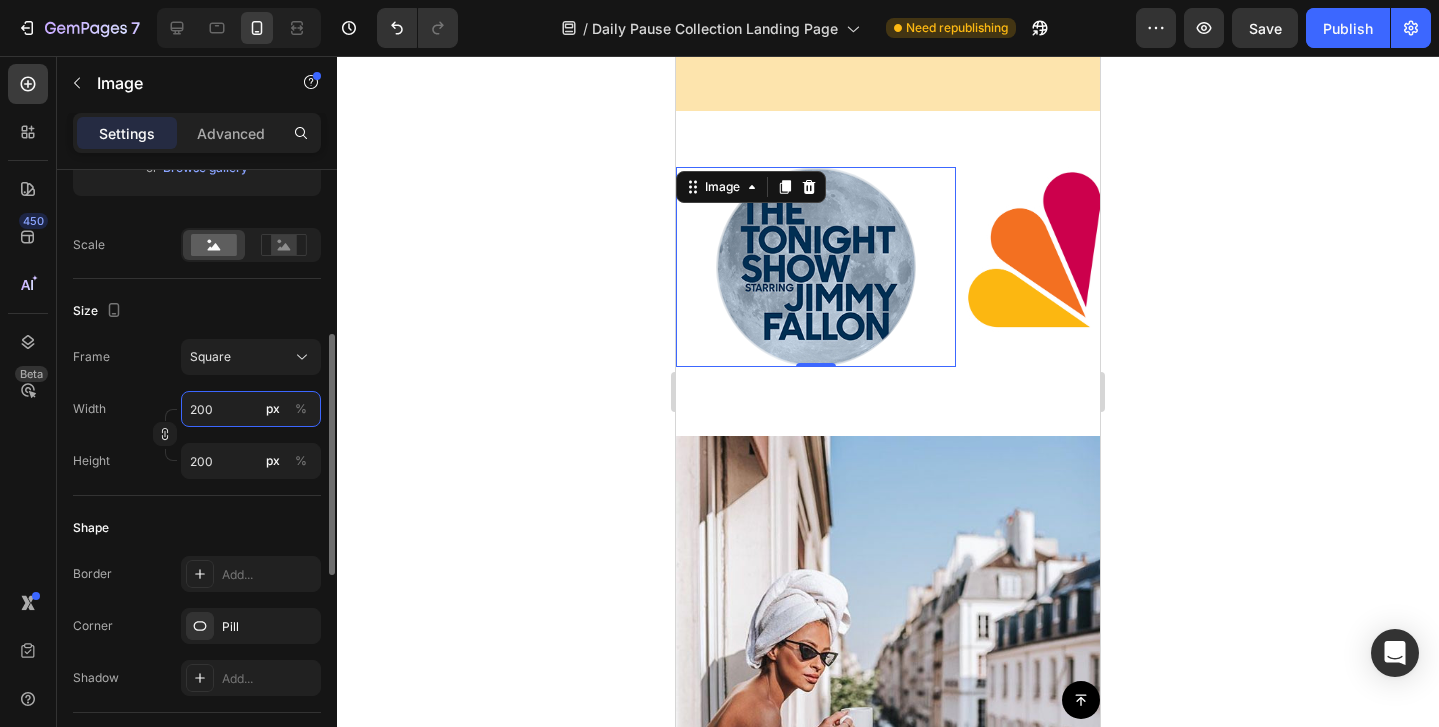 type on "20" 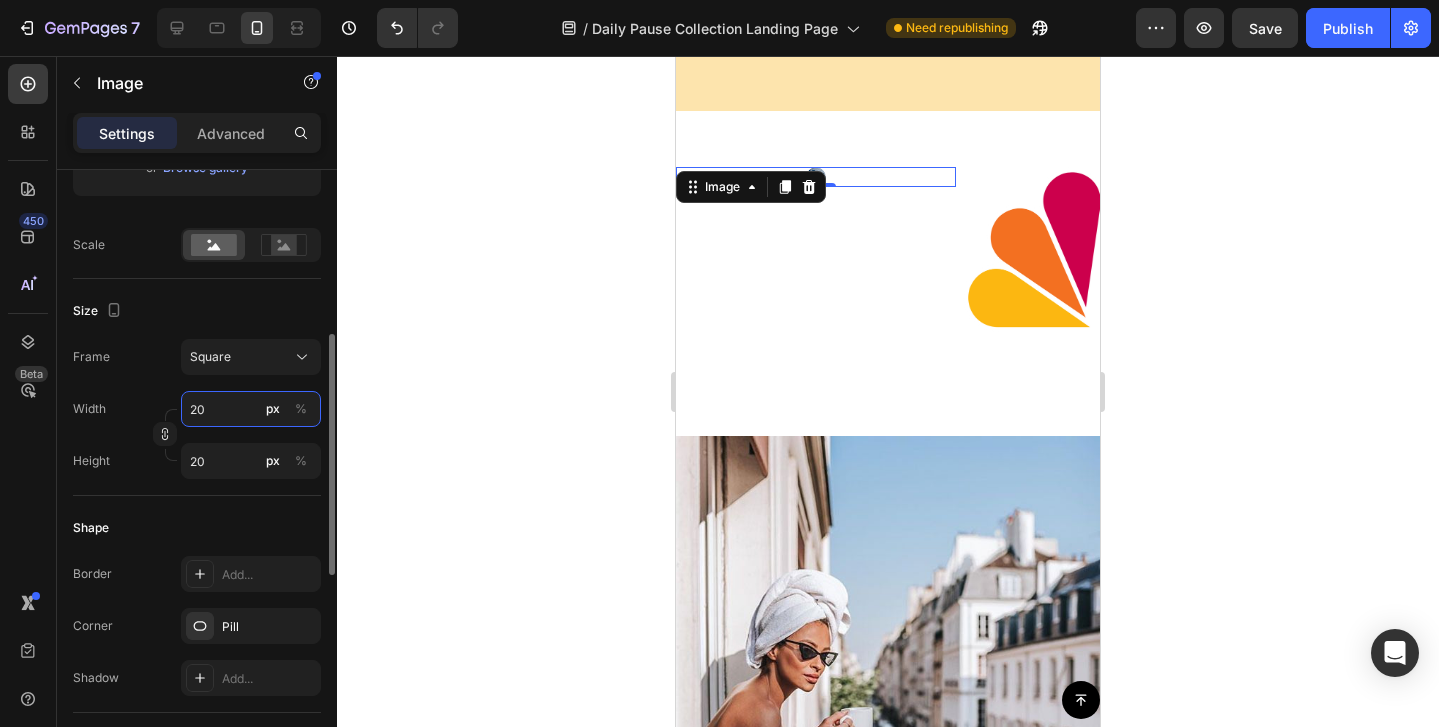 type on "2" 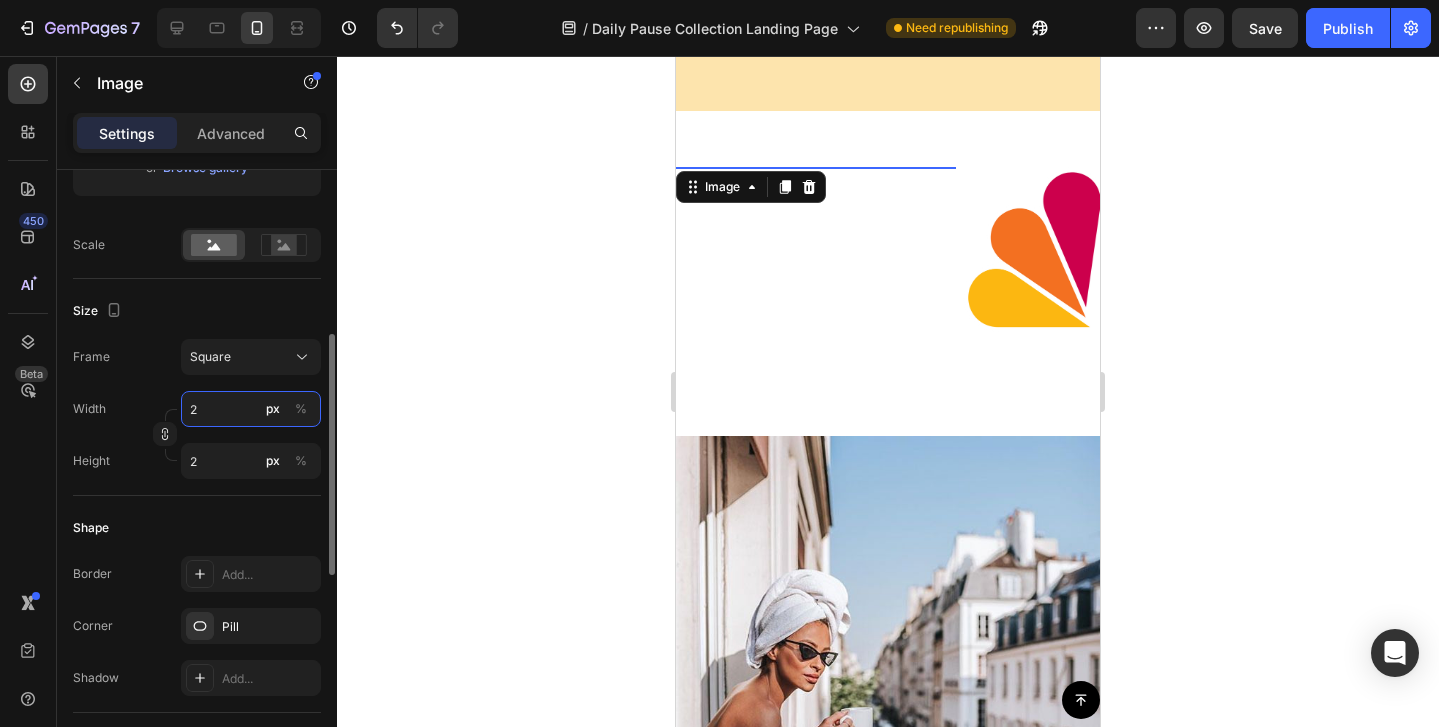 type on "21" 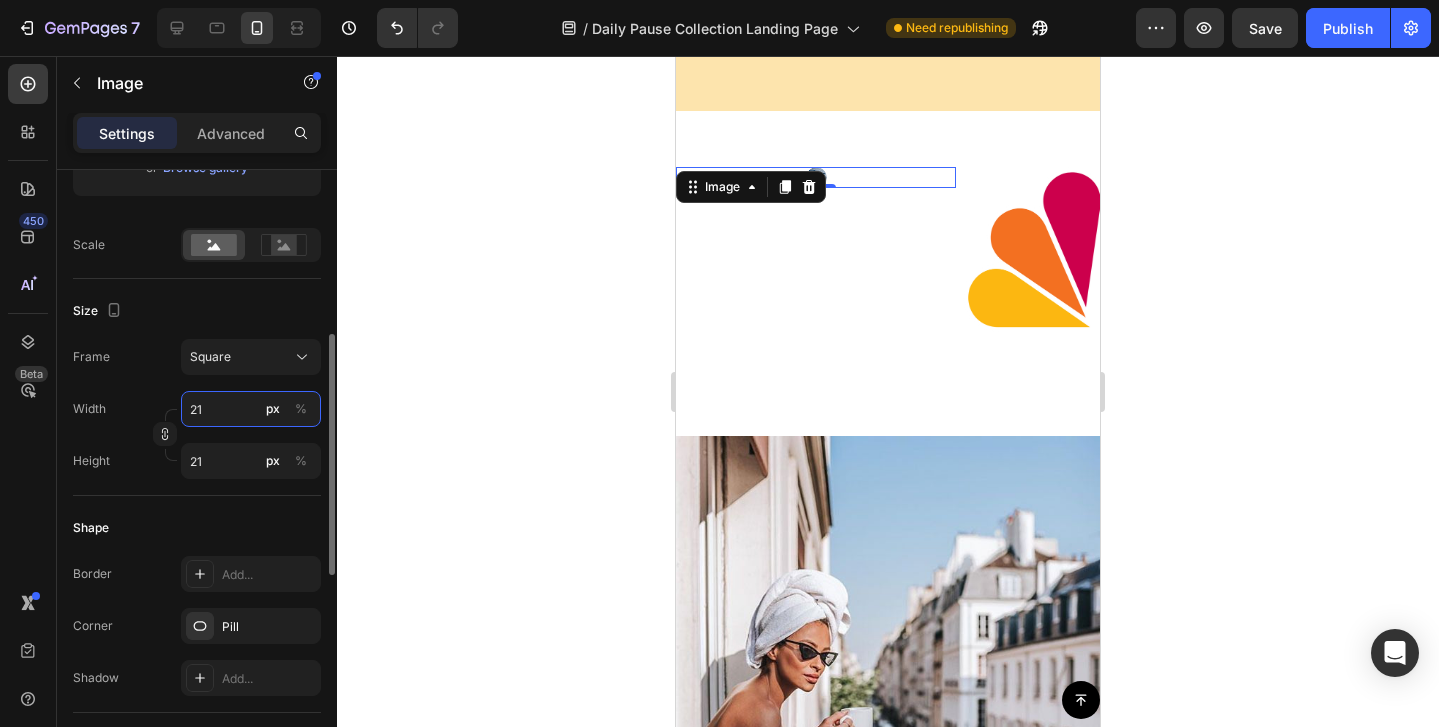 type on "215" 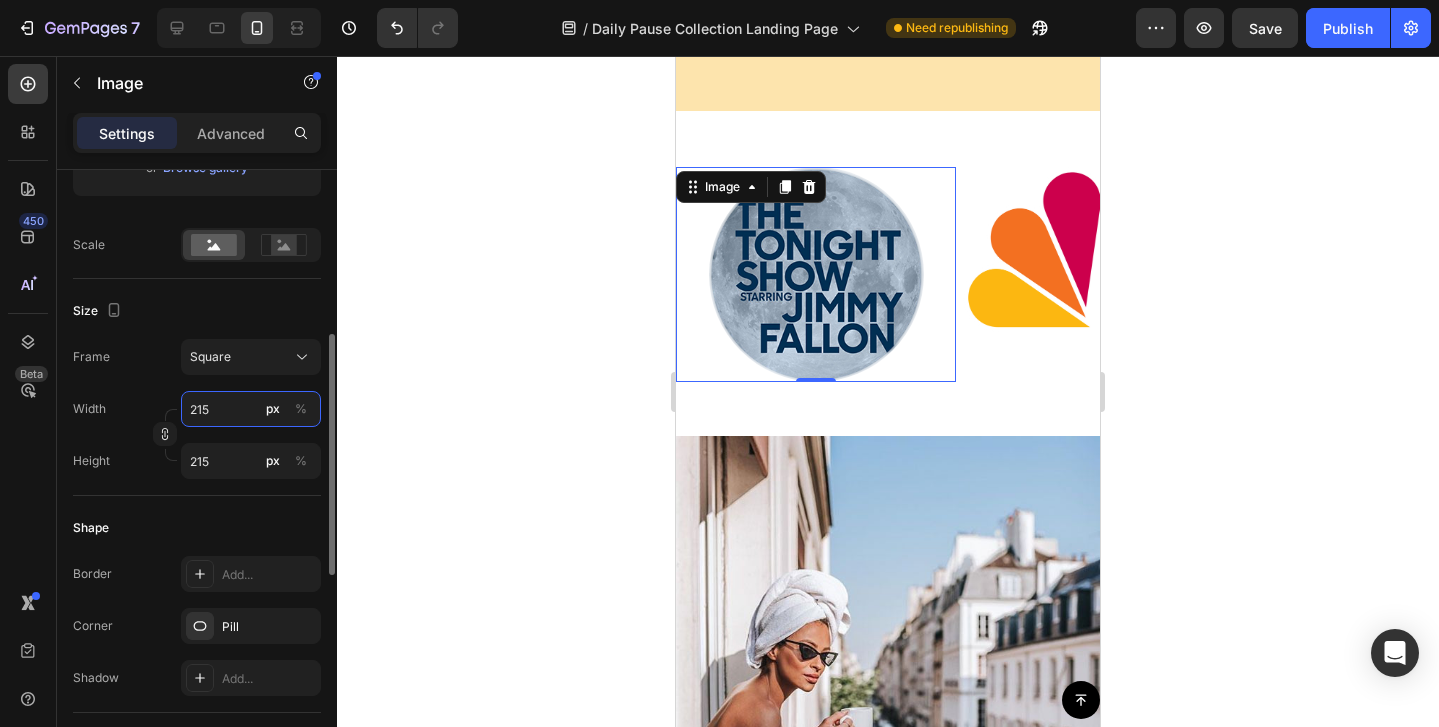 type on "2150" 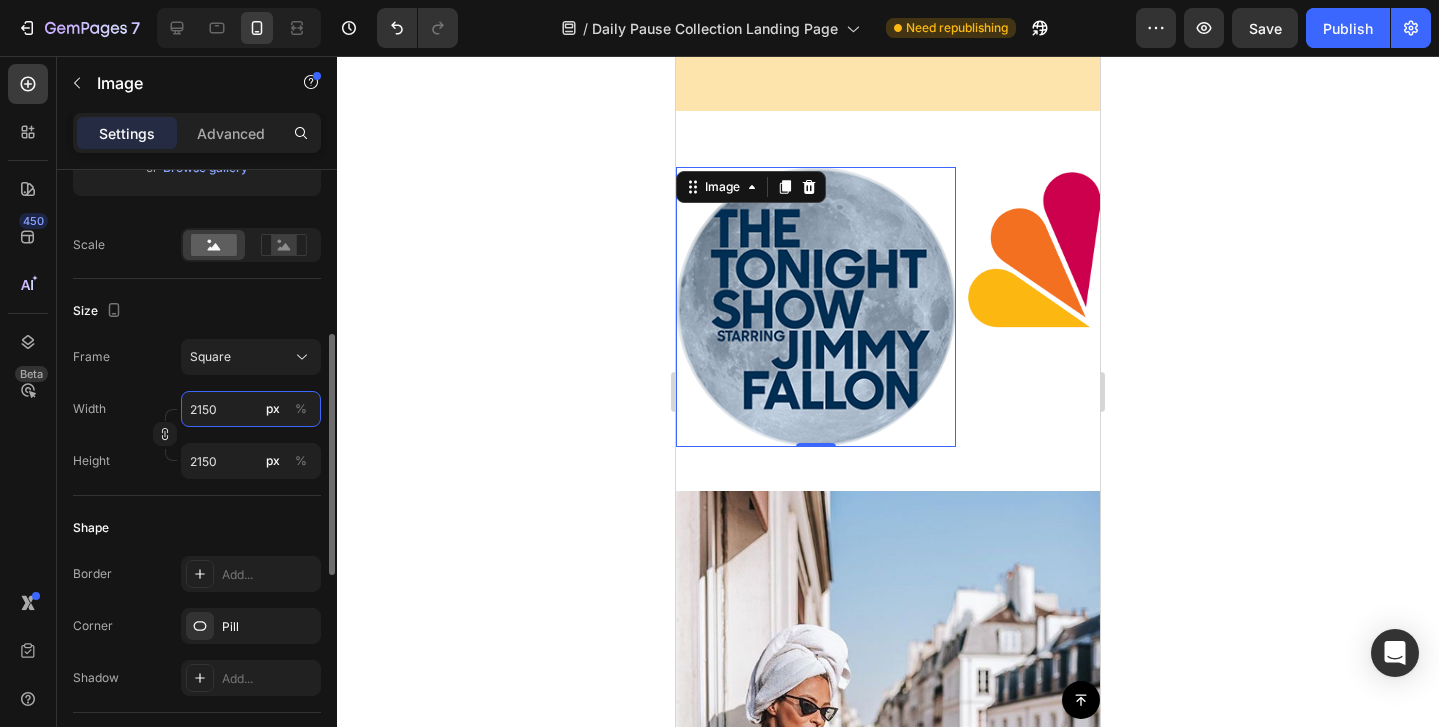 type on "215" 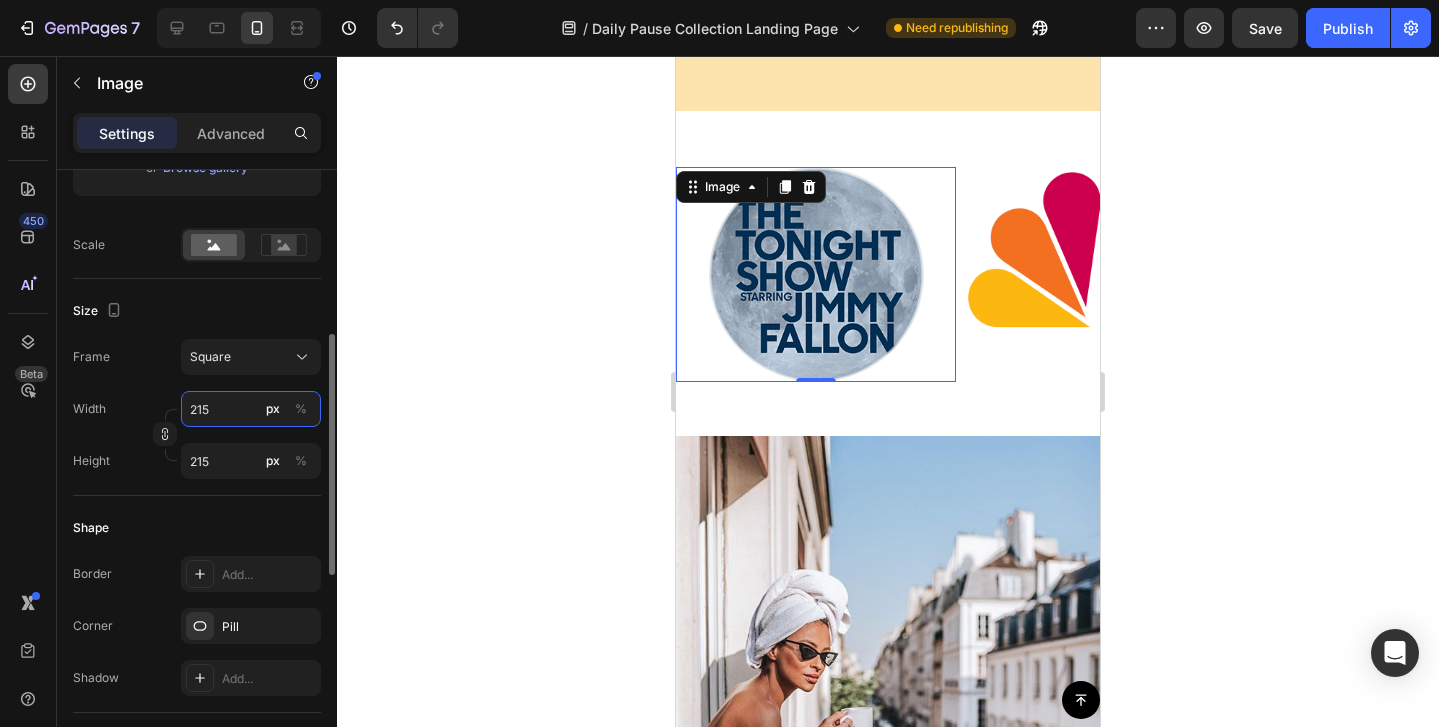 type on "21" 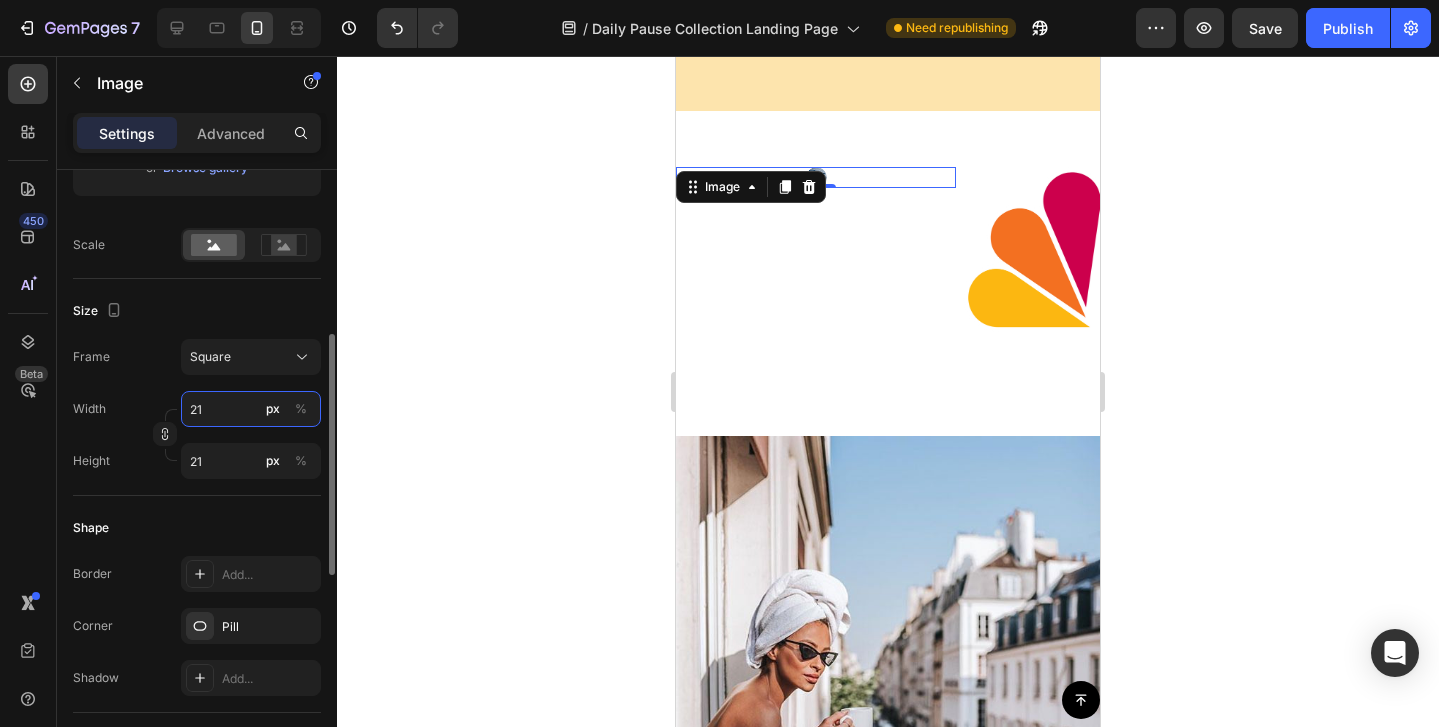 type on "2" 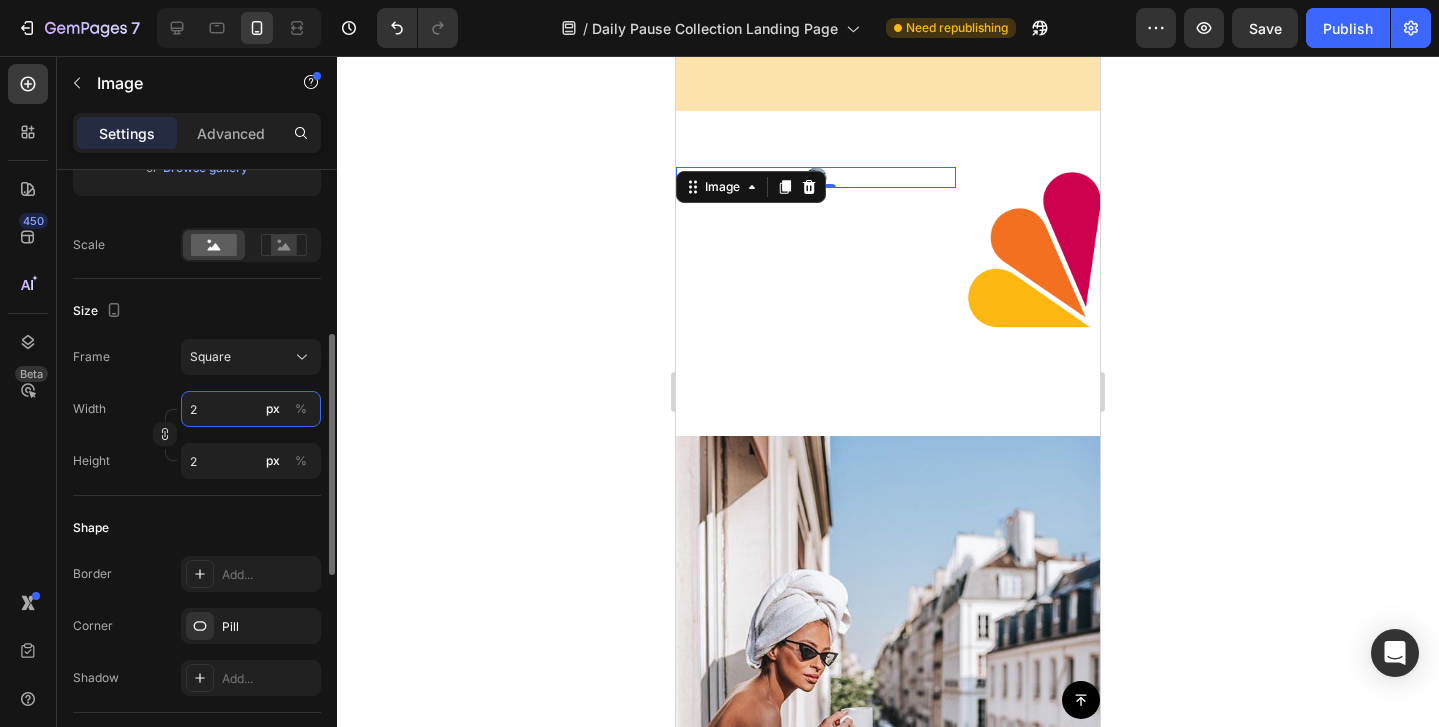 type 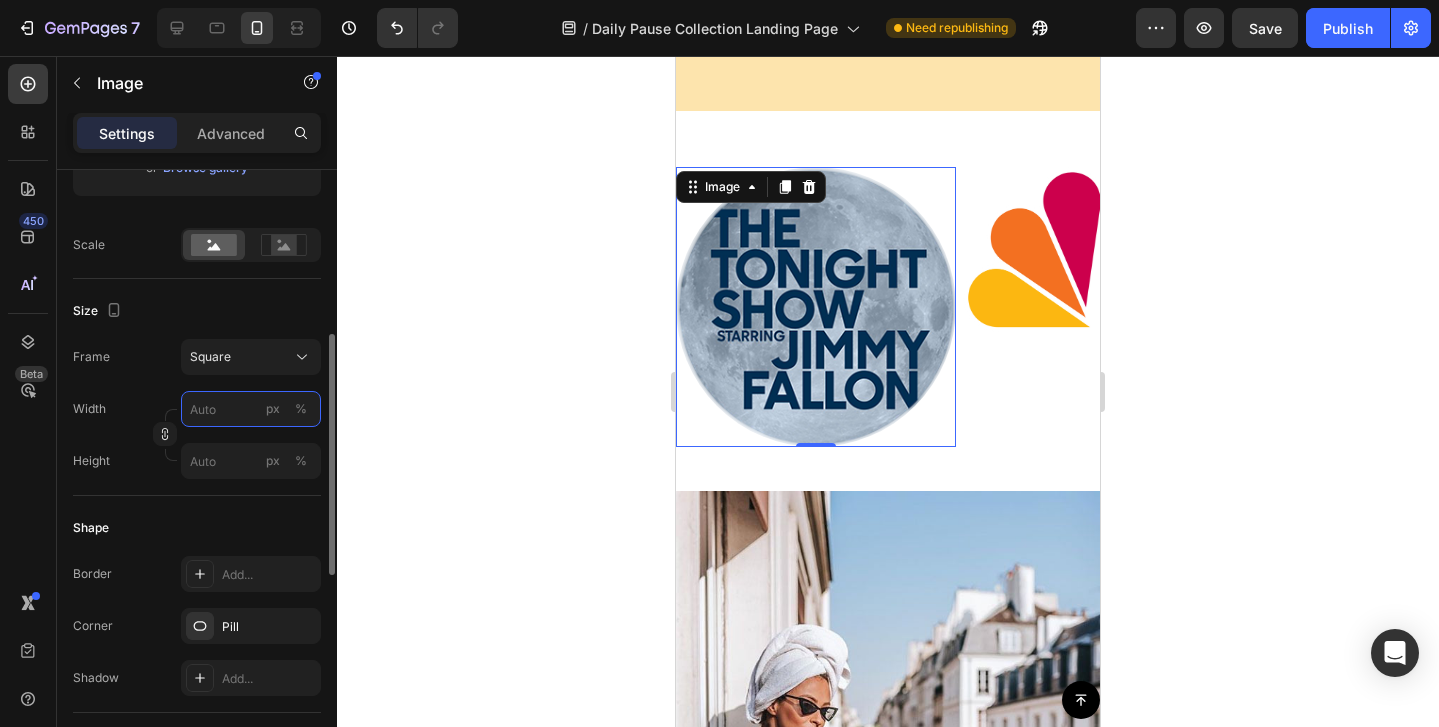 type on "1" 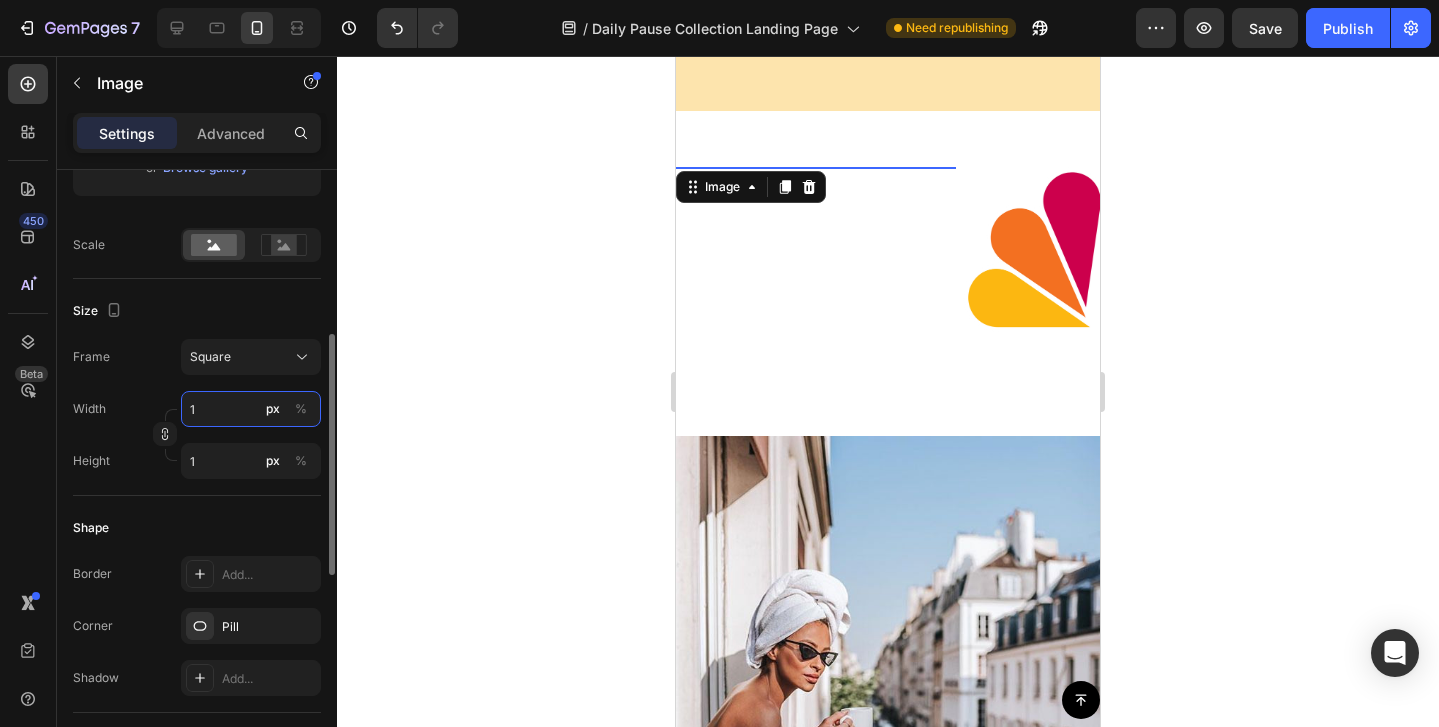 type on "15" 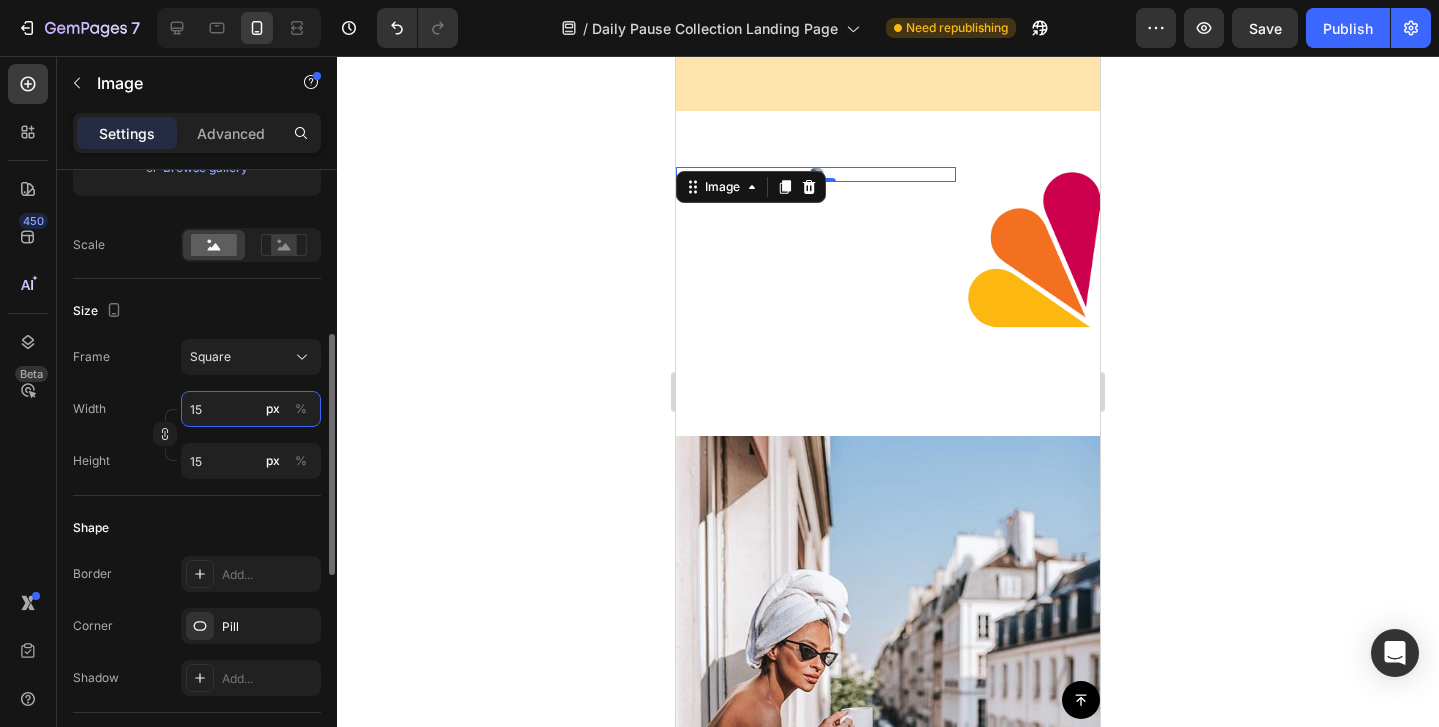 type on "150" 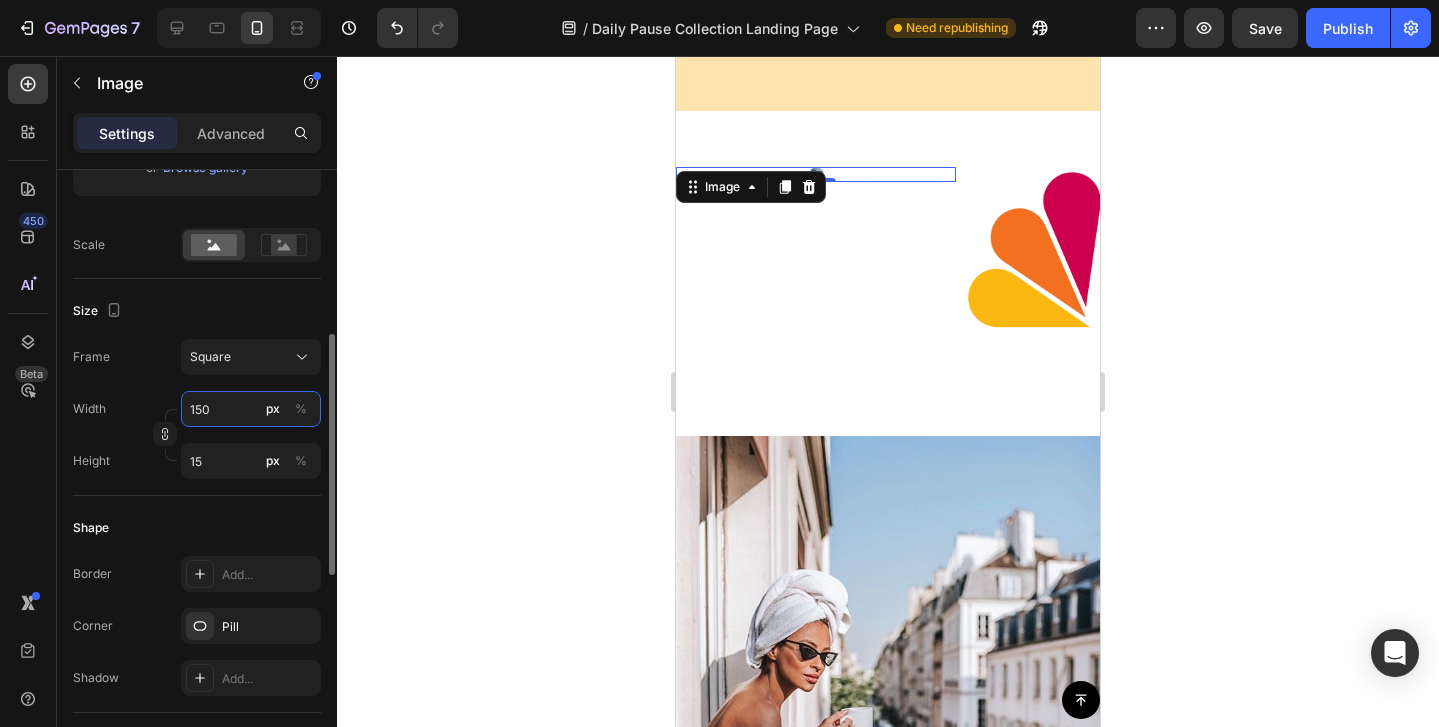 type on "150" 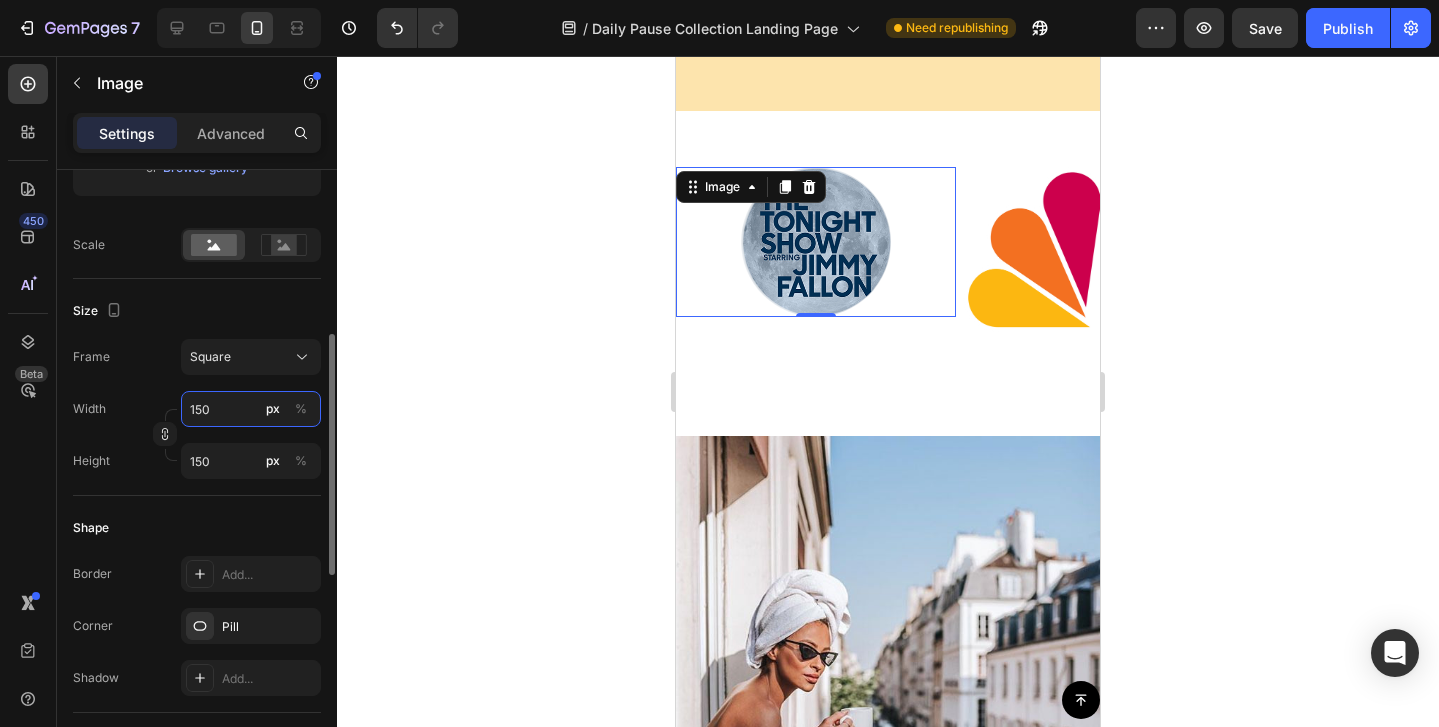type on "15" 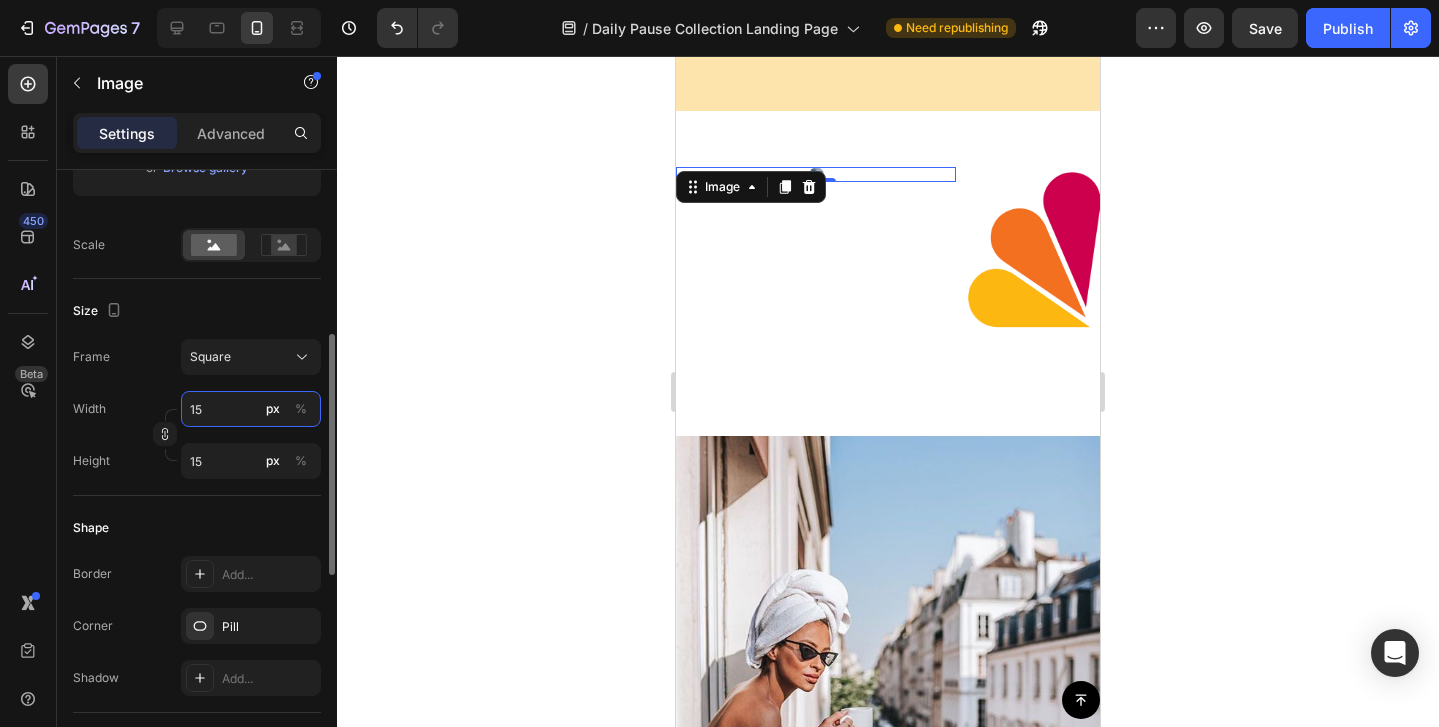 type on "1" 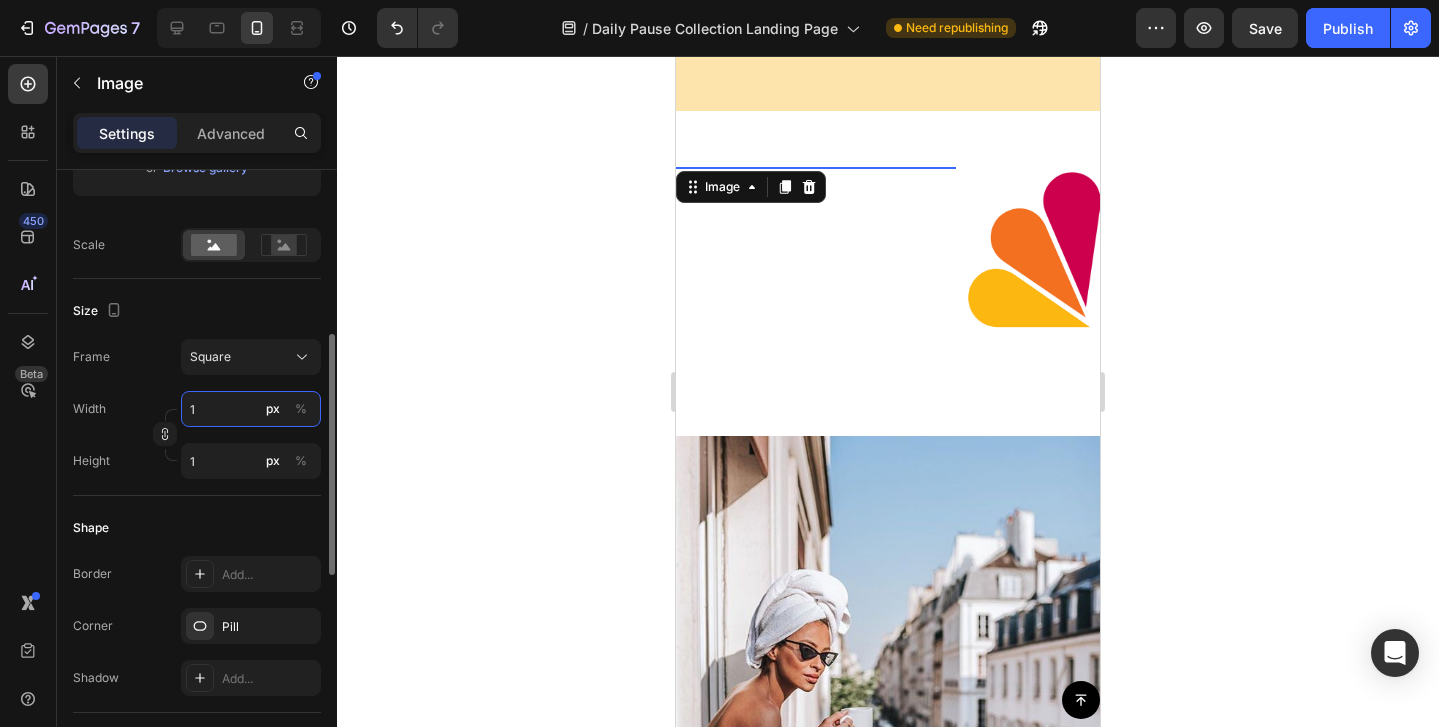 type 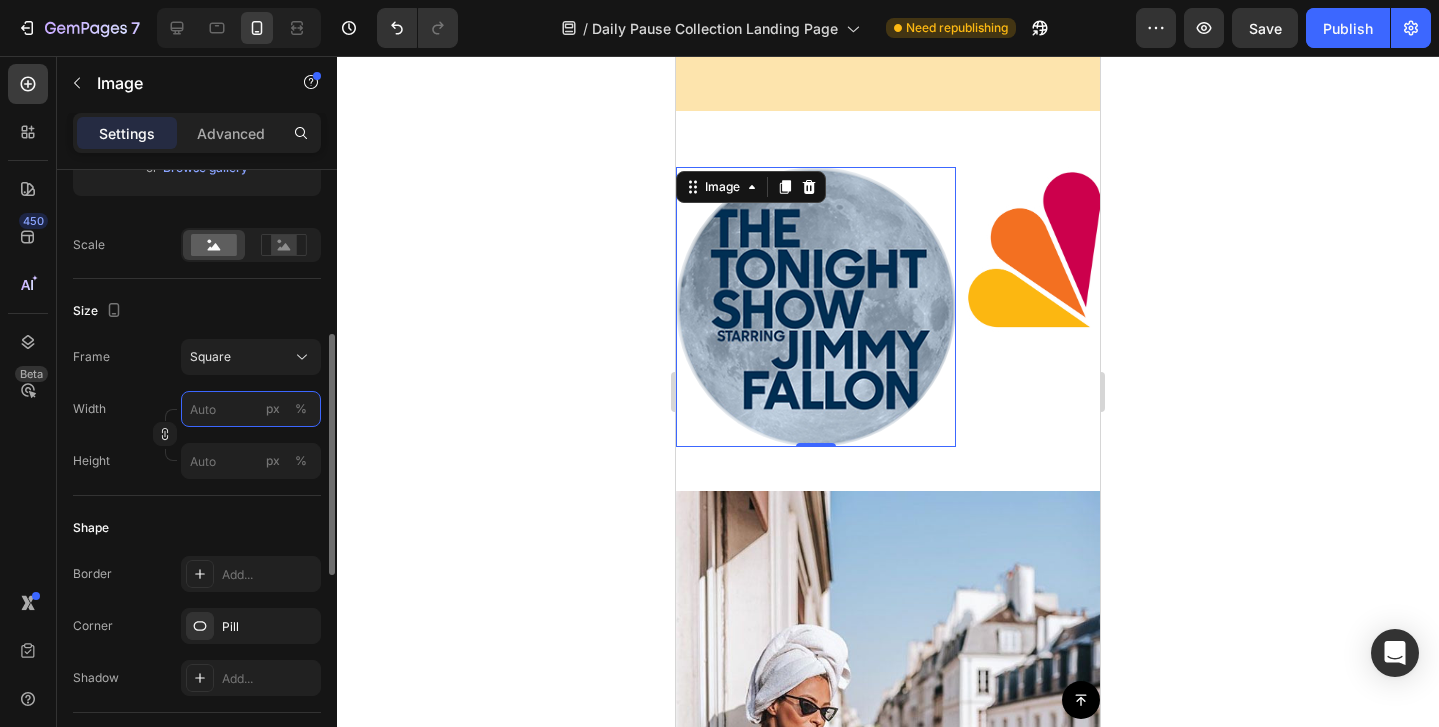 type on "1" 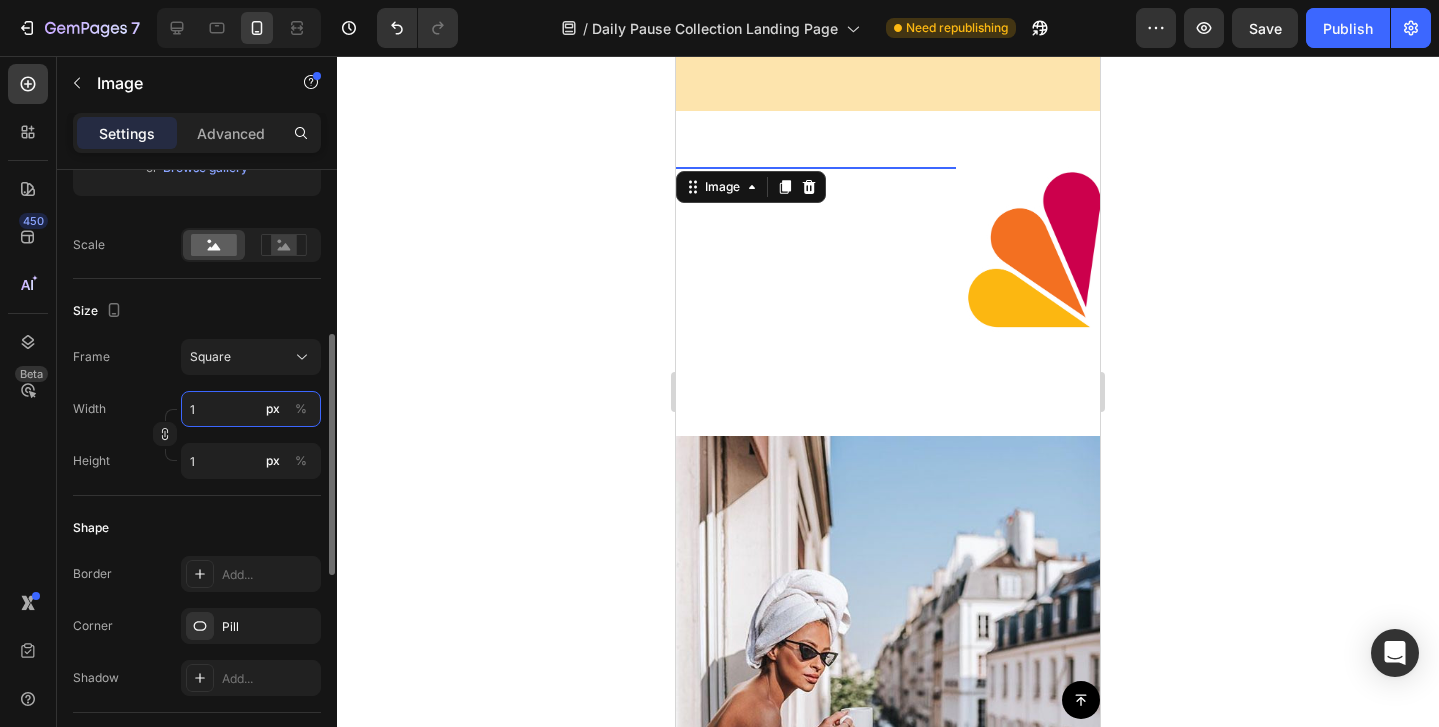 type on "12" 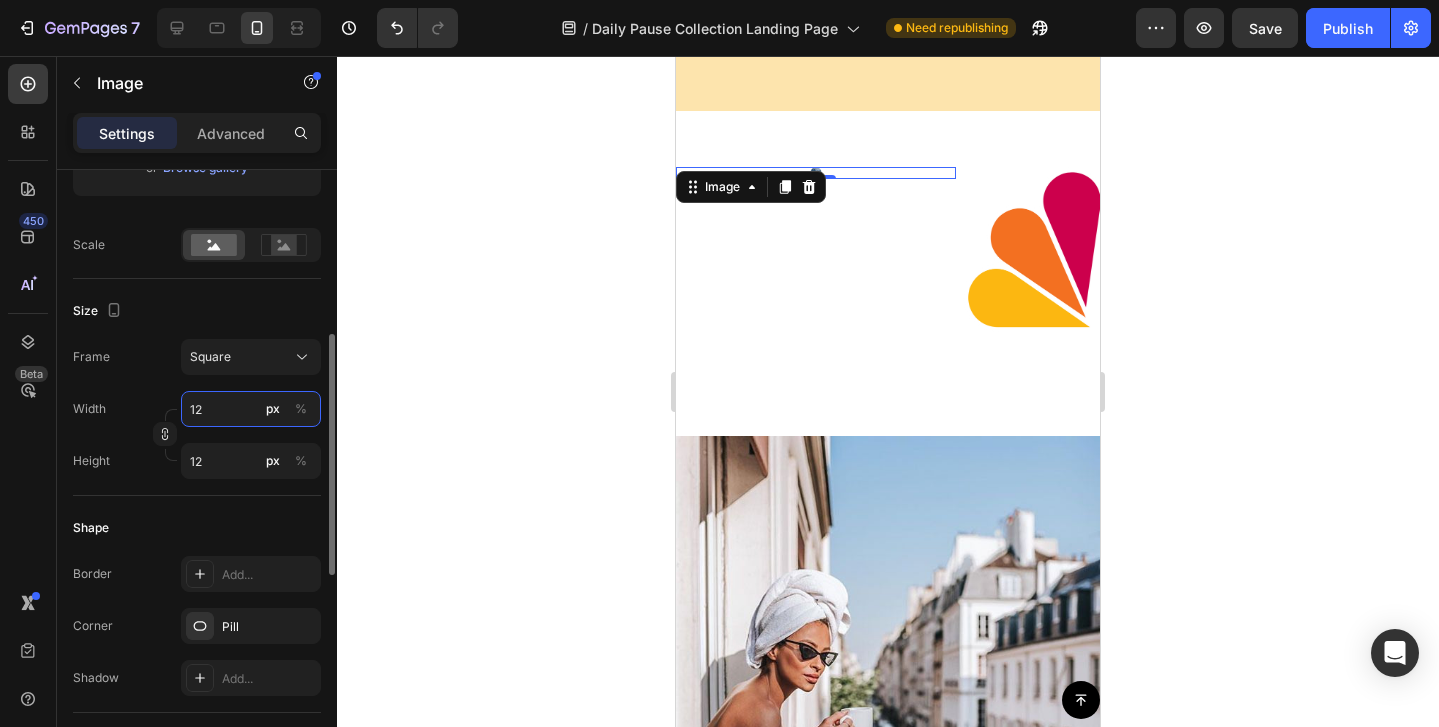 type on "120" 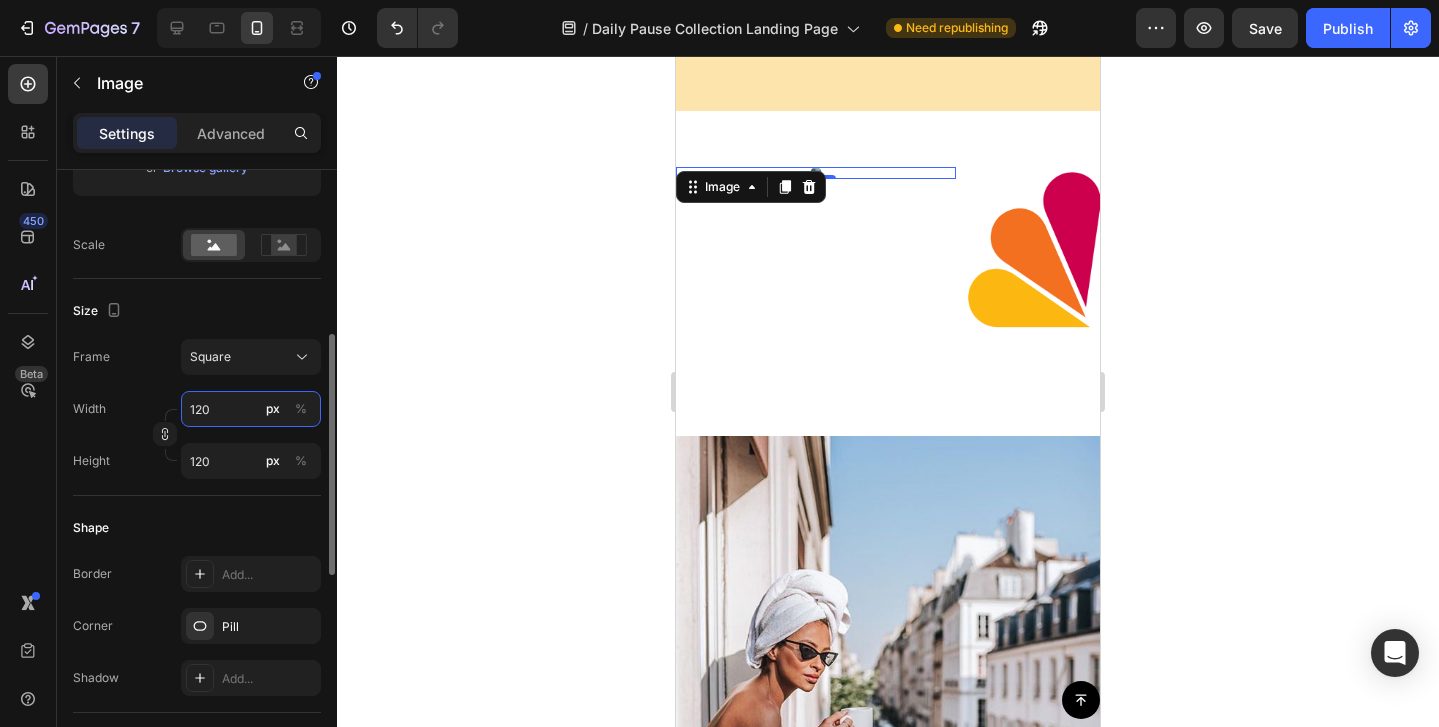 type on "1200" 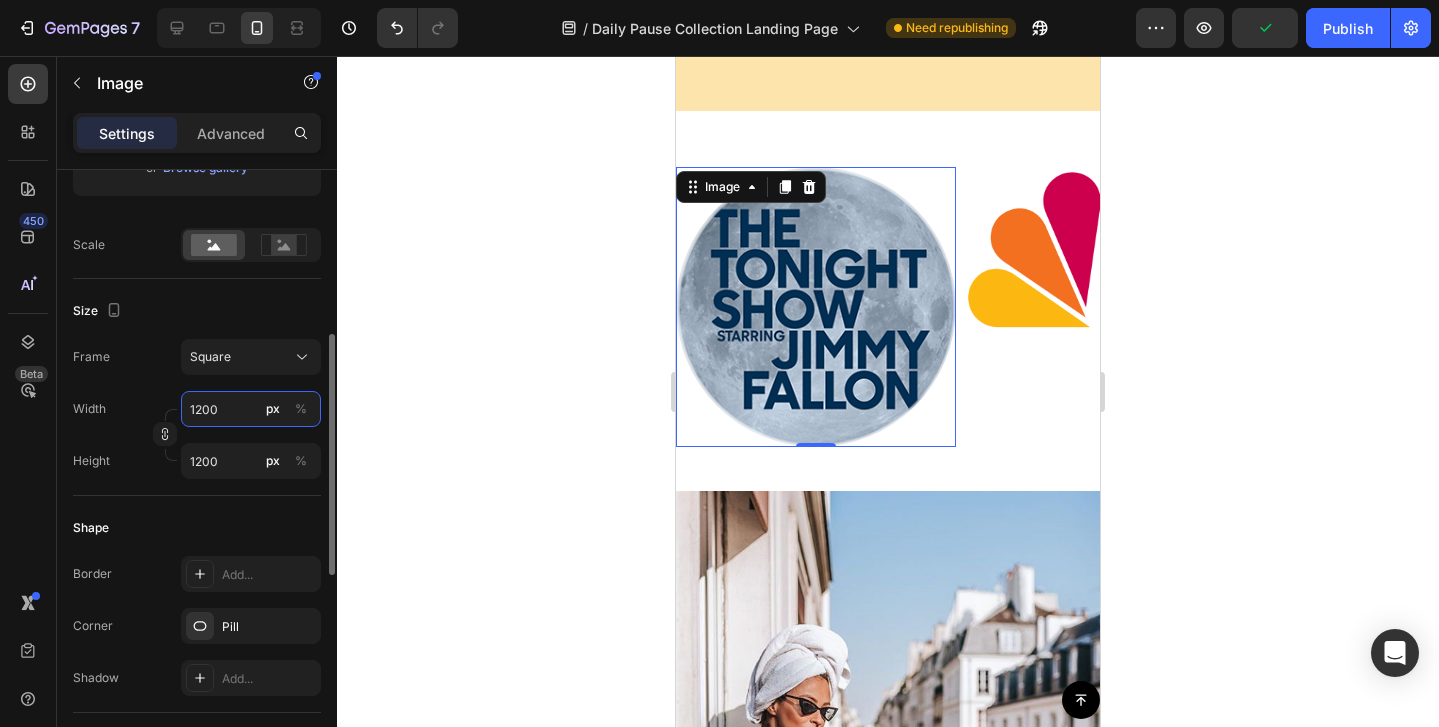 type on "120" 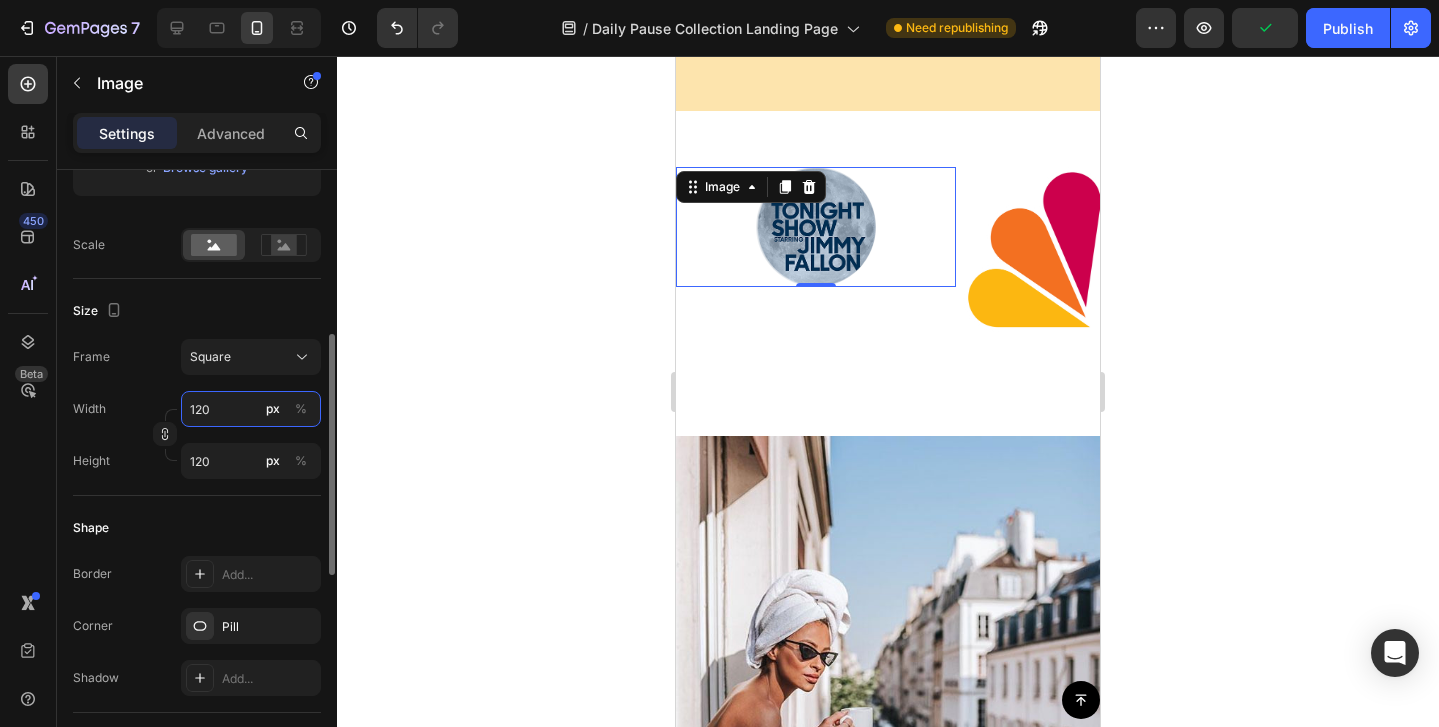 type on "12" 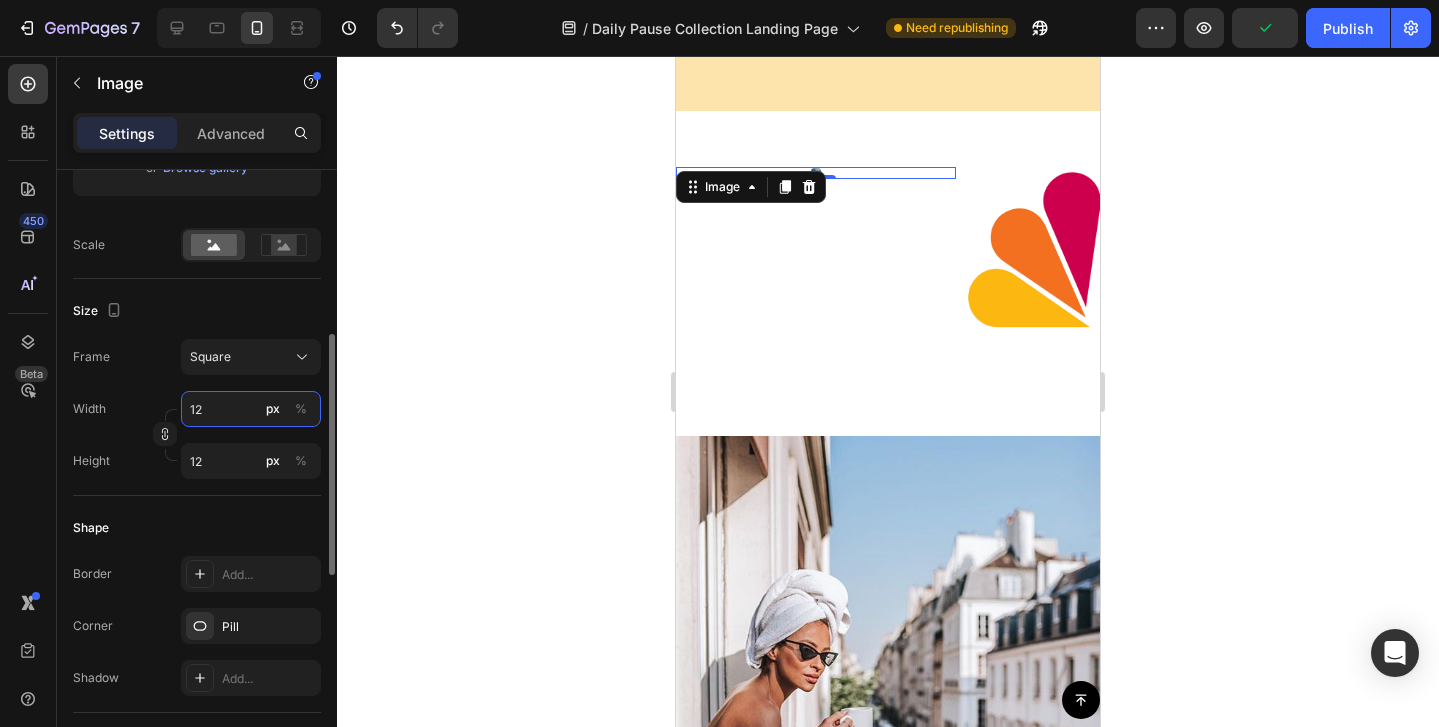 type on "1" 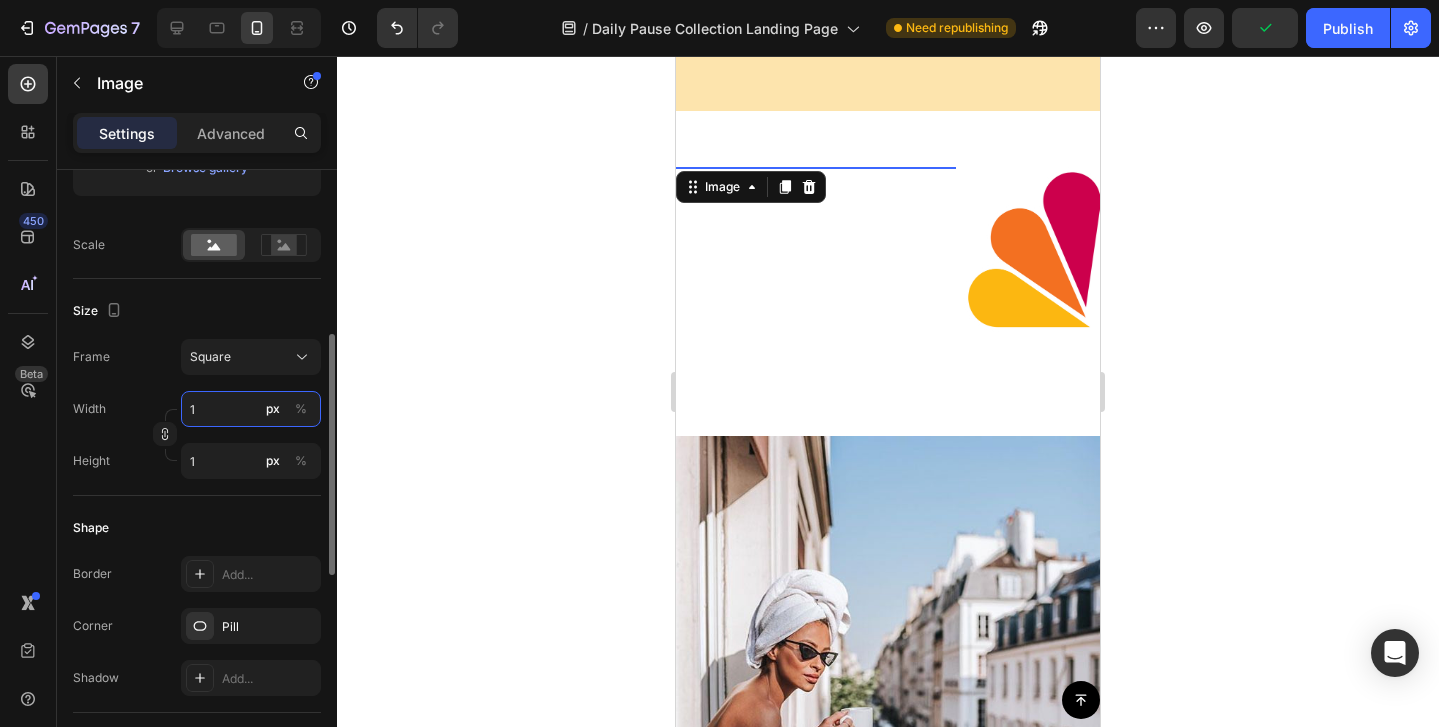 type 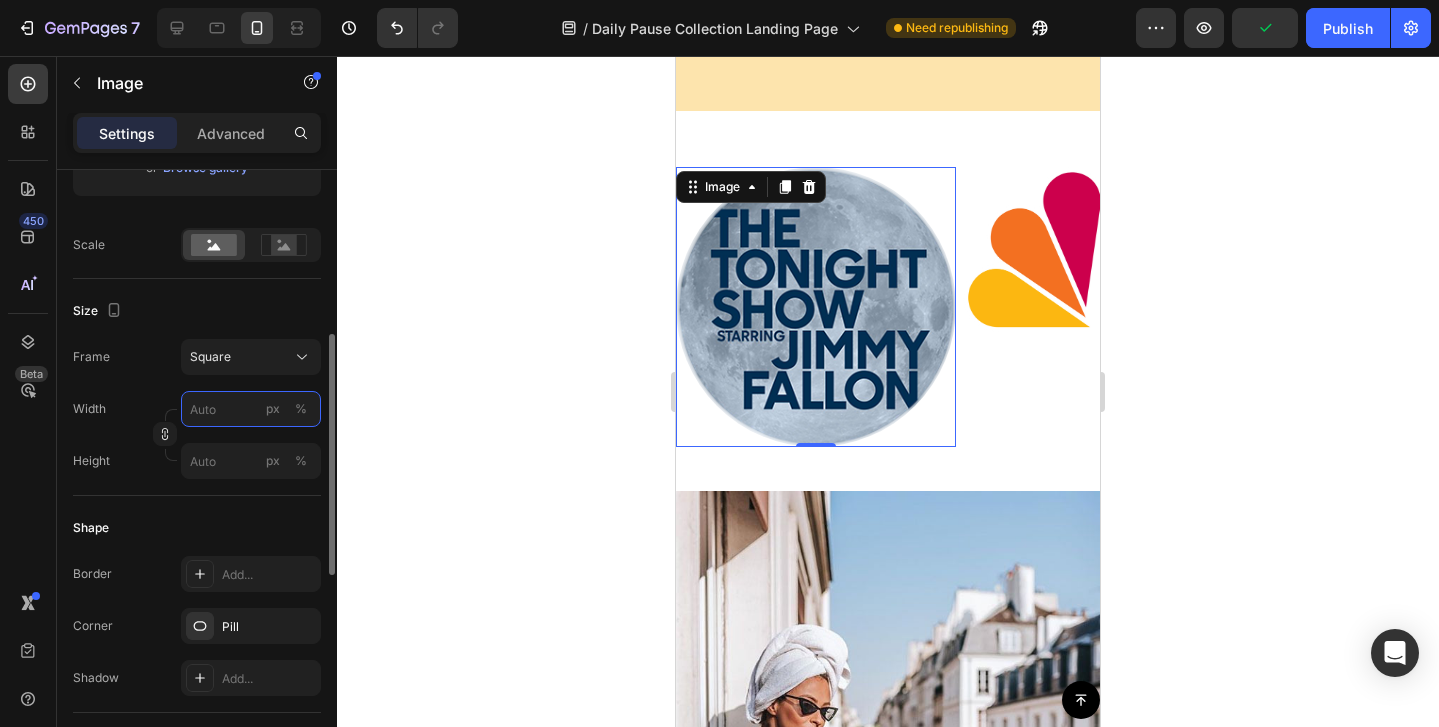 type on "2" 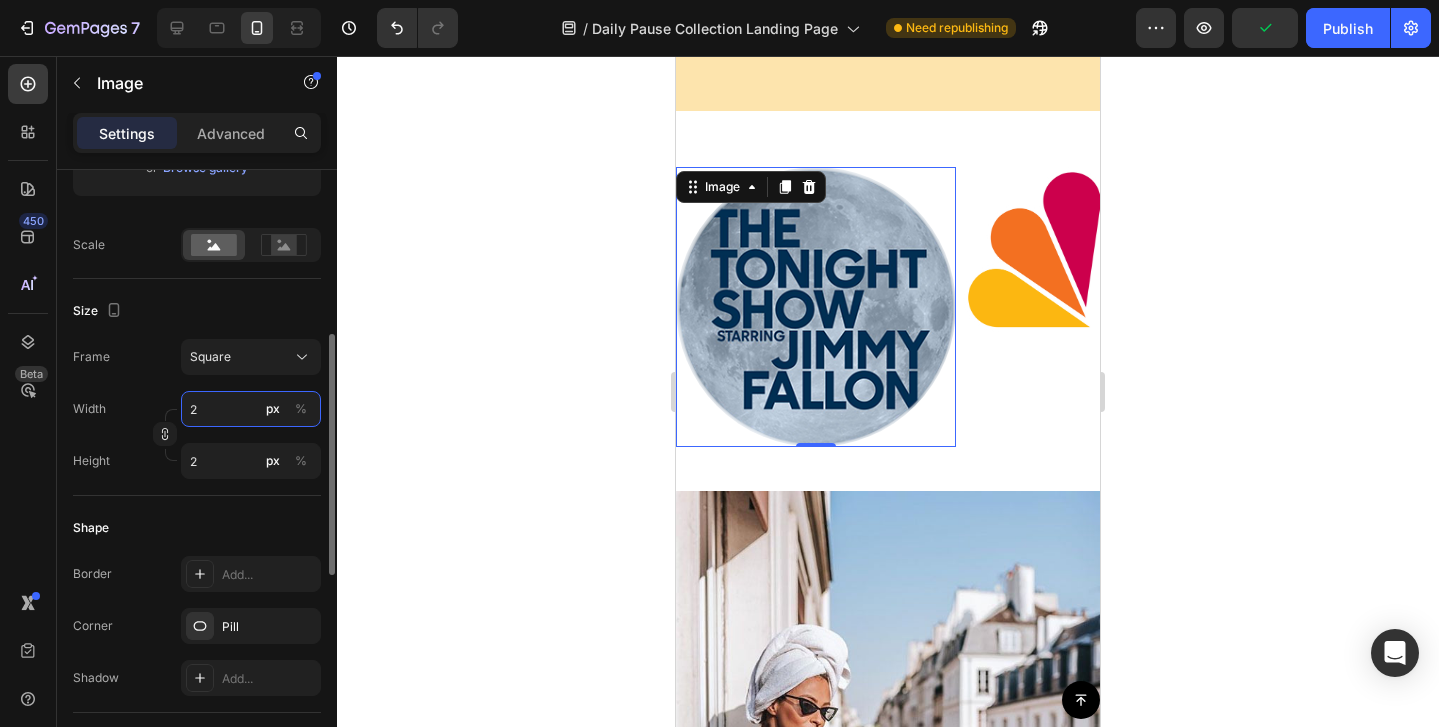 type on "20" 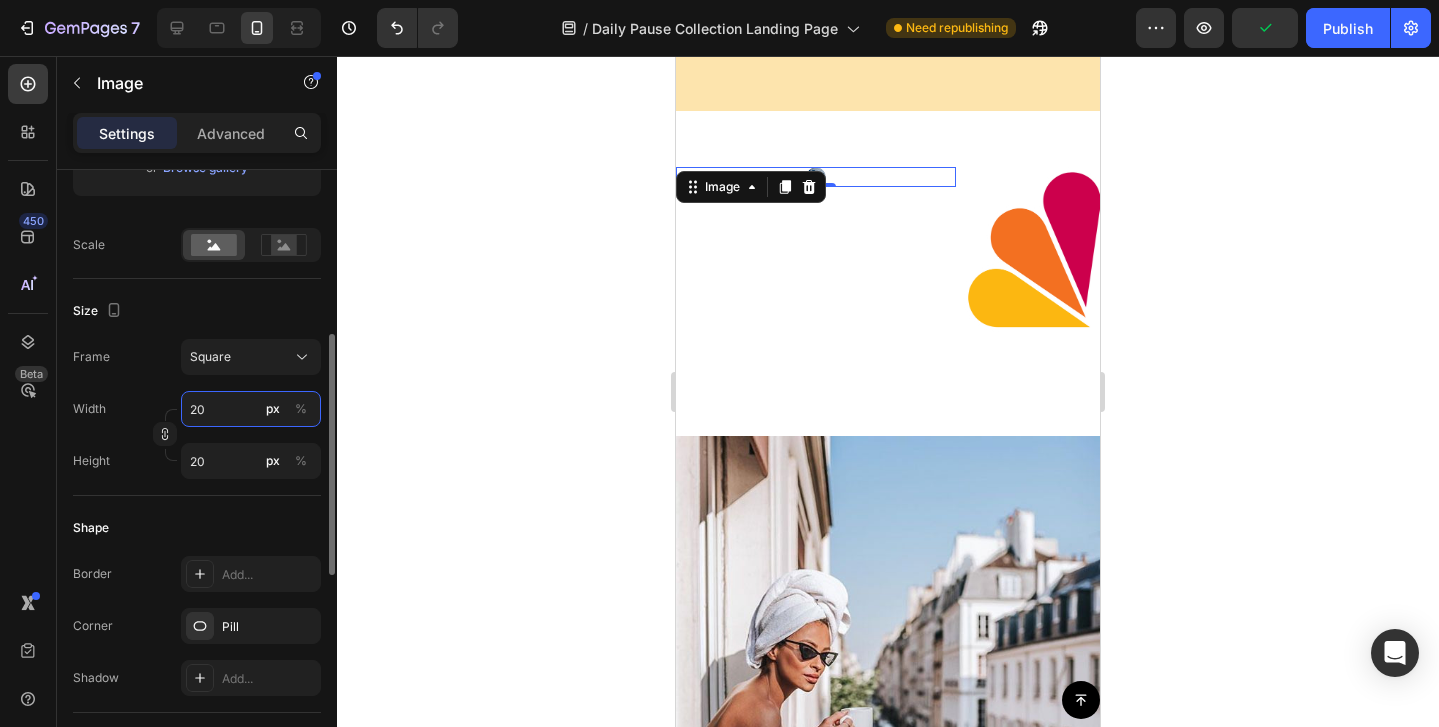 type on "200" 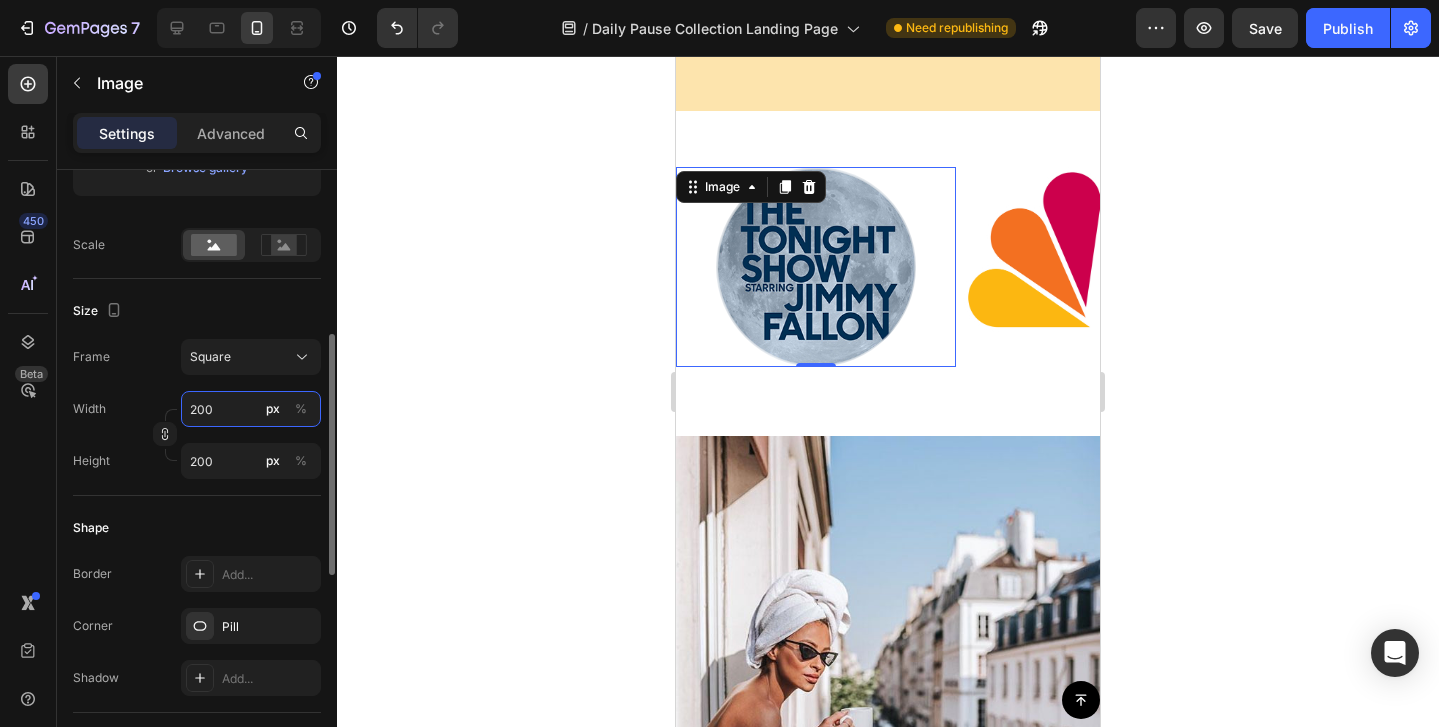 type on "20" 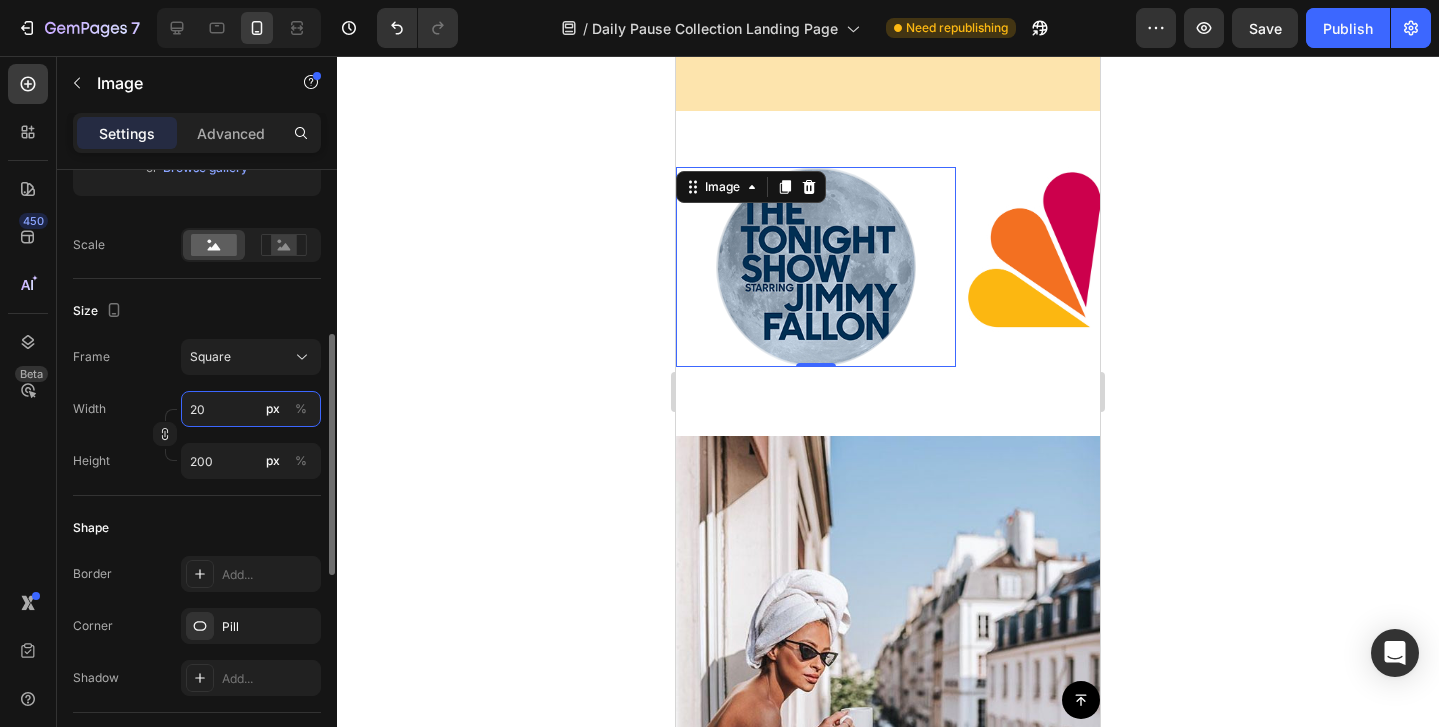 type on "20" 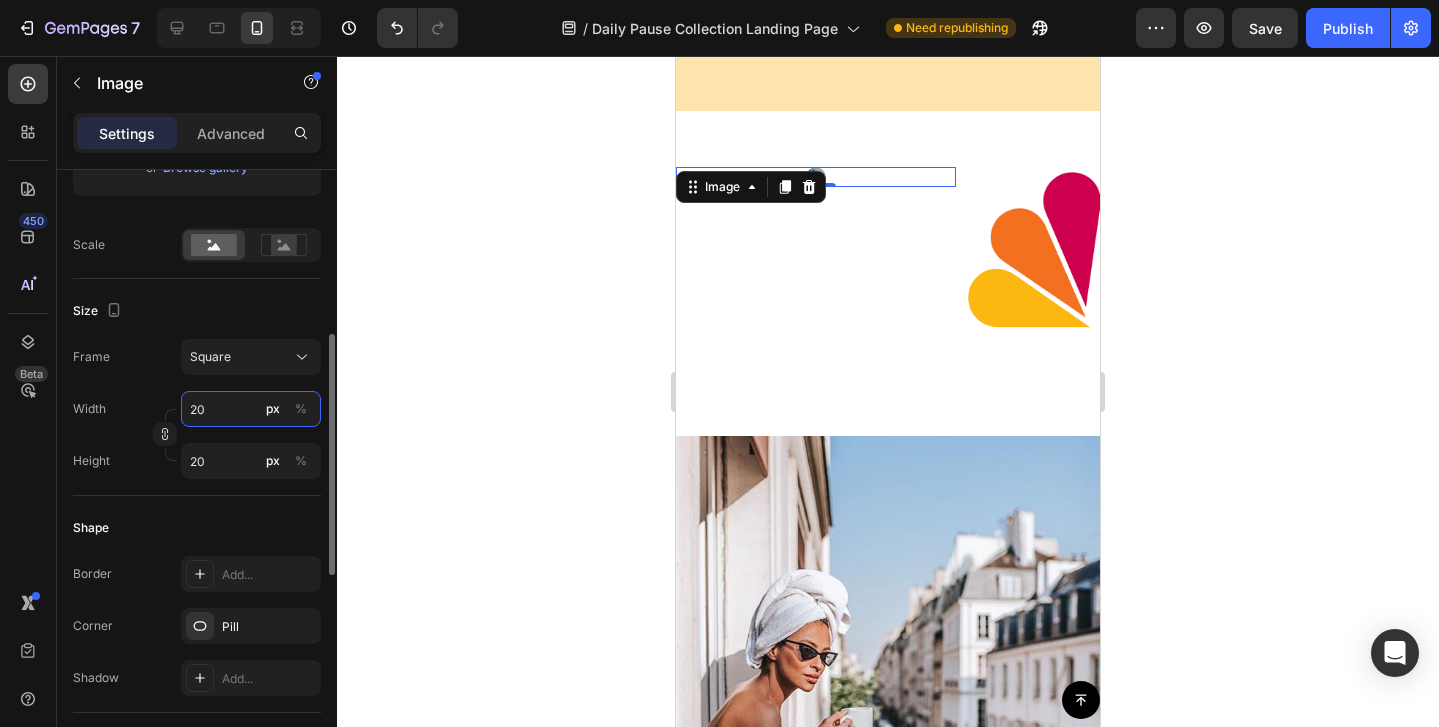type on "2" 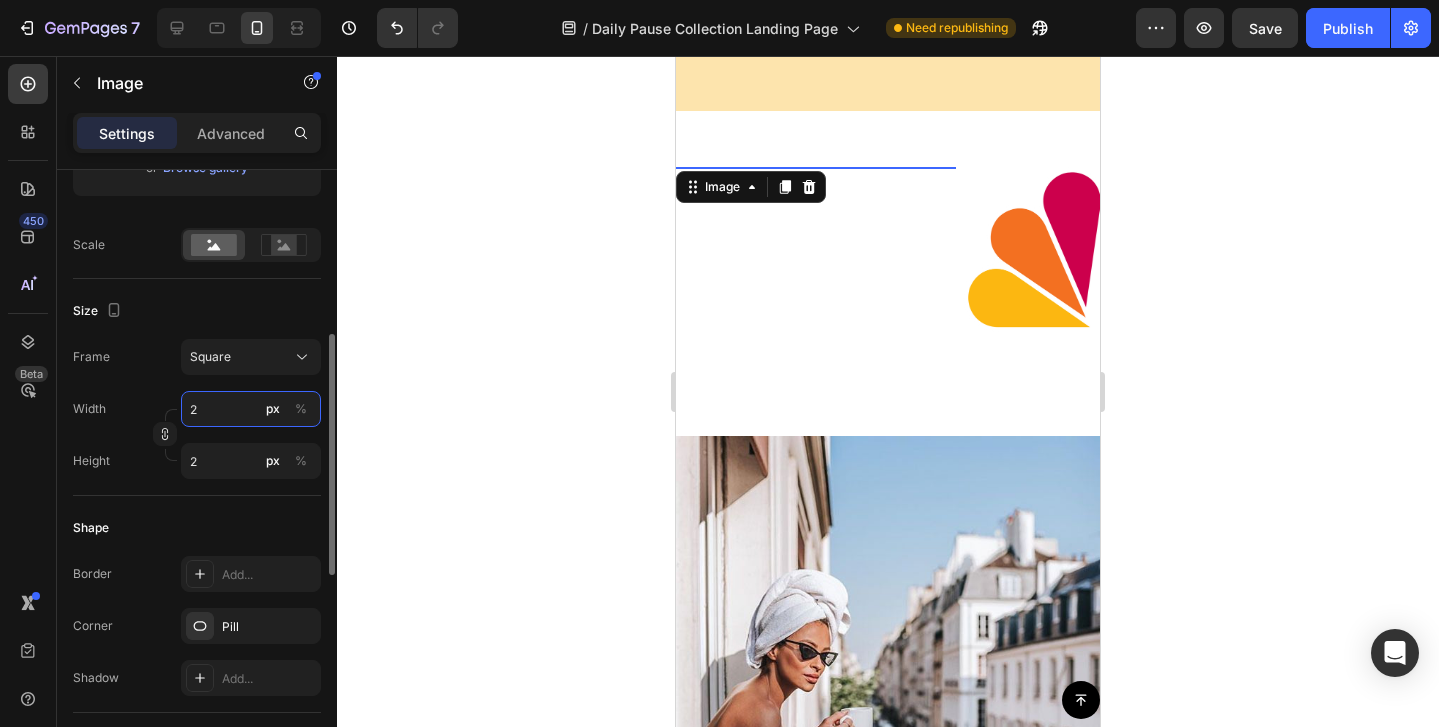 type 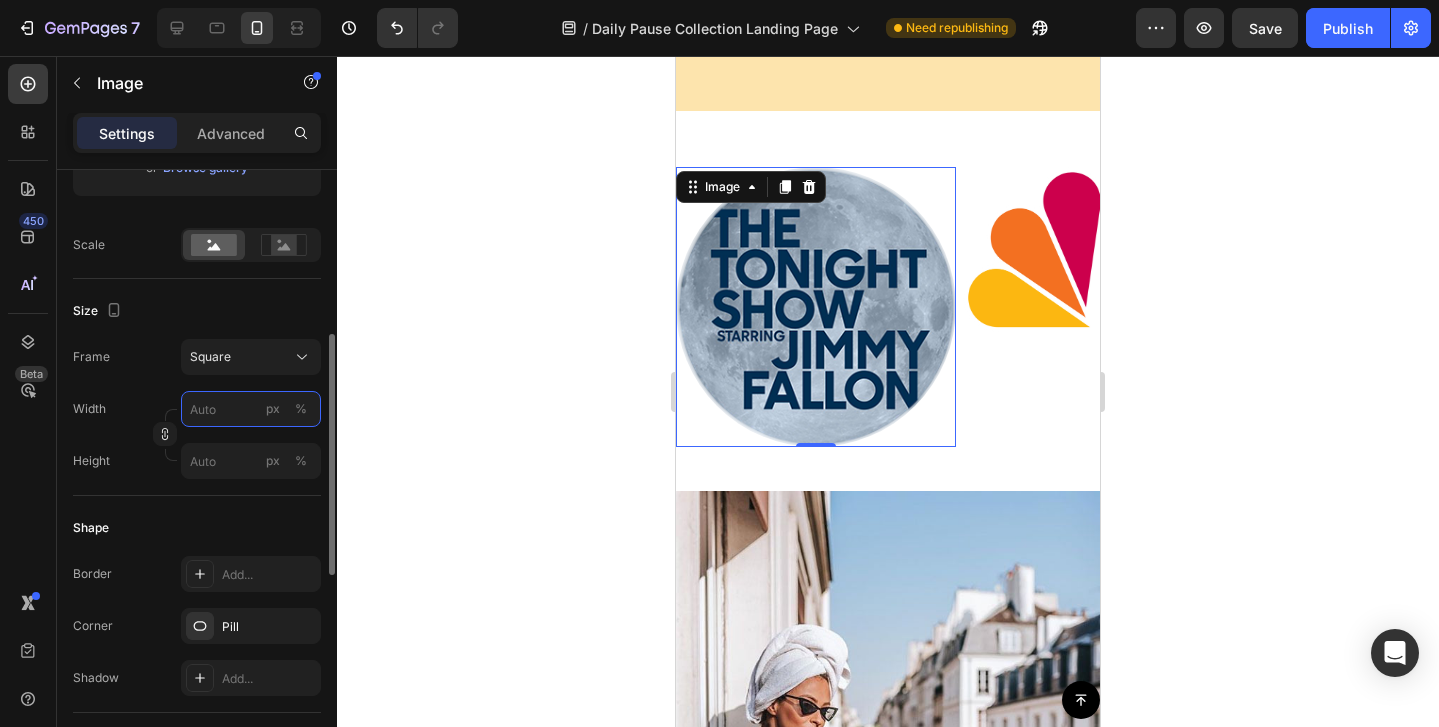 type on "2" 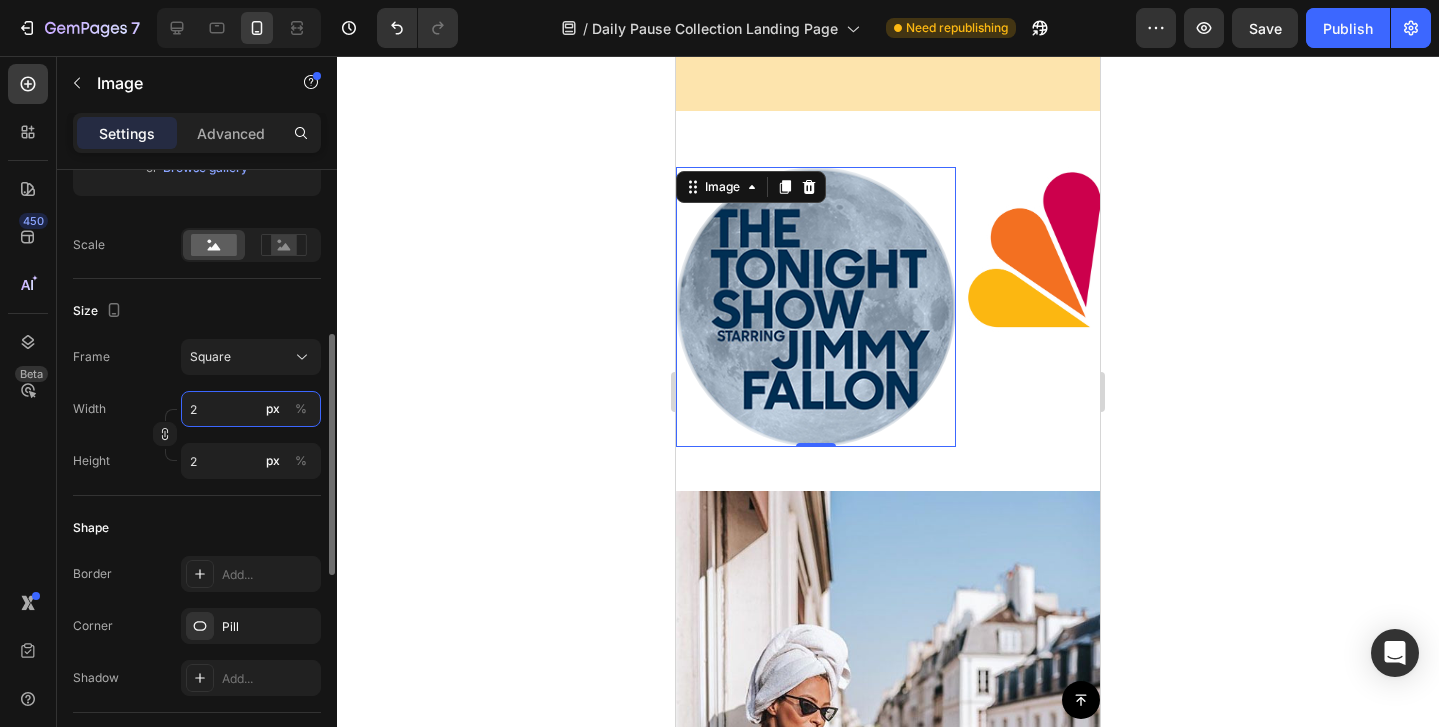 type on "21" 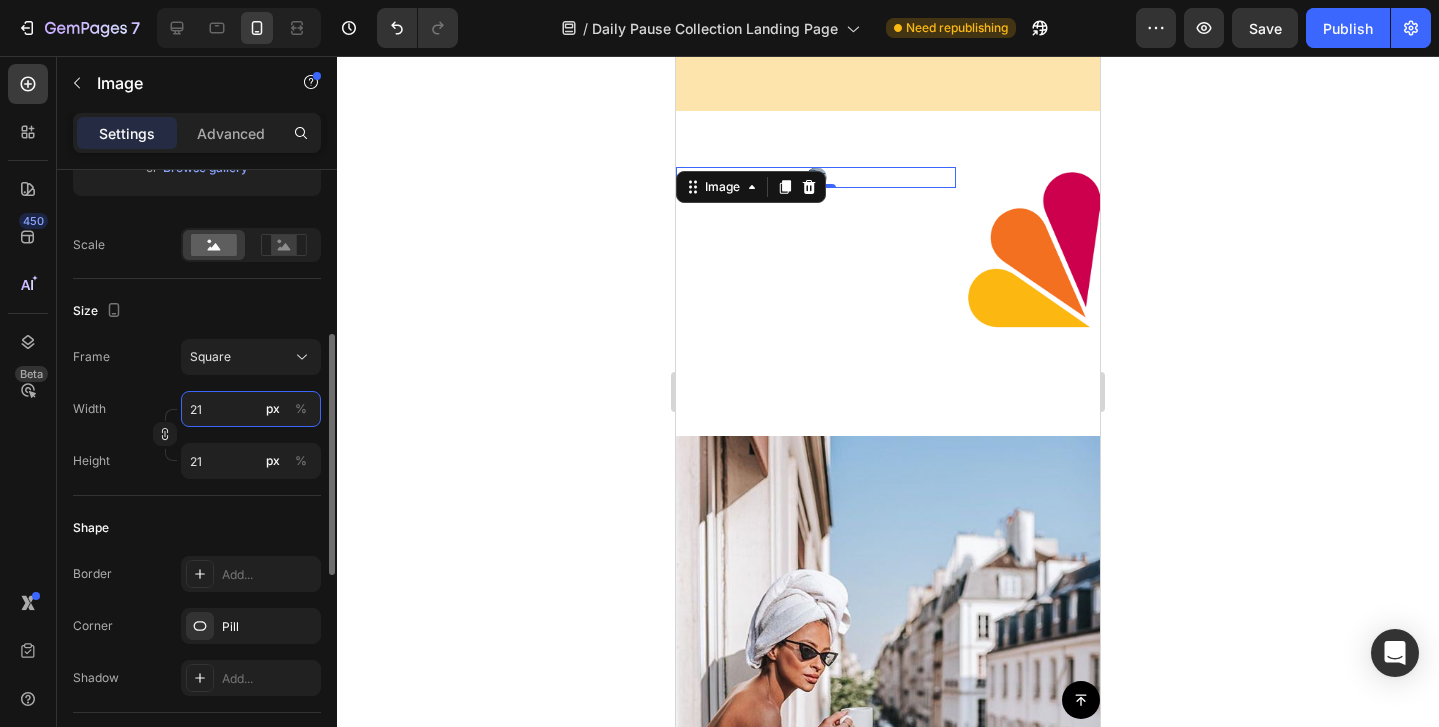 type on "218" 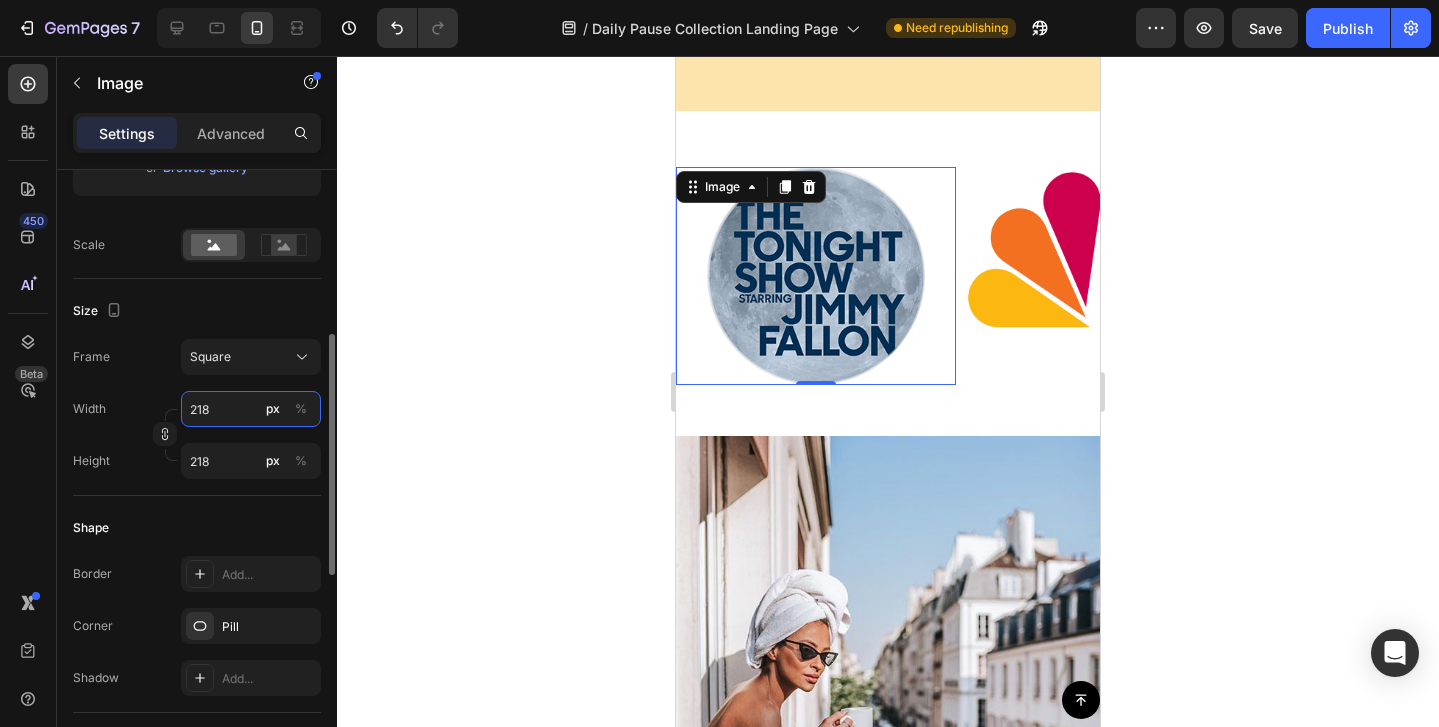 type on "2180" 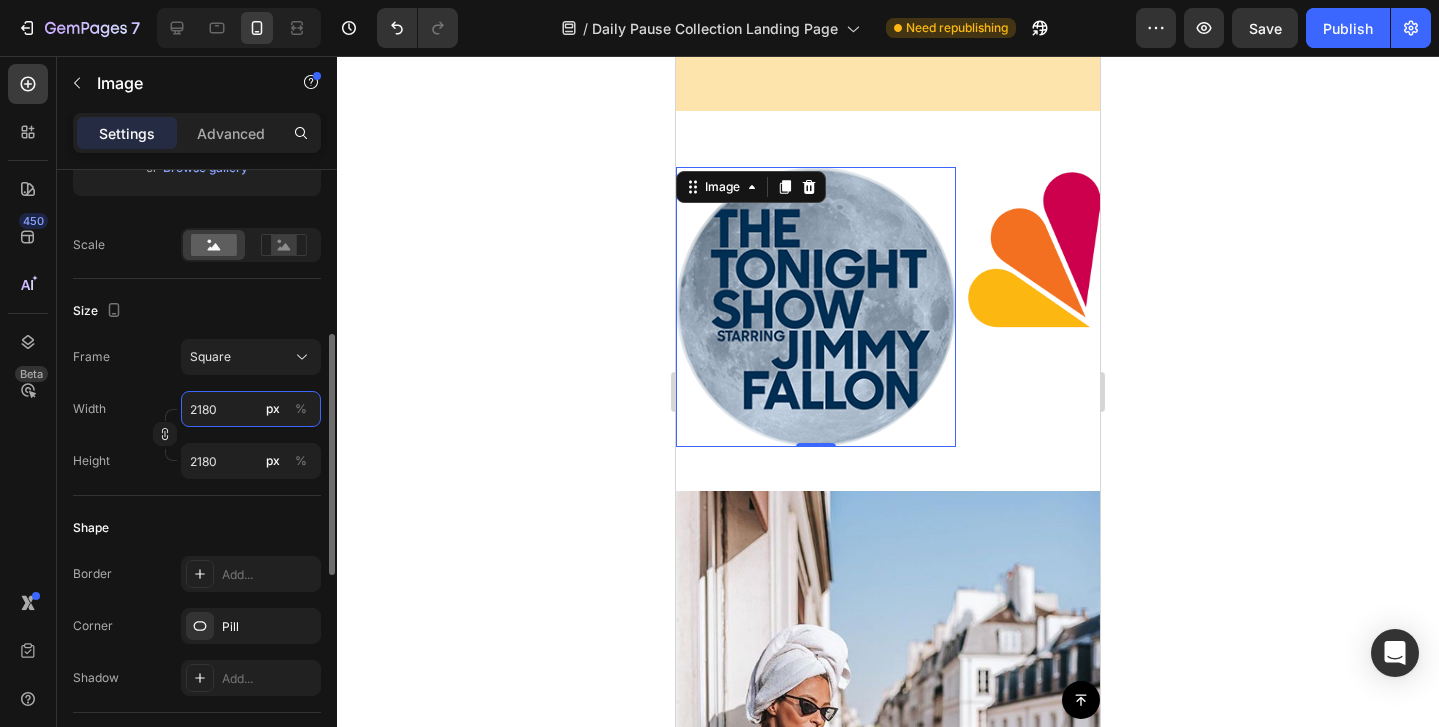 type on "218" 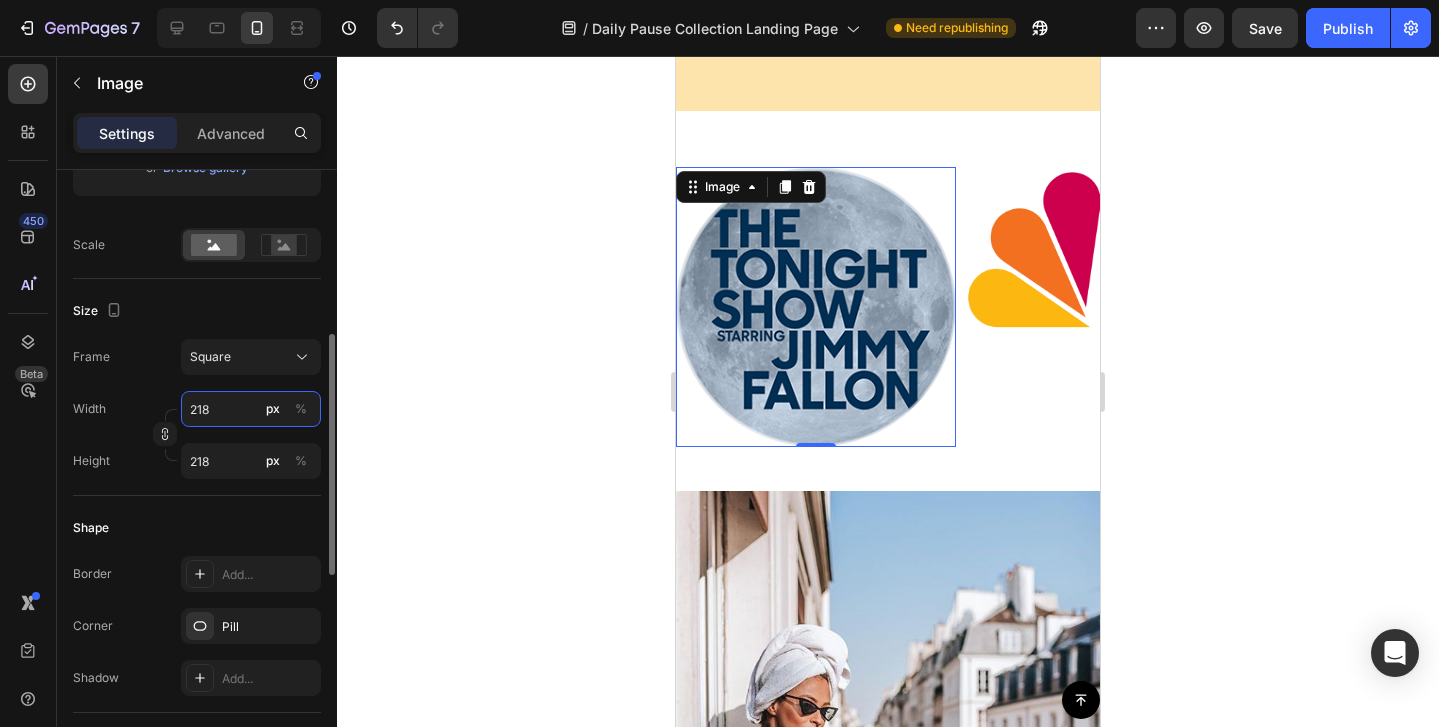 type on "21" 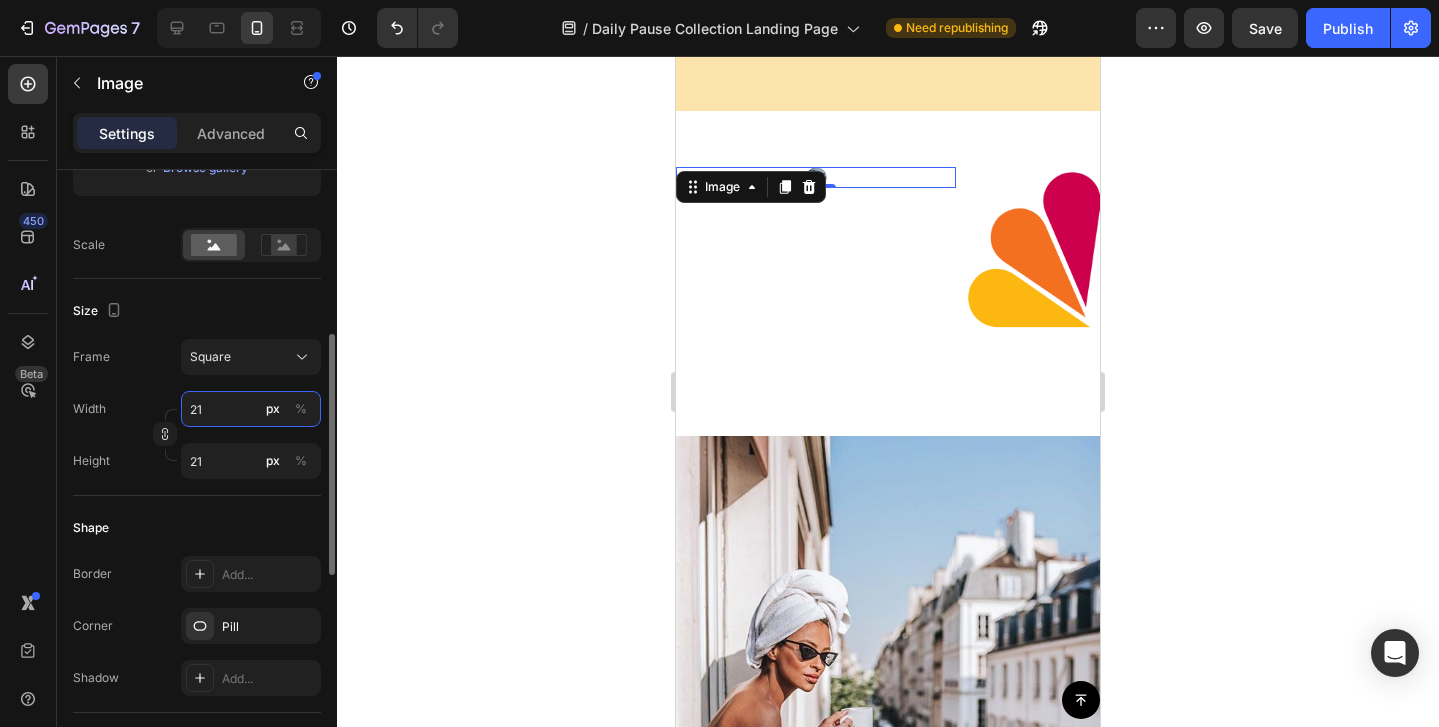 type on "2" 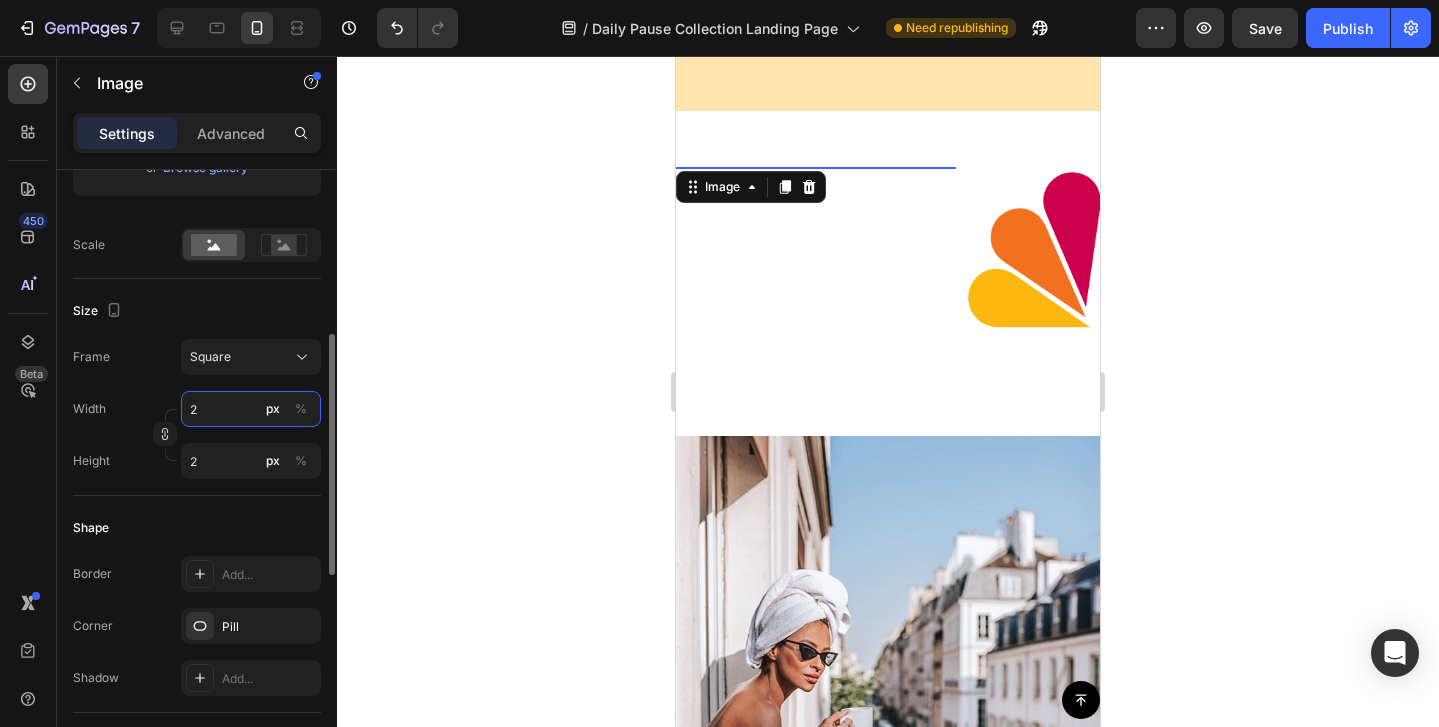 type 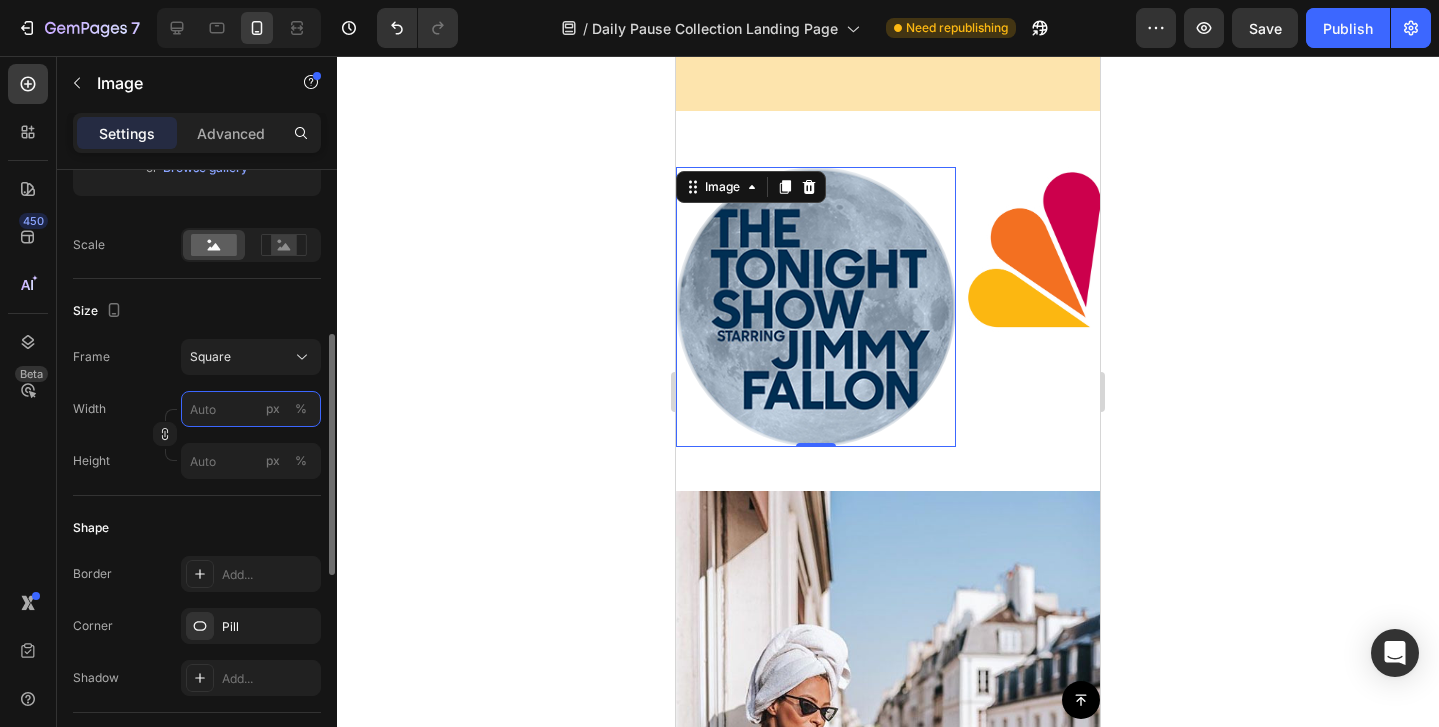 type on "1" 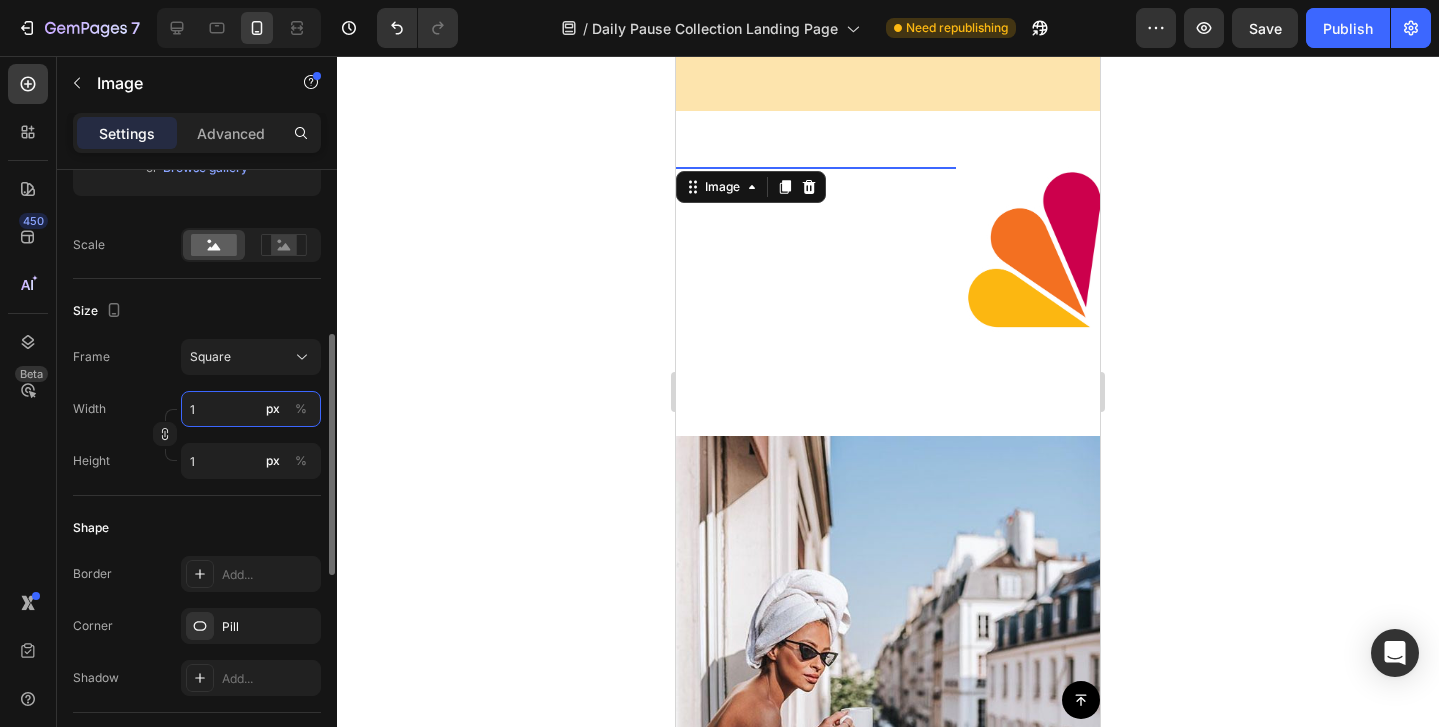 type on "18" 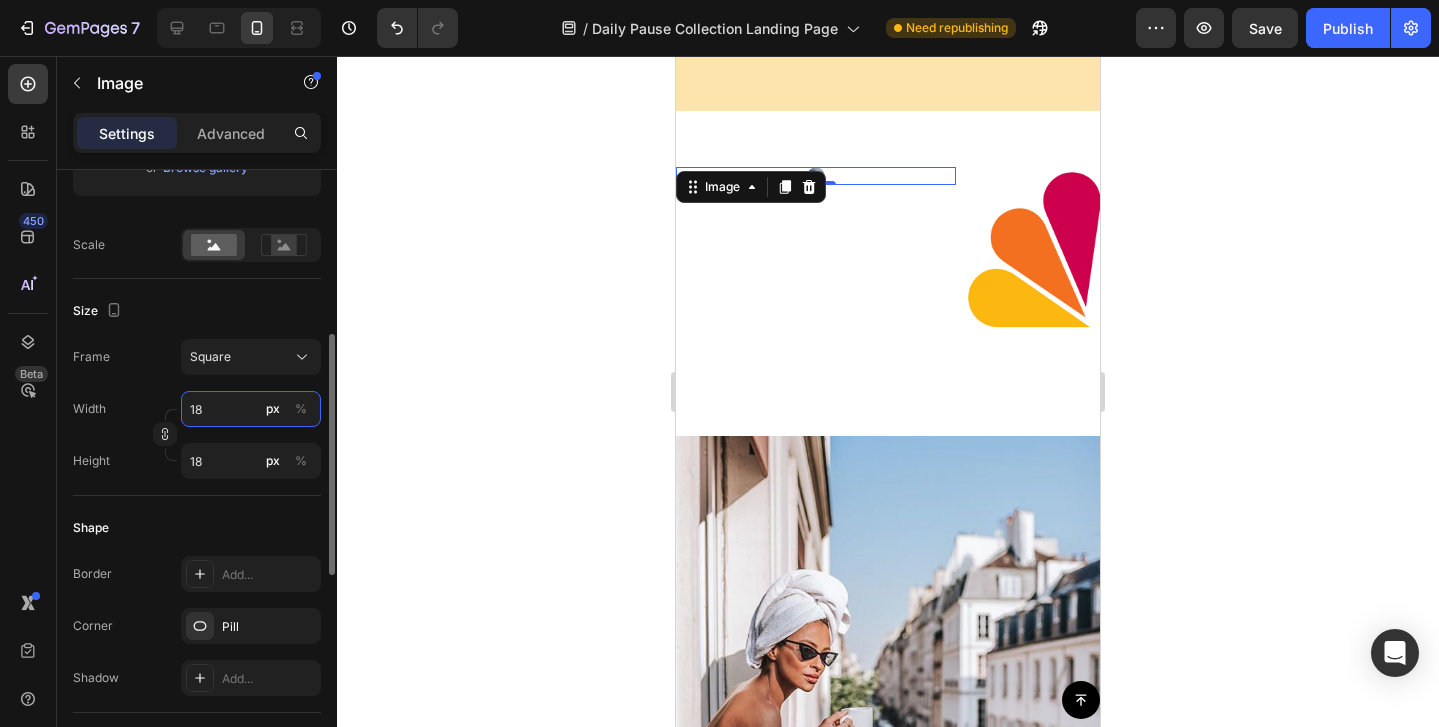 type on "180" 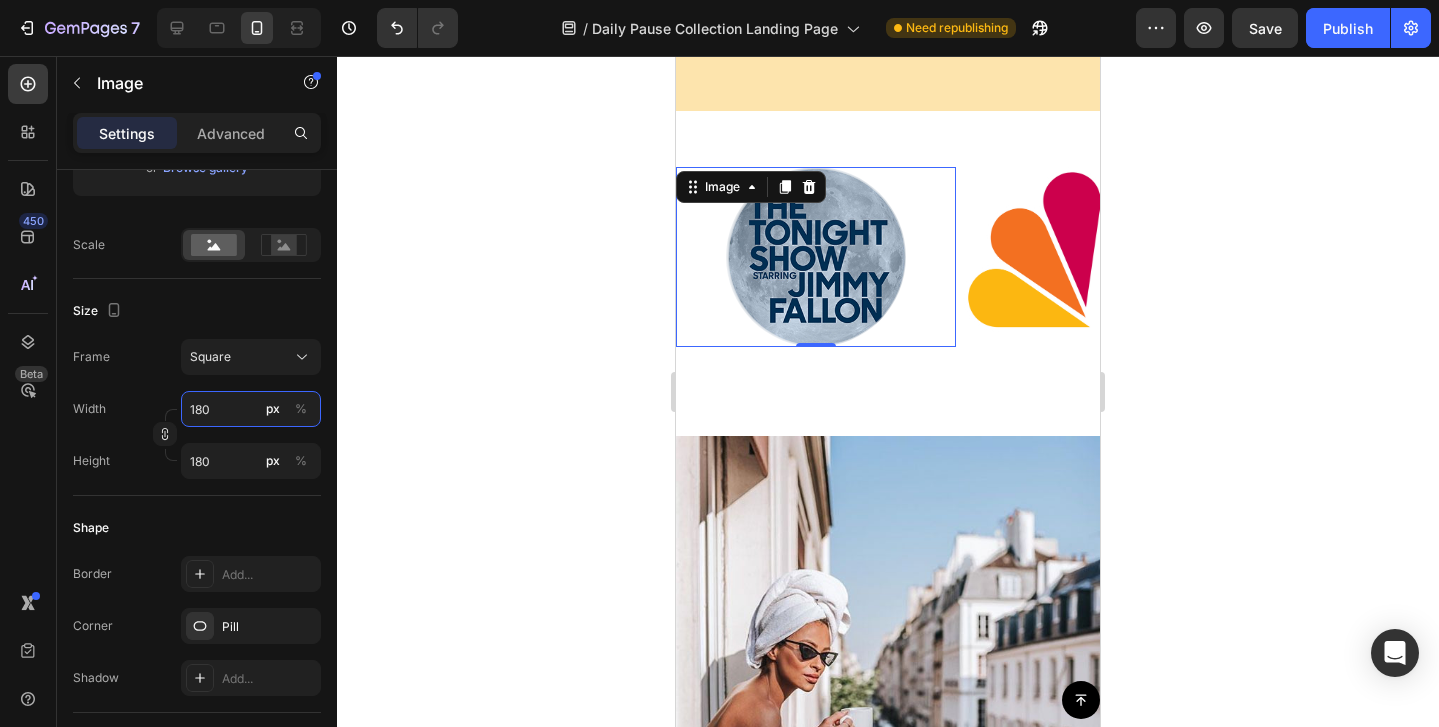 type on "180" 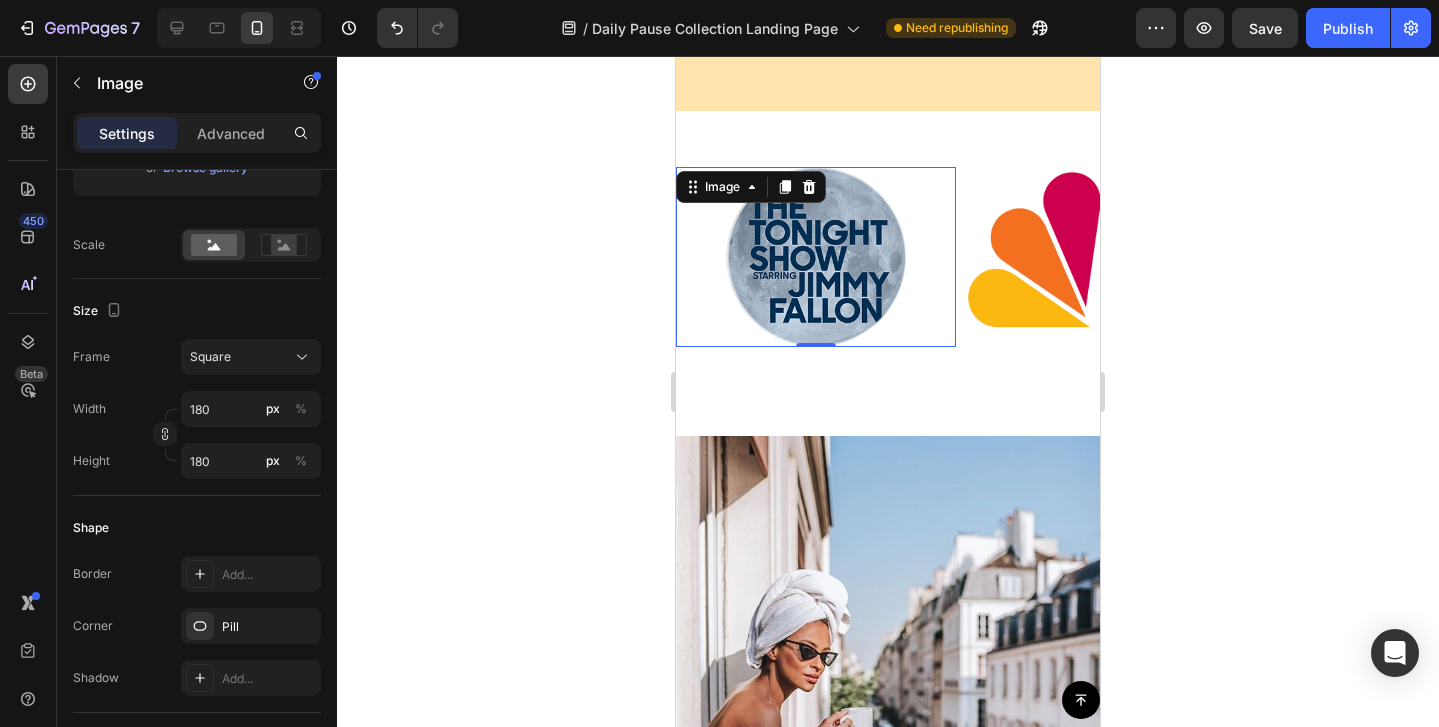 click 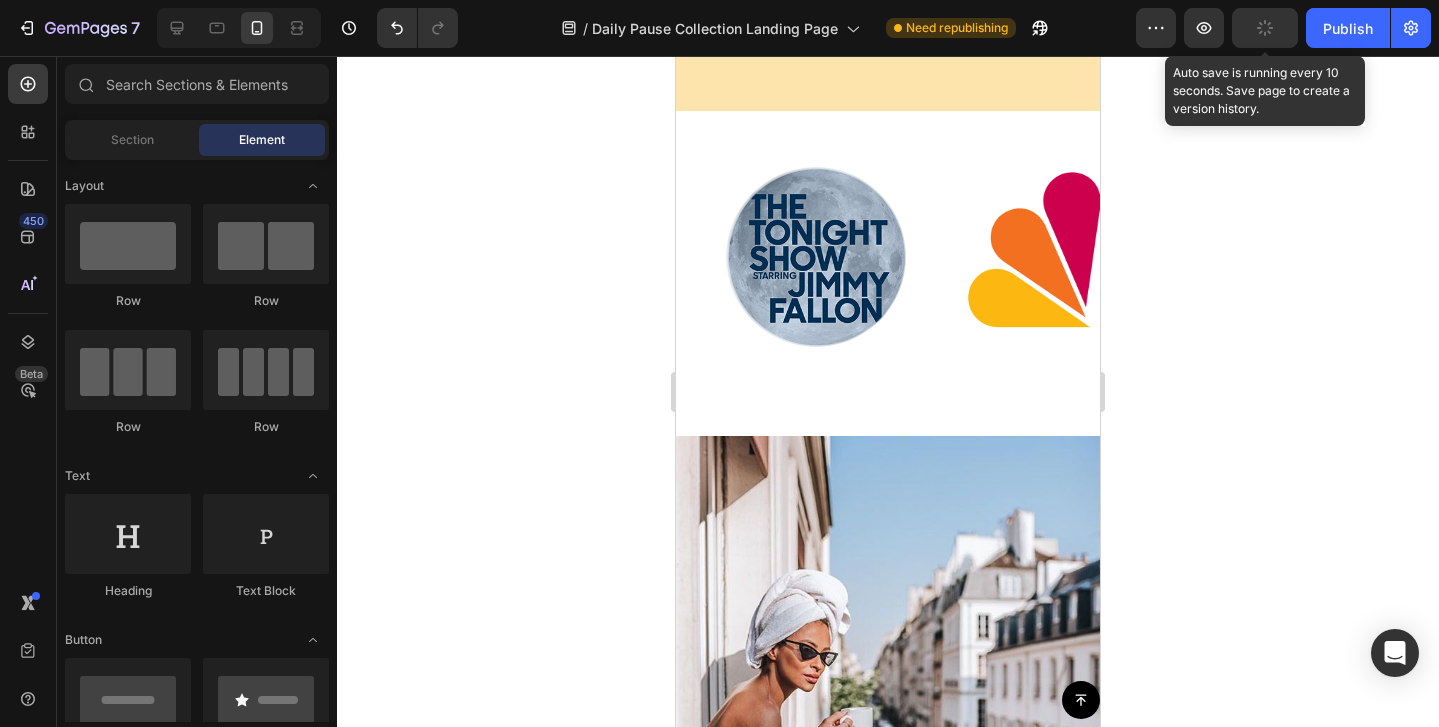 click 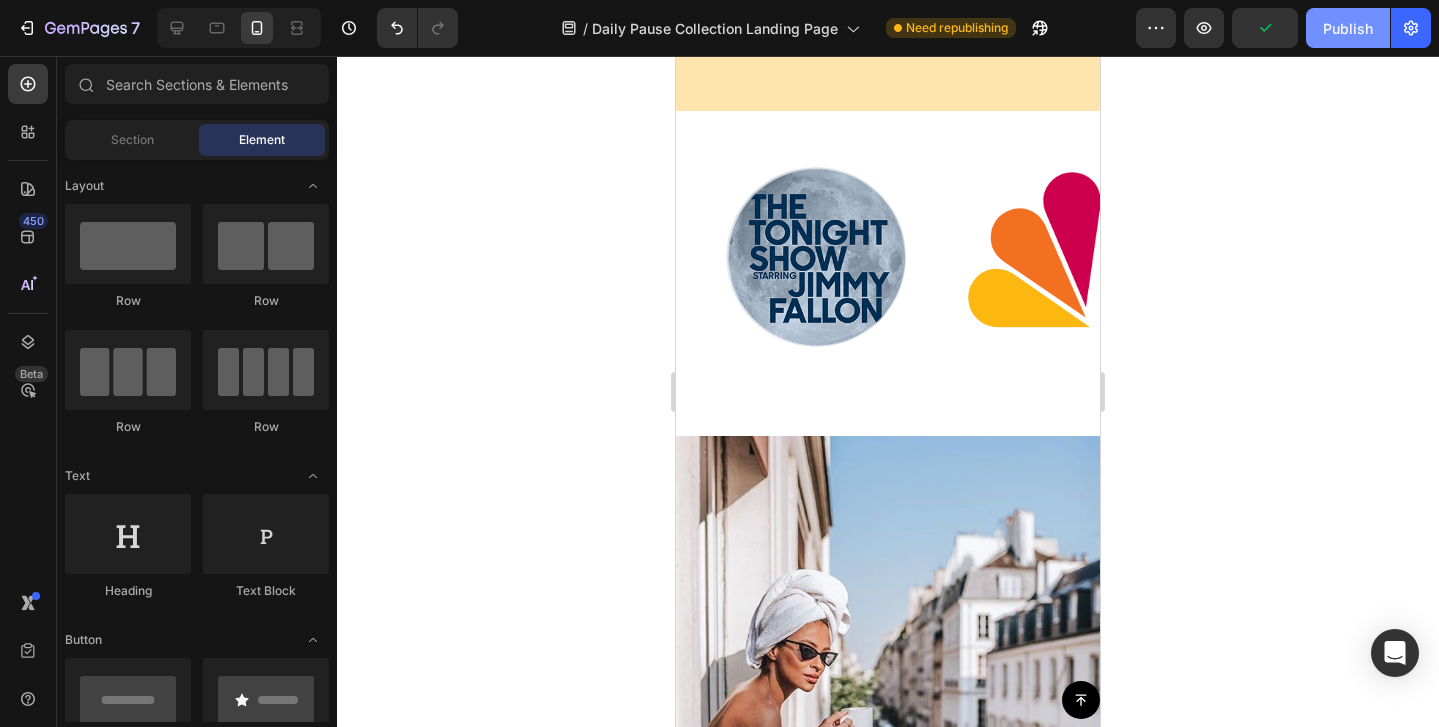 click on "Publish" at bounding box center (1348, 28) 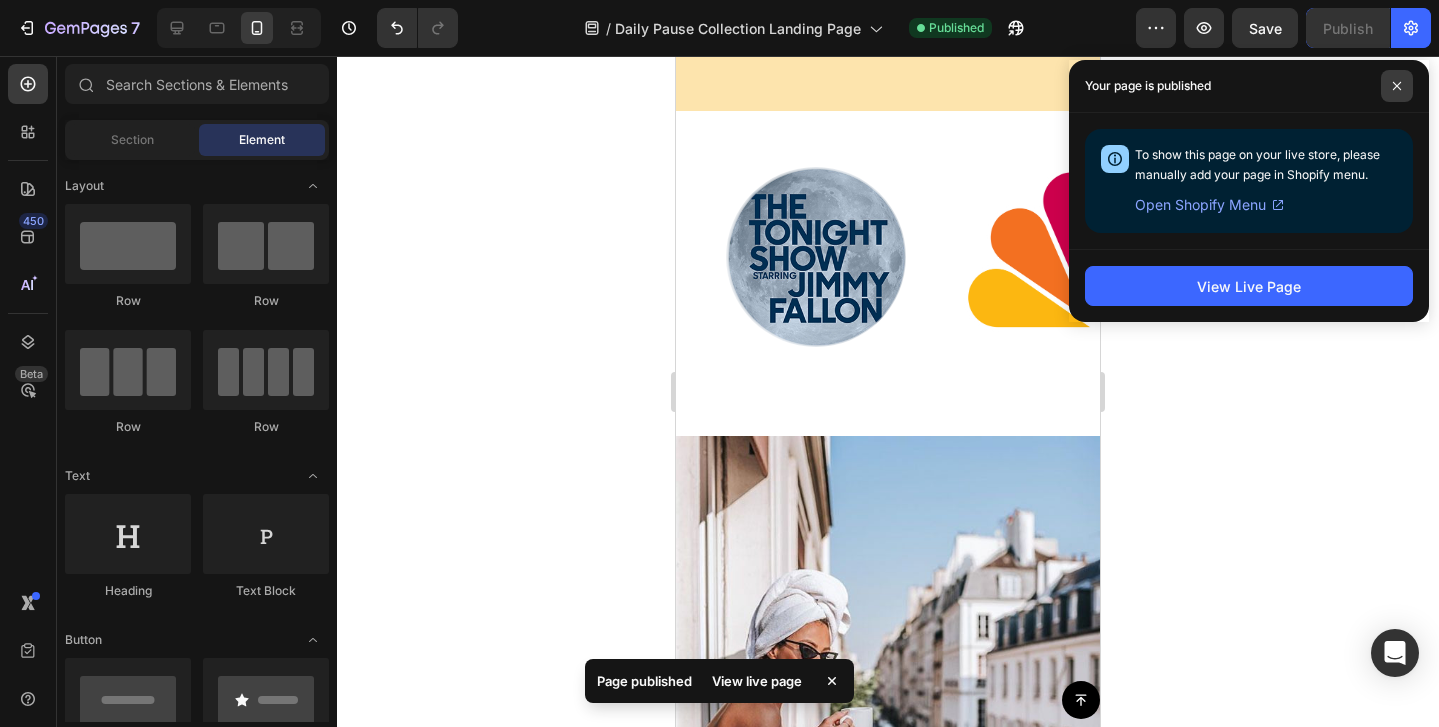 click at bounding box center (1397, 86) 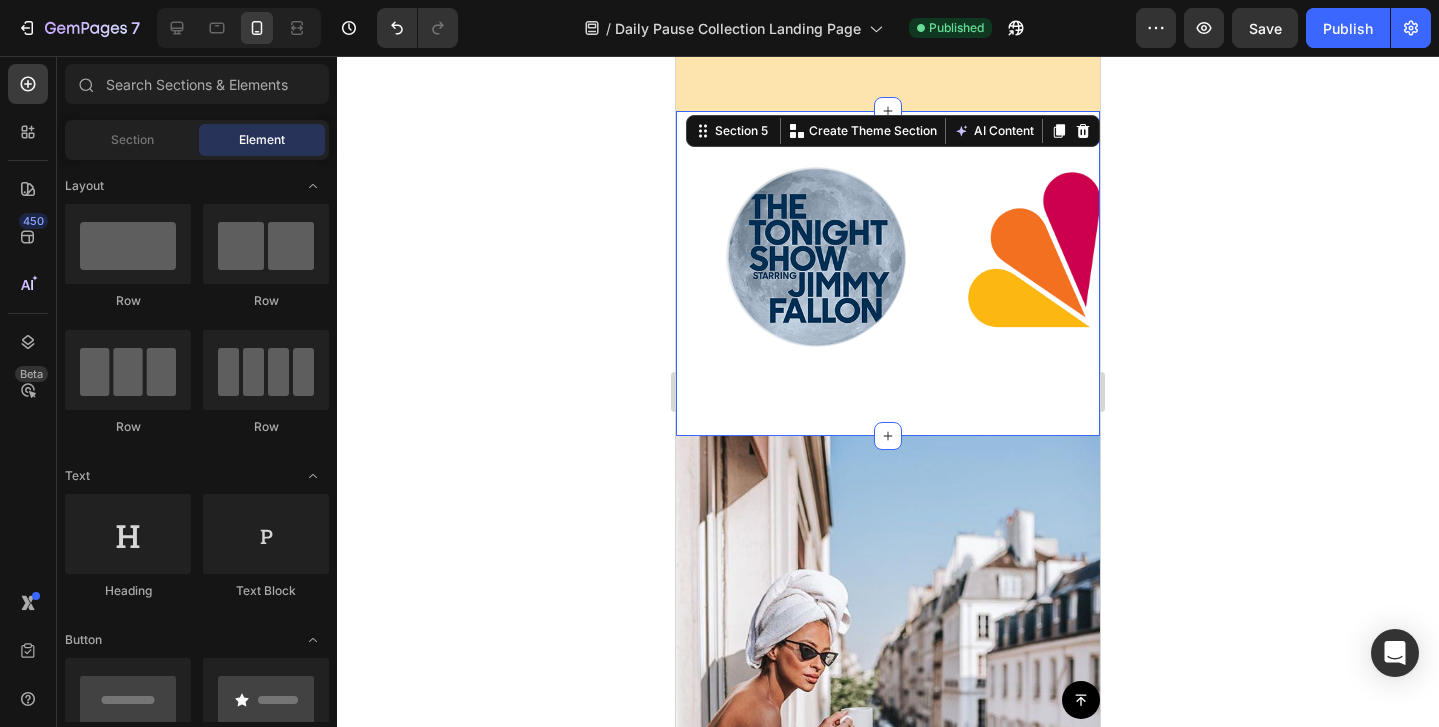 click on "Image Image
Drop element here Image Image Image Image Image Carousel Row" at bounding box center (888, 287) 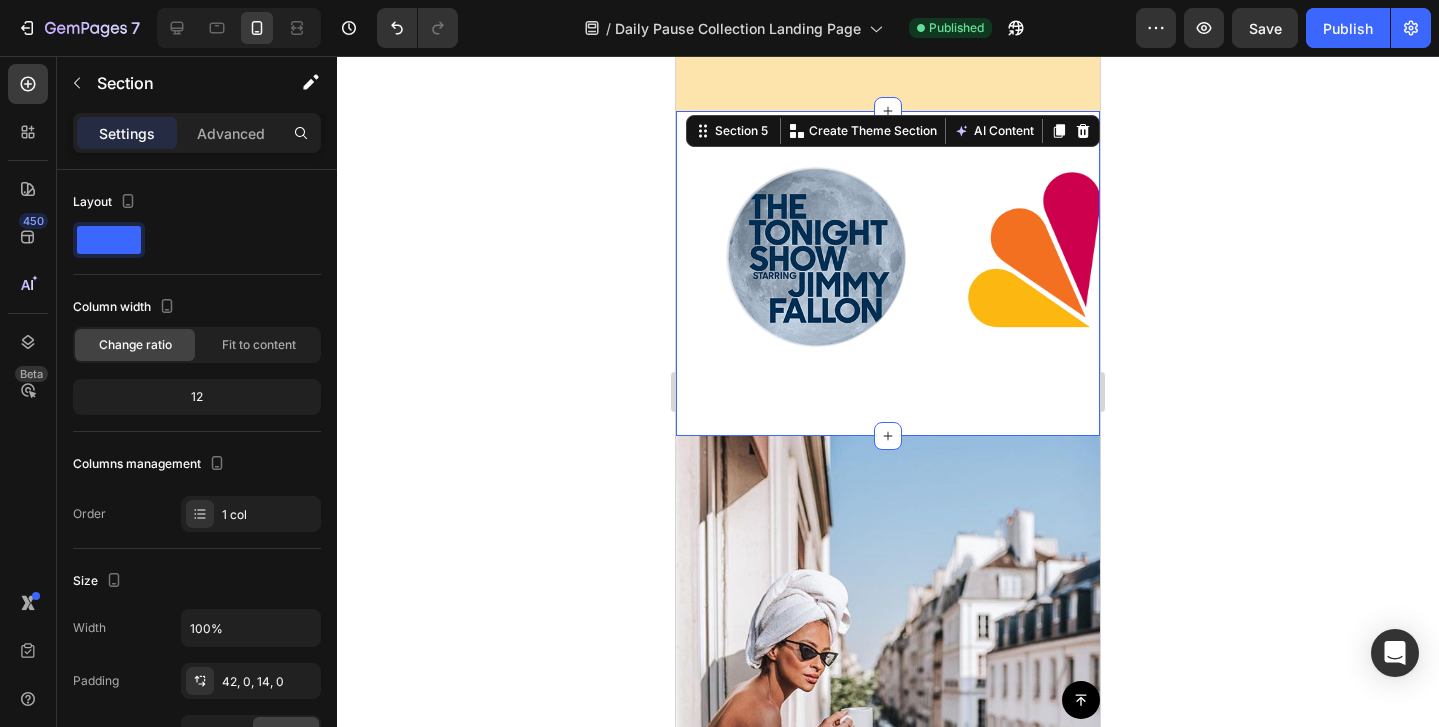 click on "Section 5   You can create reusable sections Create Theme Section AI Content Write with GemAI What would you like to describe here? Tone and Voice Persuasive Product The Society Membership Show more Generate" at bounding box center [893, 131] 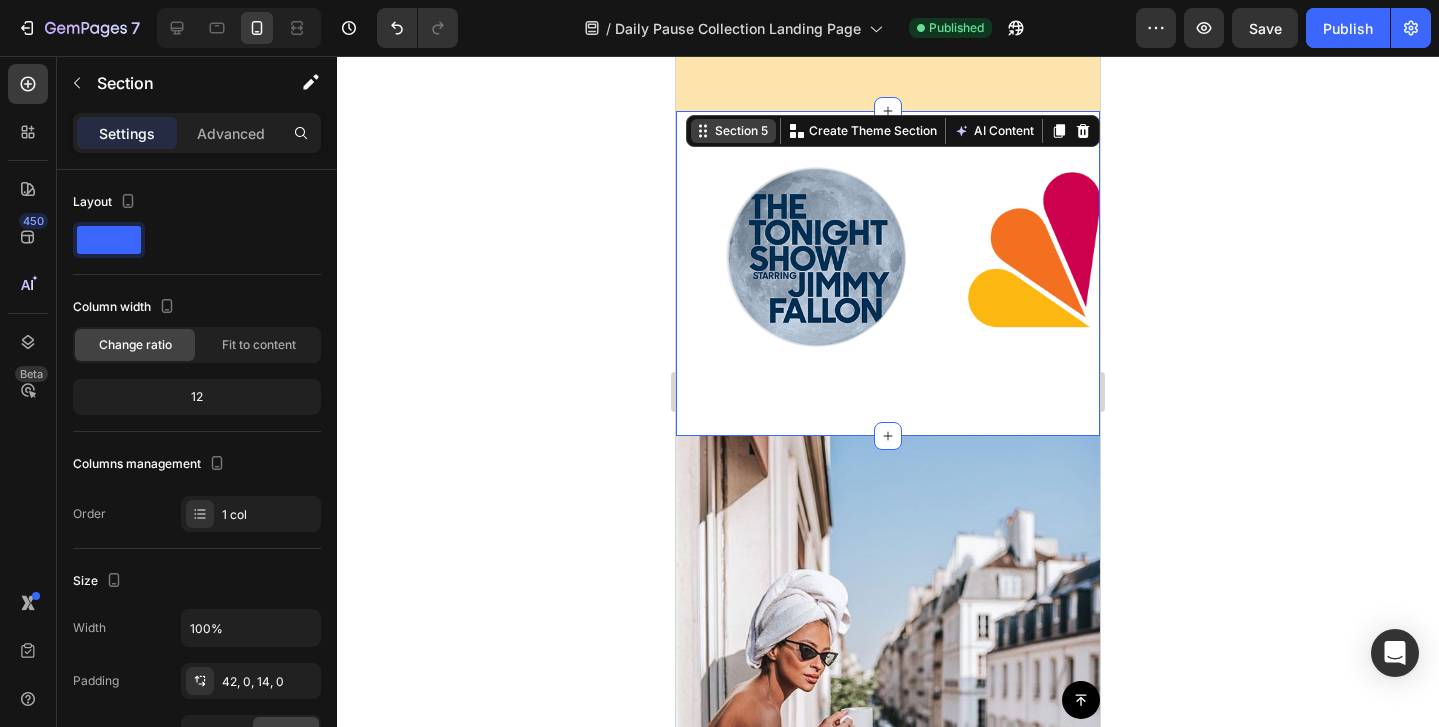 click on "Section 5" at bounding box center [741, 131] 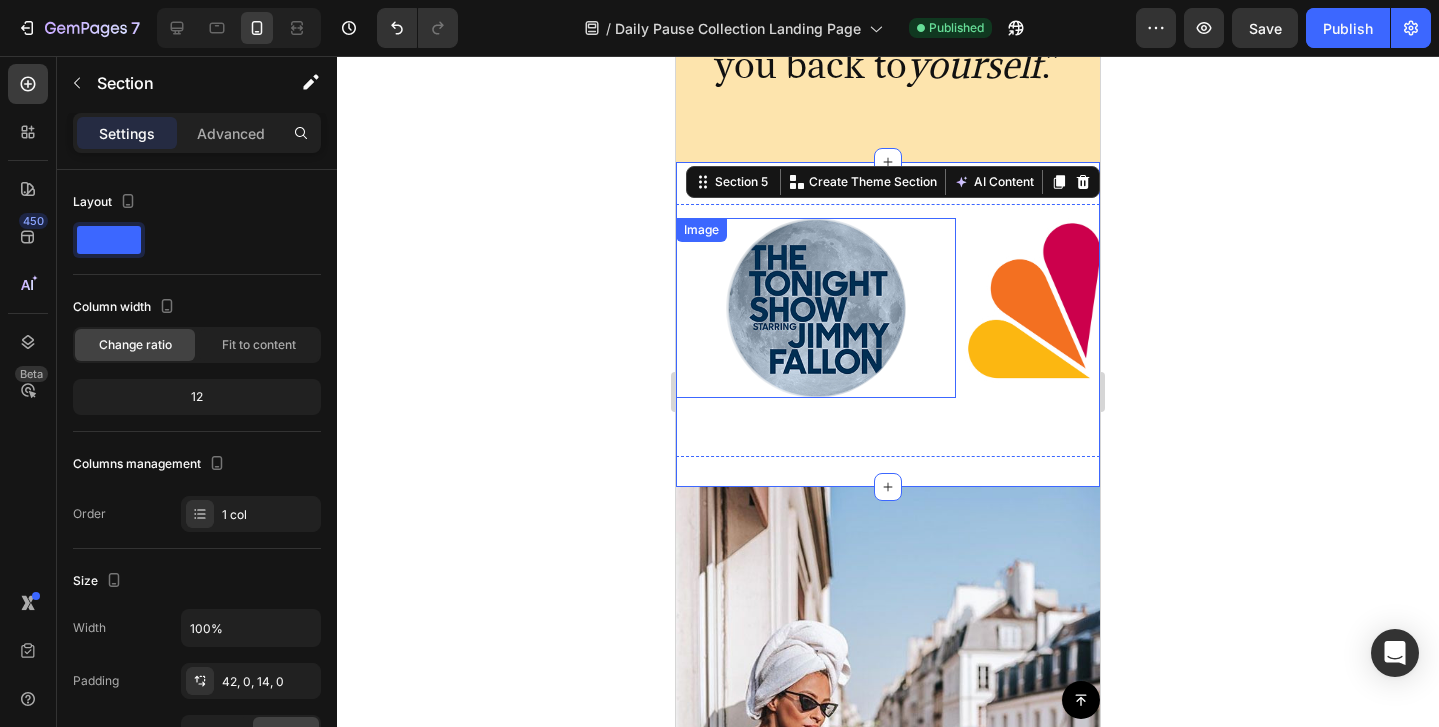 scroll, scrollTop: 1933, scrollLeft: 0, axis: vertical 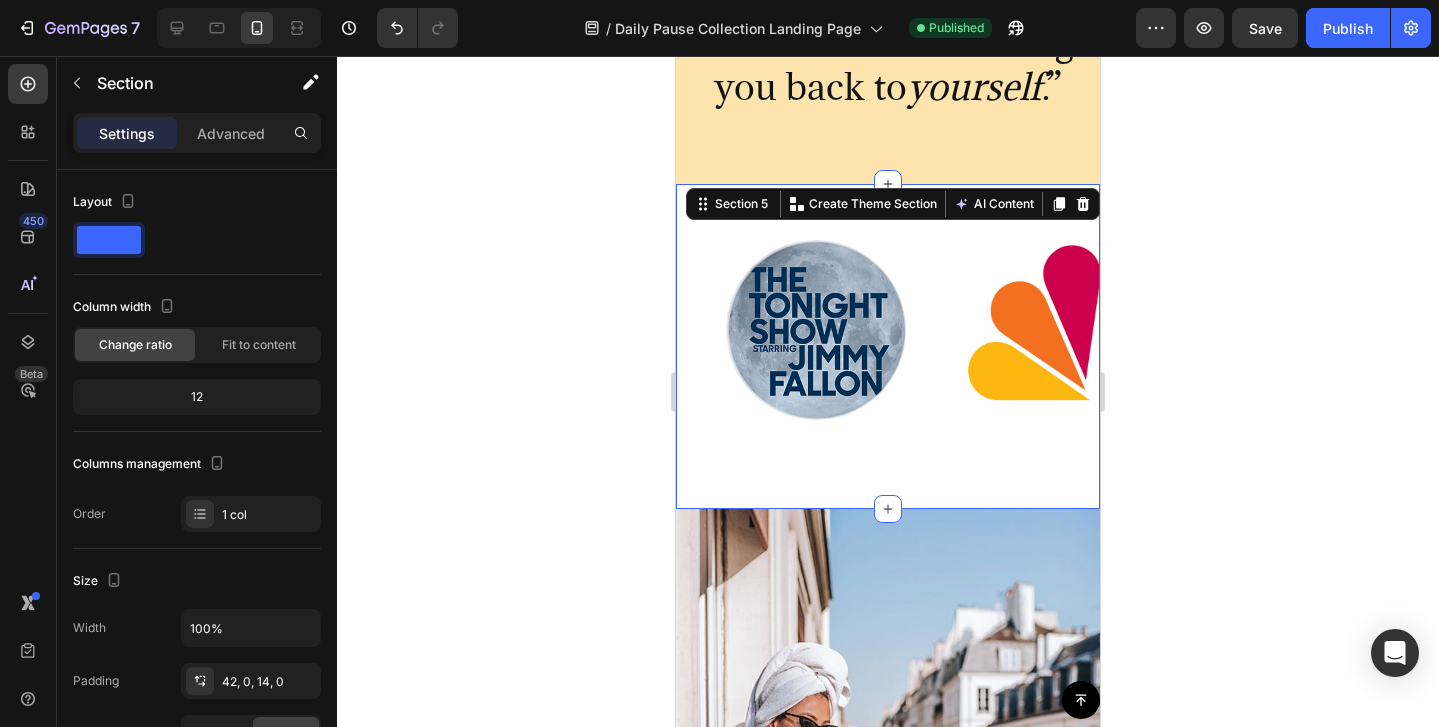 click 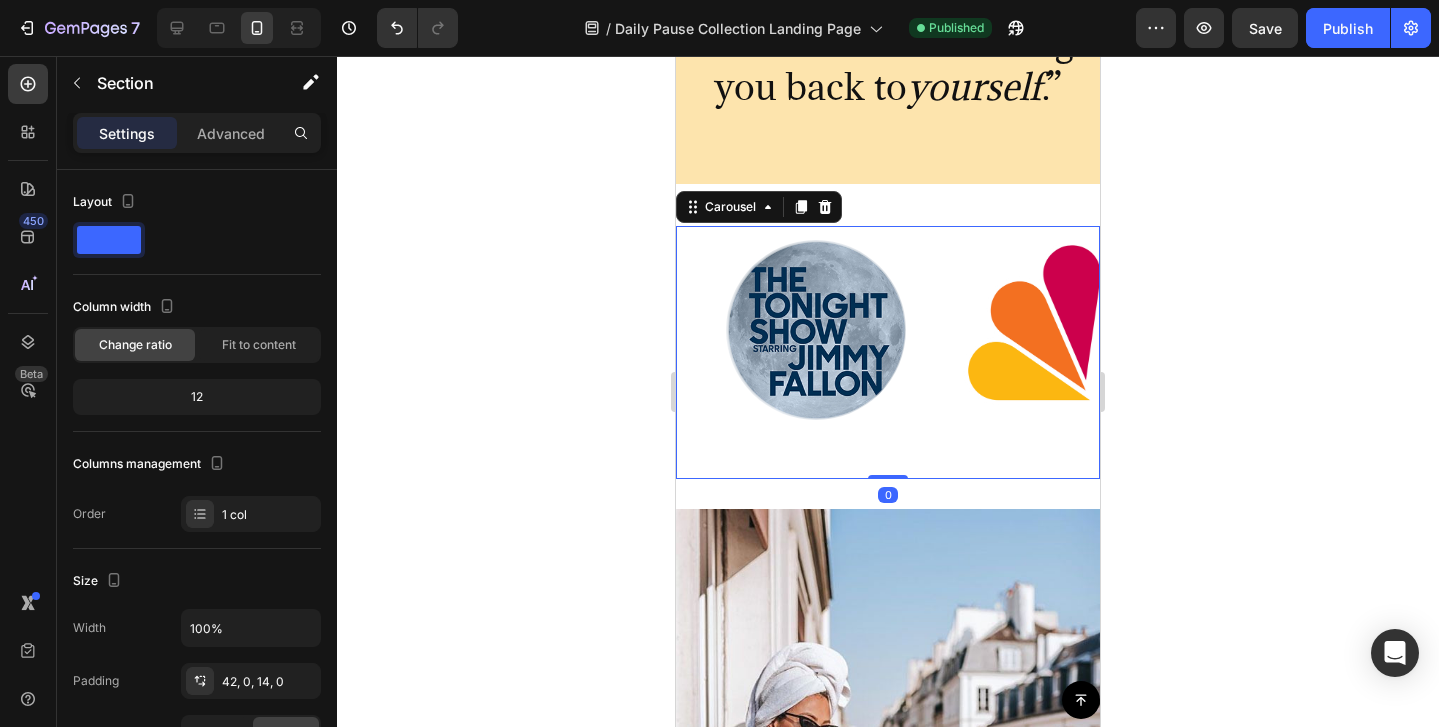 click on "Image" at bounding box center (816, 352) 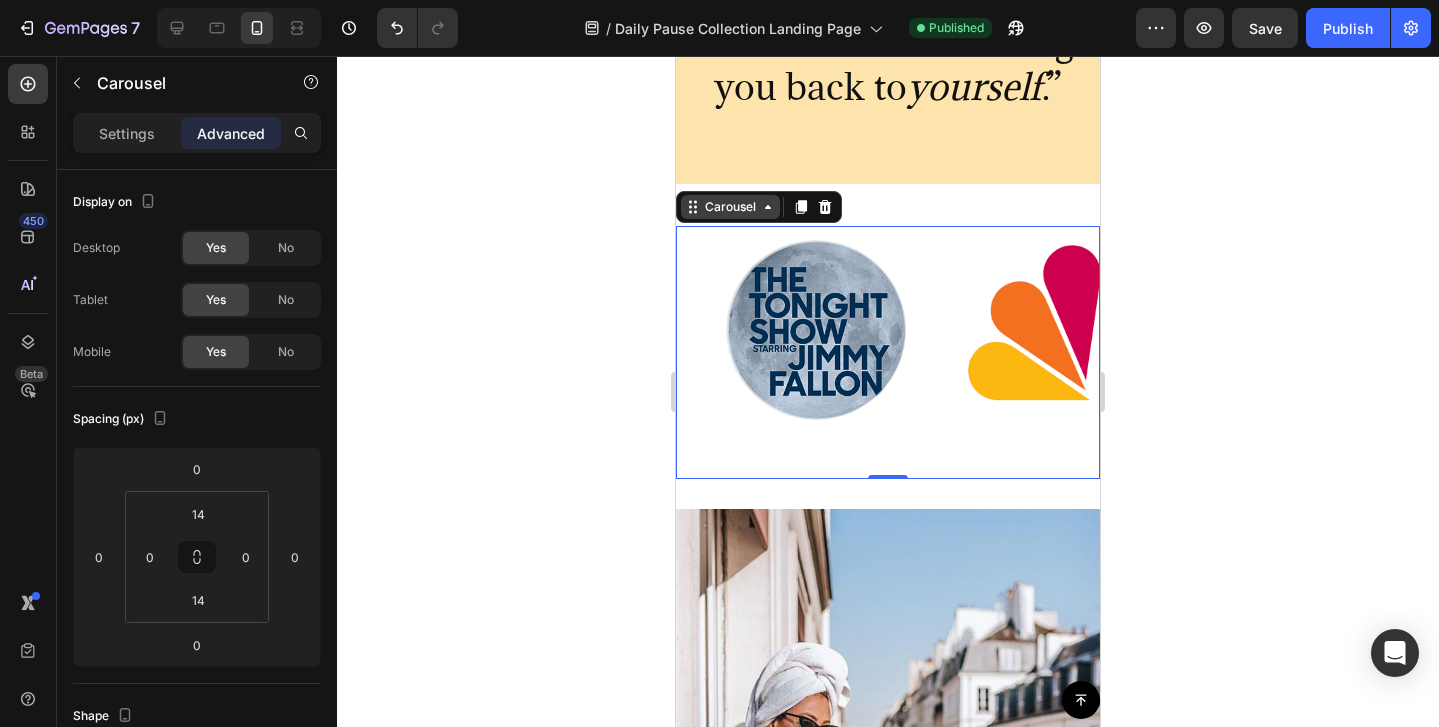 click 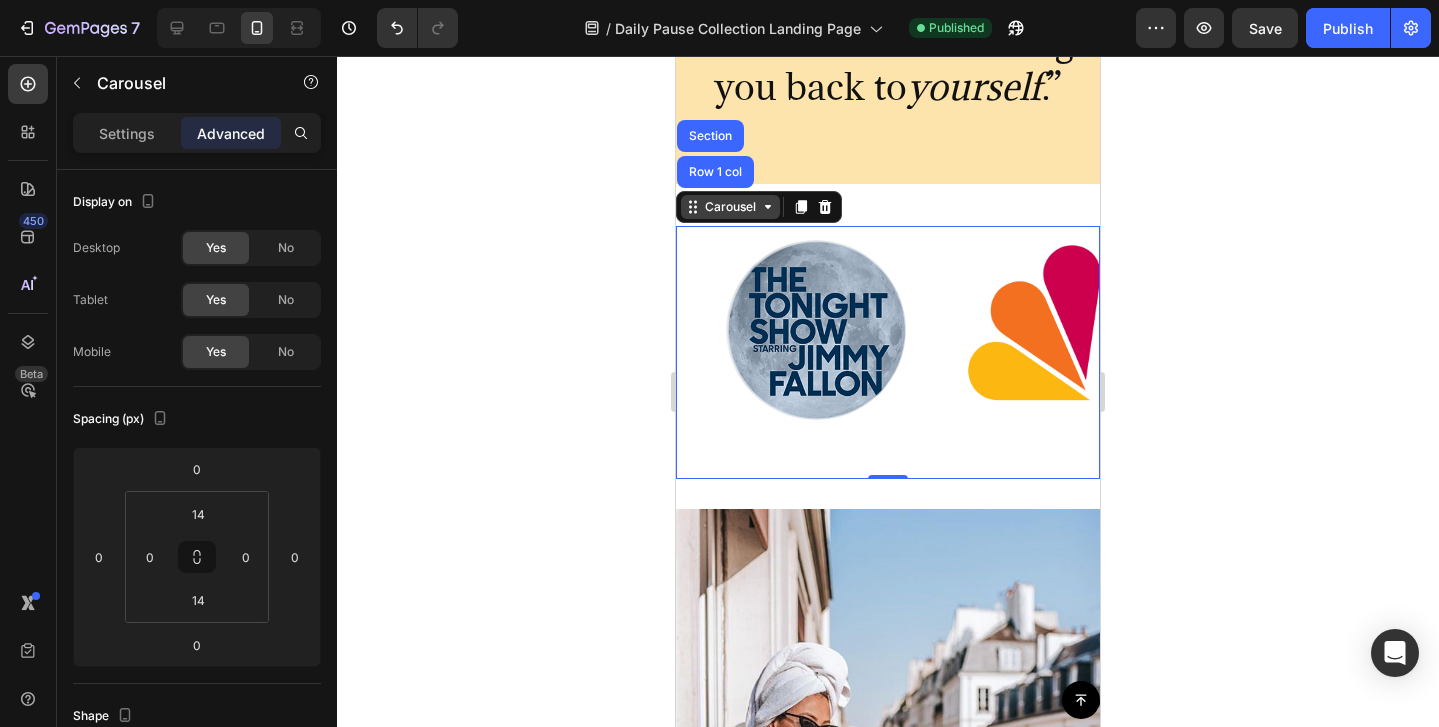 click 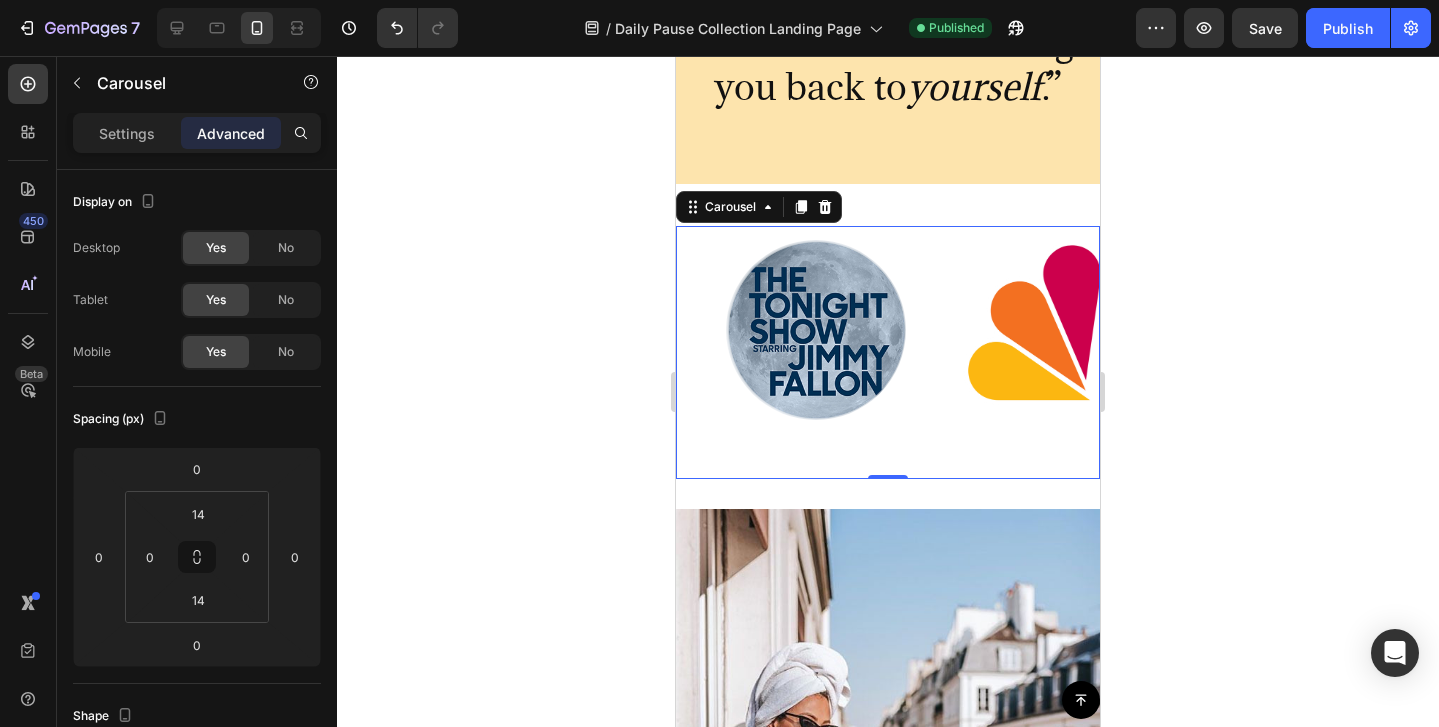 click 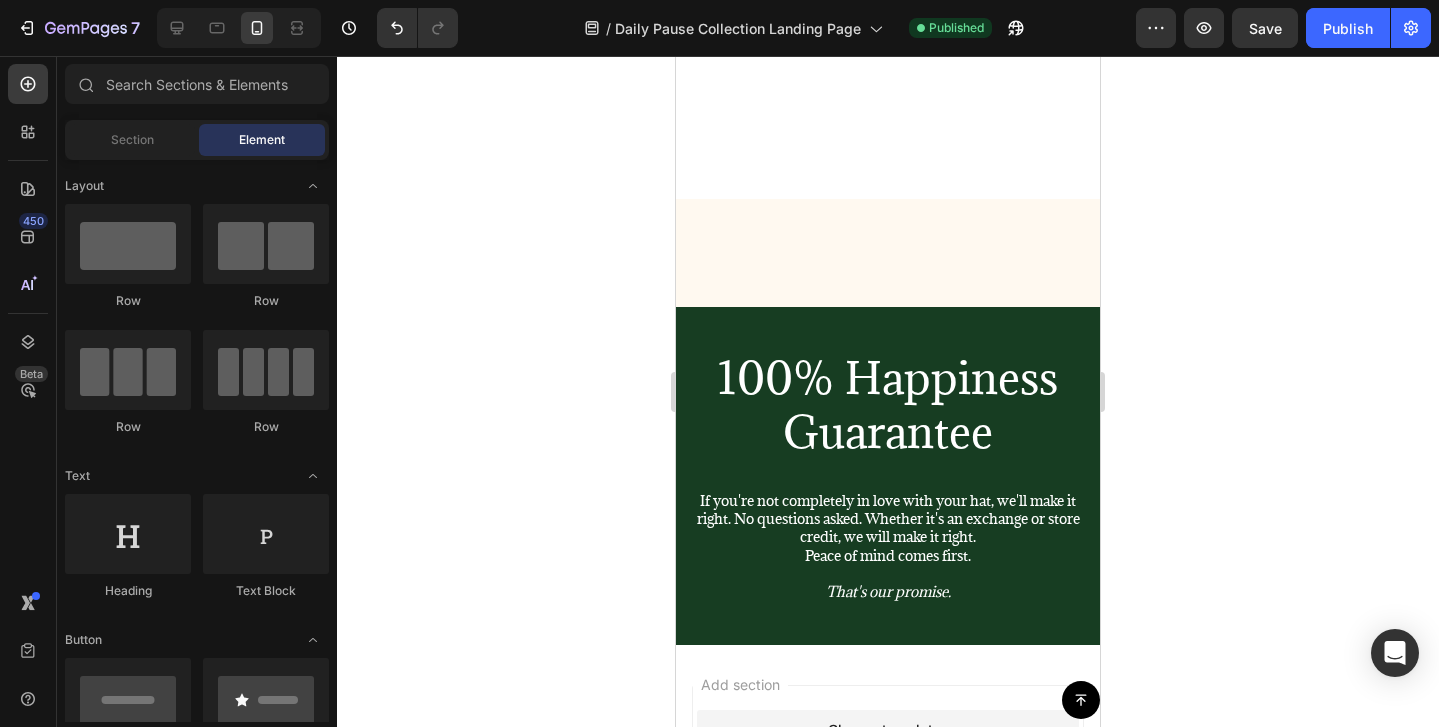 scroll, scrollTop: 5514, scrollLeft: 0, axis: vertical 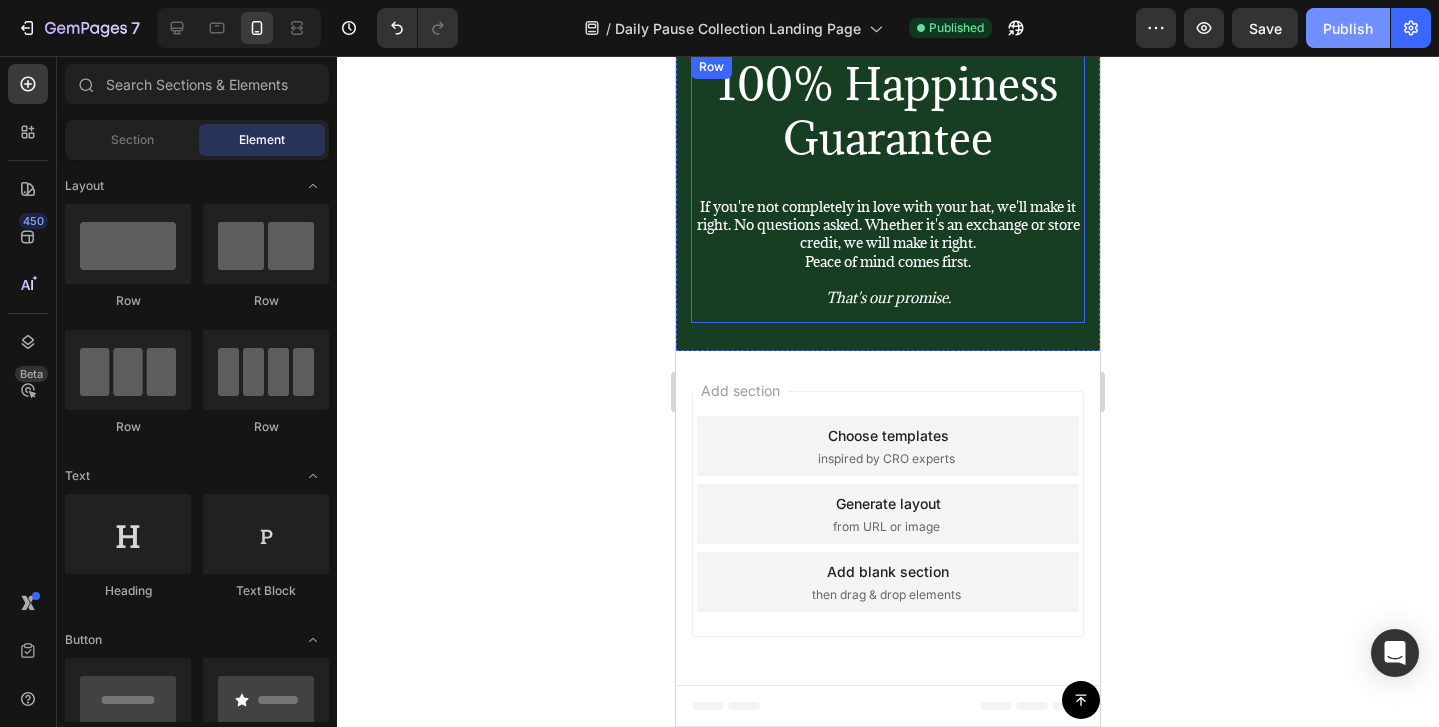 click on "Publish" 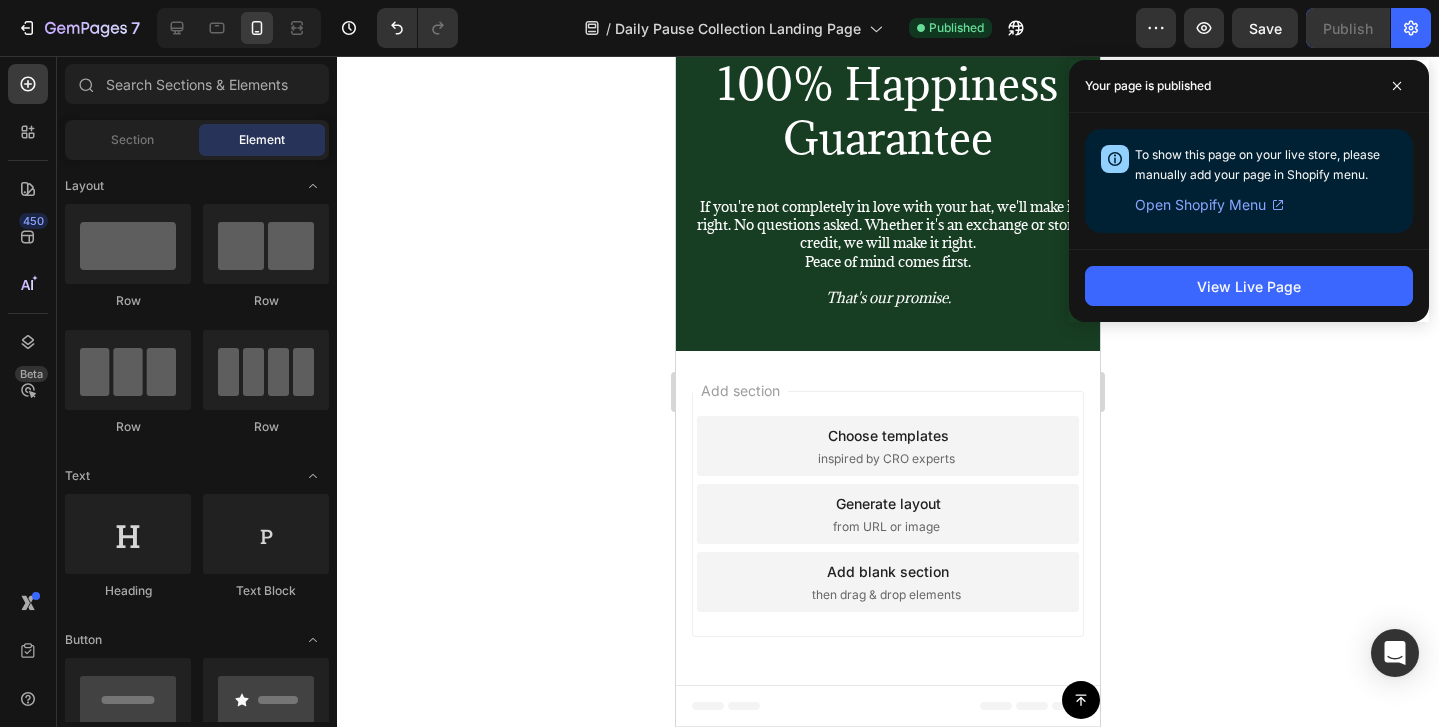 click 